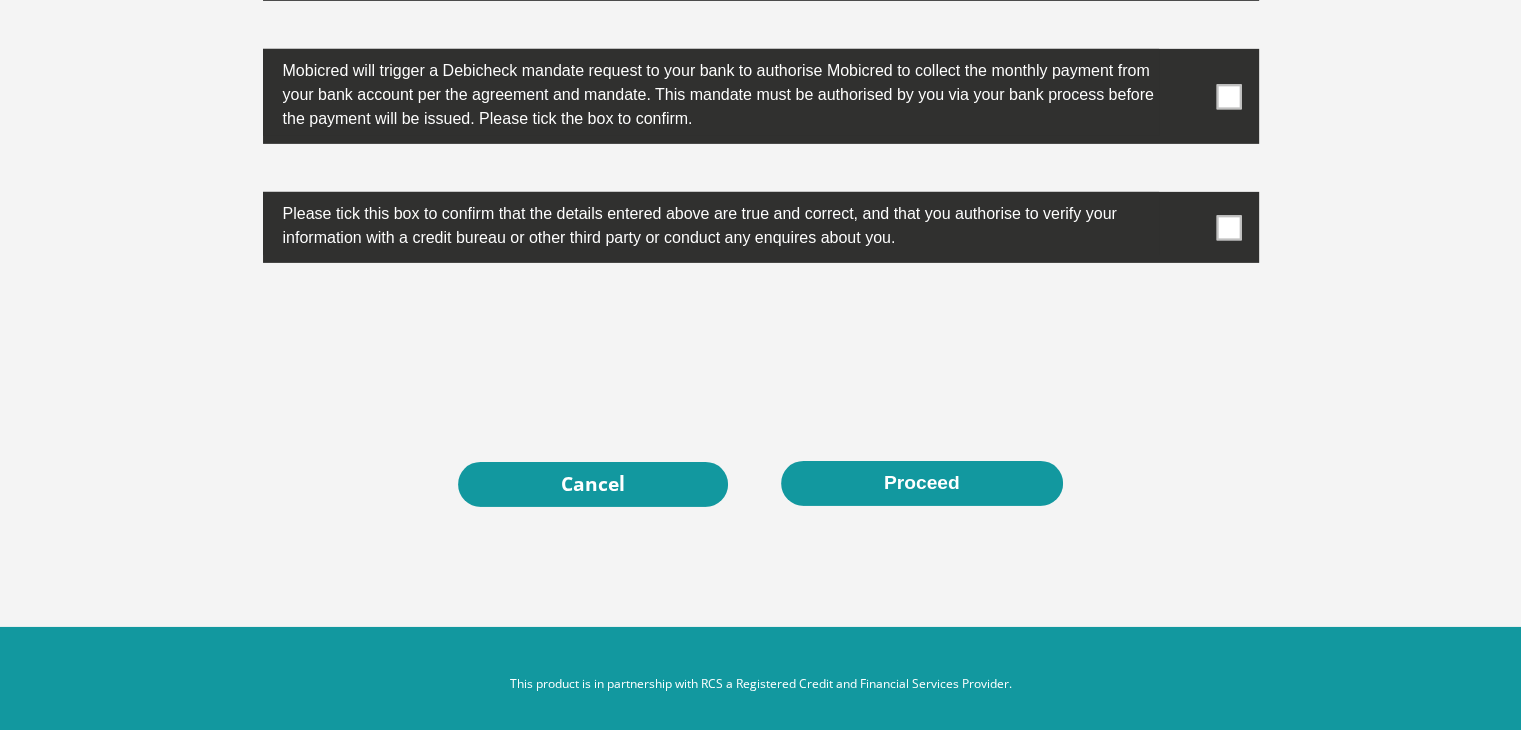 scroll, scrollTop: 6441, scrollLeft: 0, axis: vertical 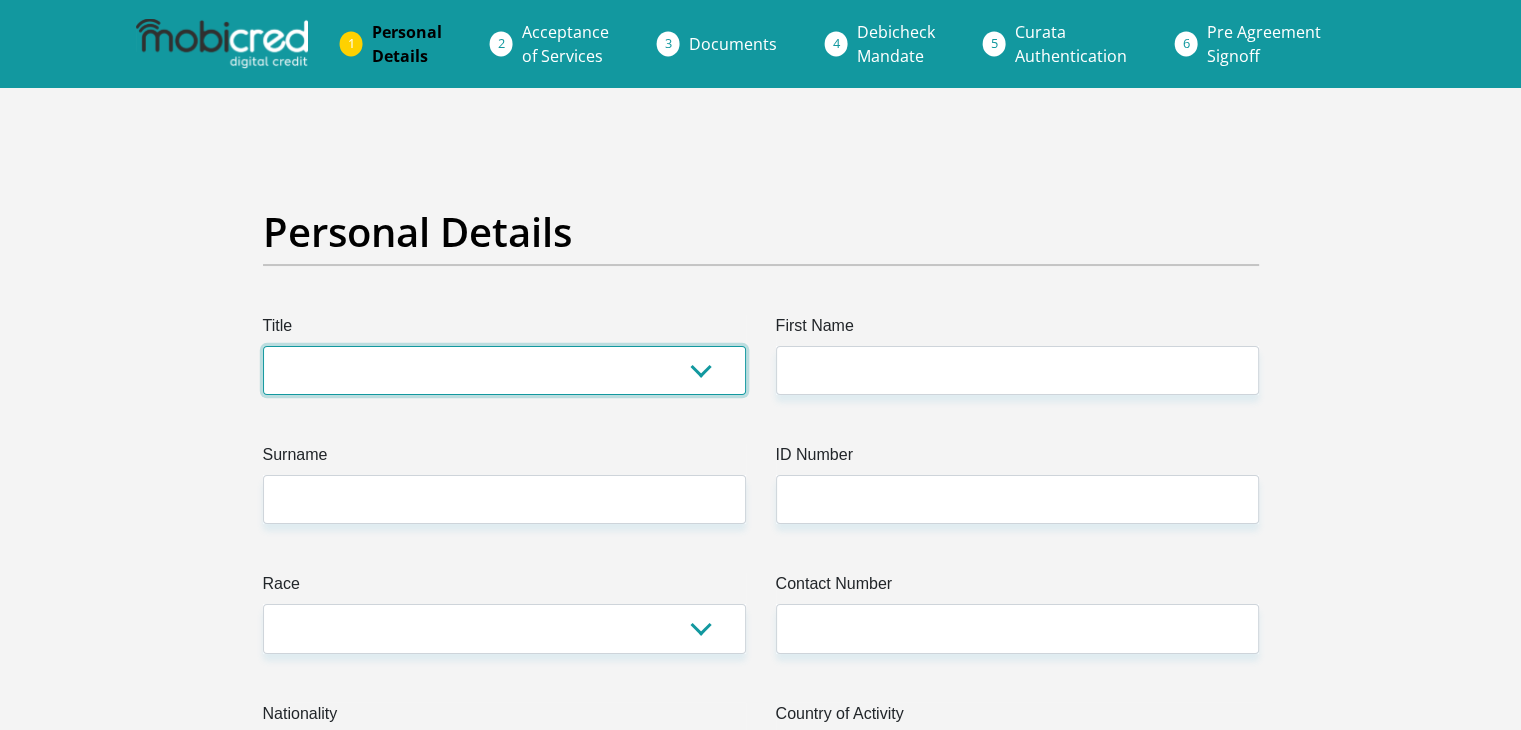 click on "Mr
Ms
Mrs
Dr
Other" at bounding box center [504, 370] 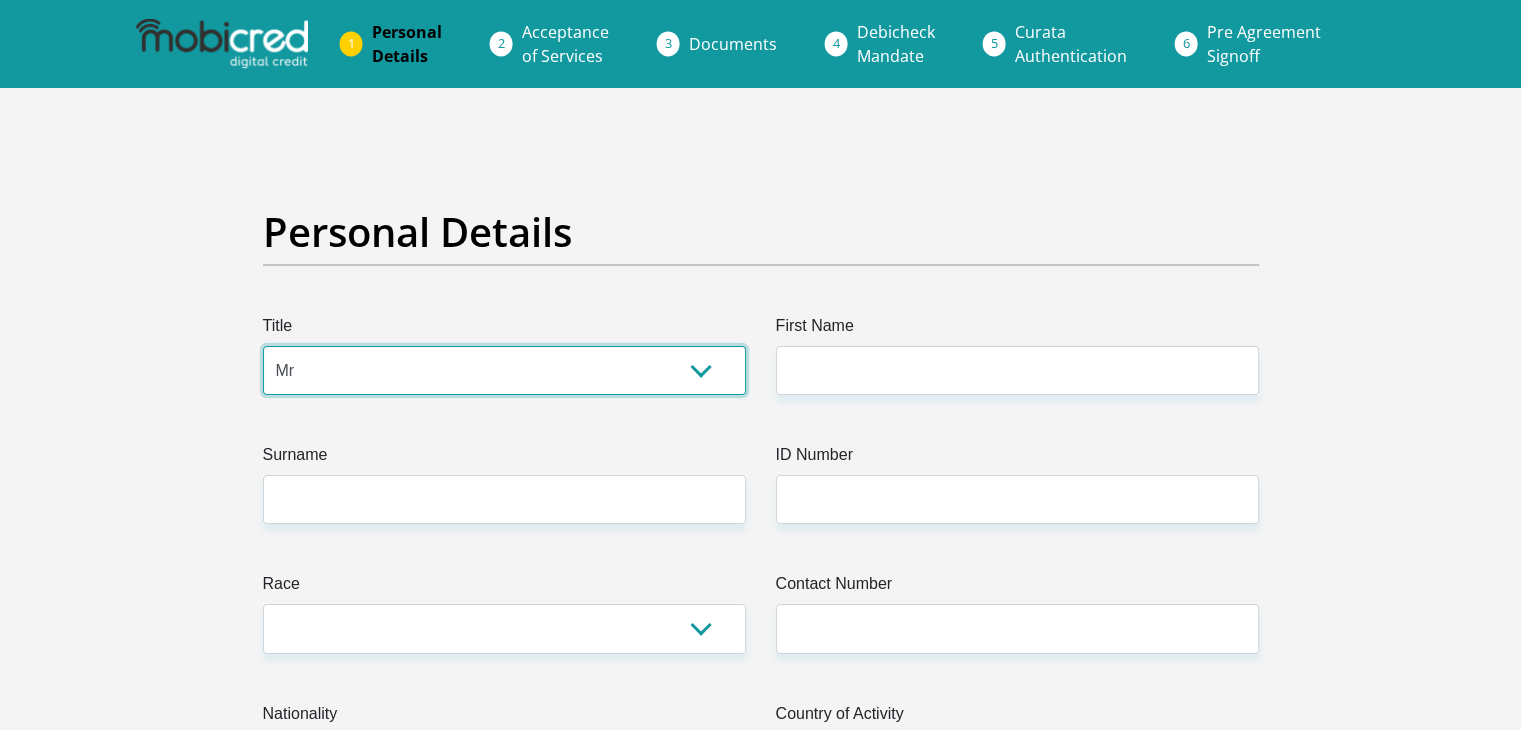 click on "Mr
Ms
Mrs
Dr
Other" at bounding box center [504, 370] 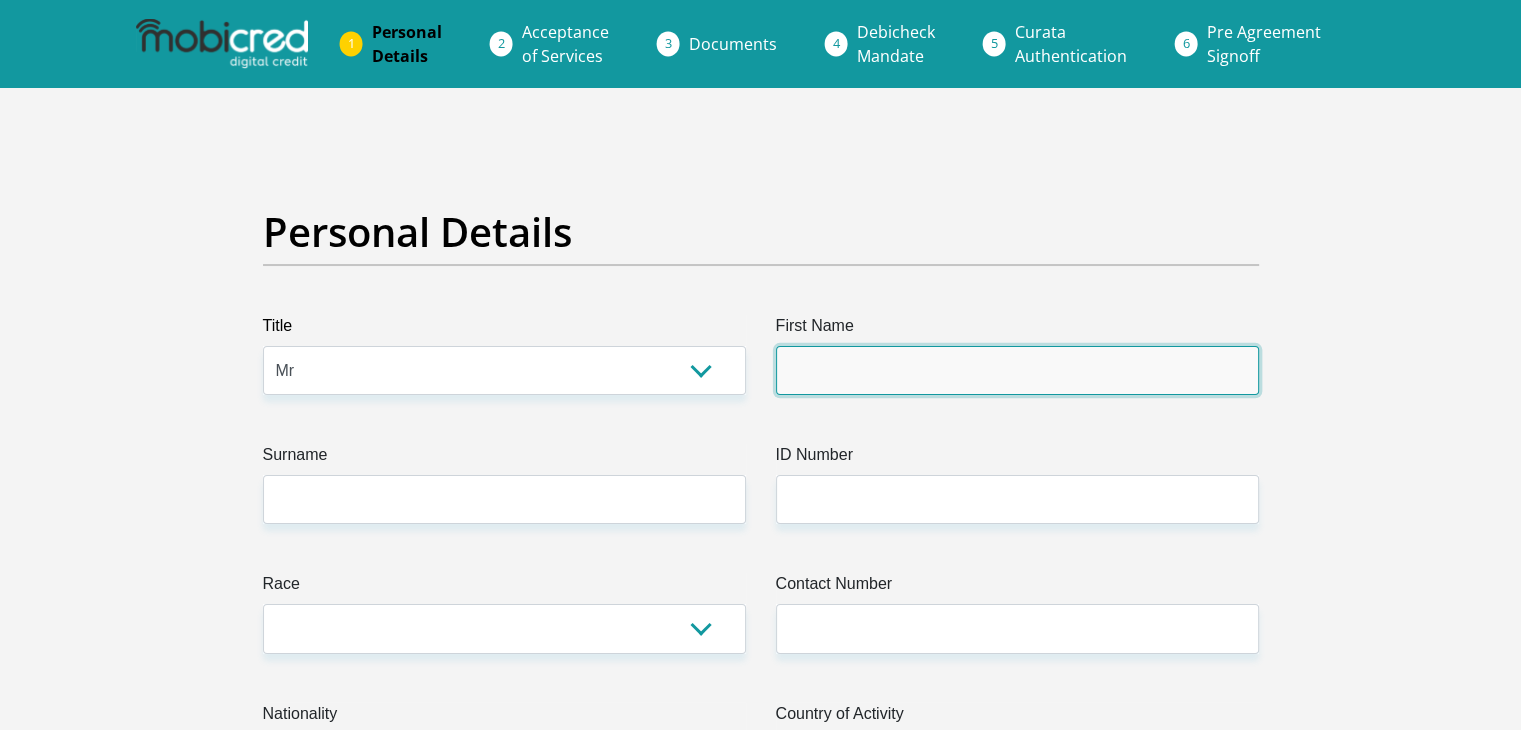 click on "First Name" at bounding box center (1017, 370) 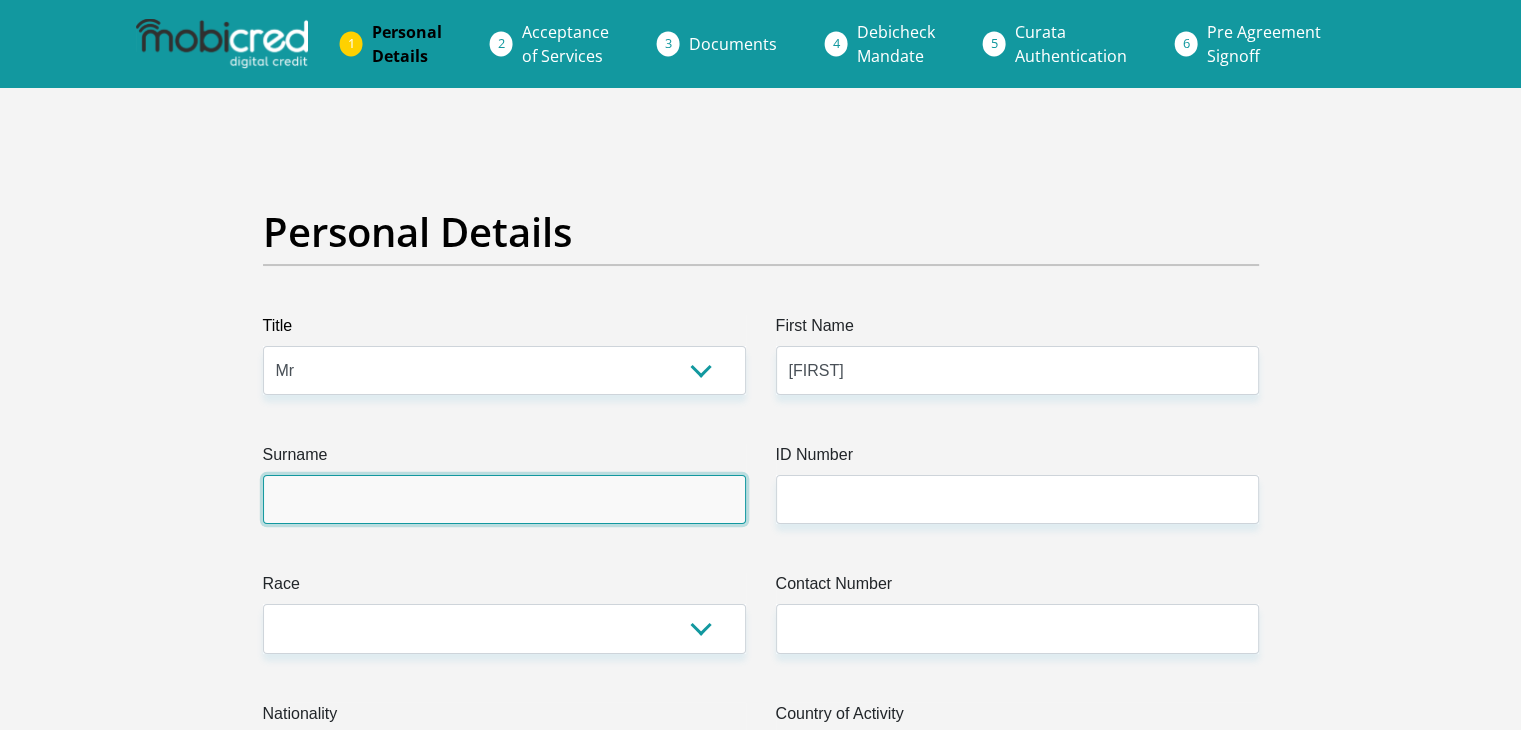 type on "VanRooyen" 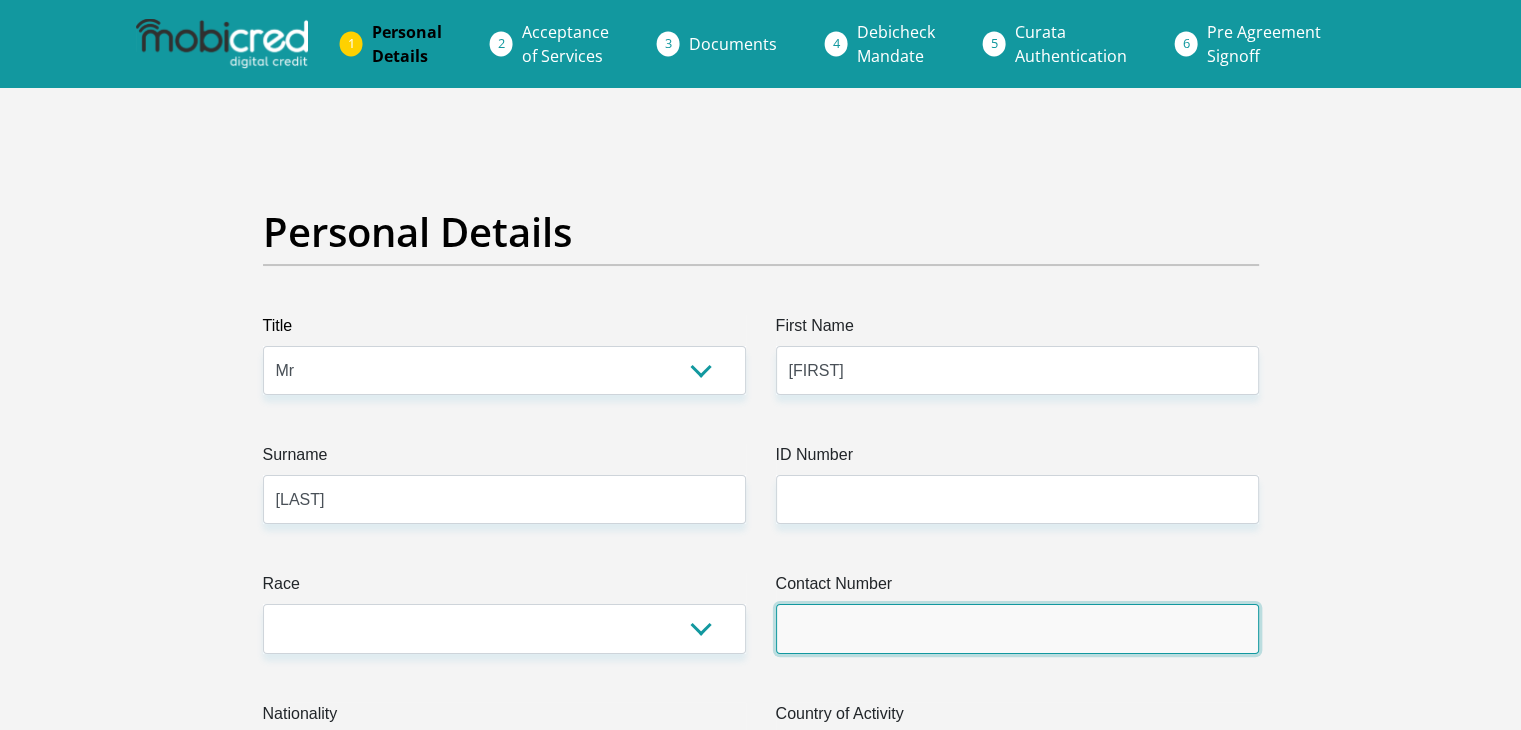 type on "0836466694" 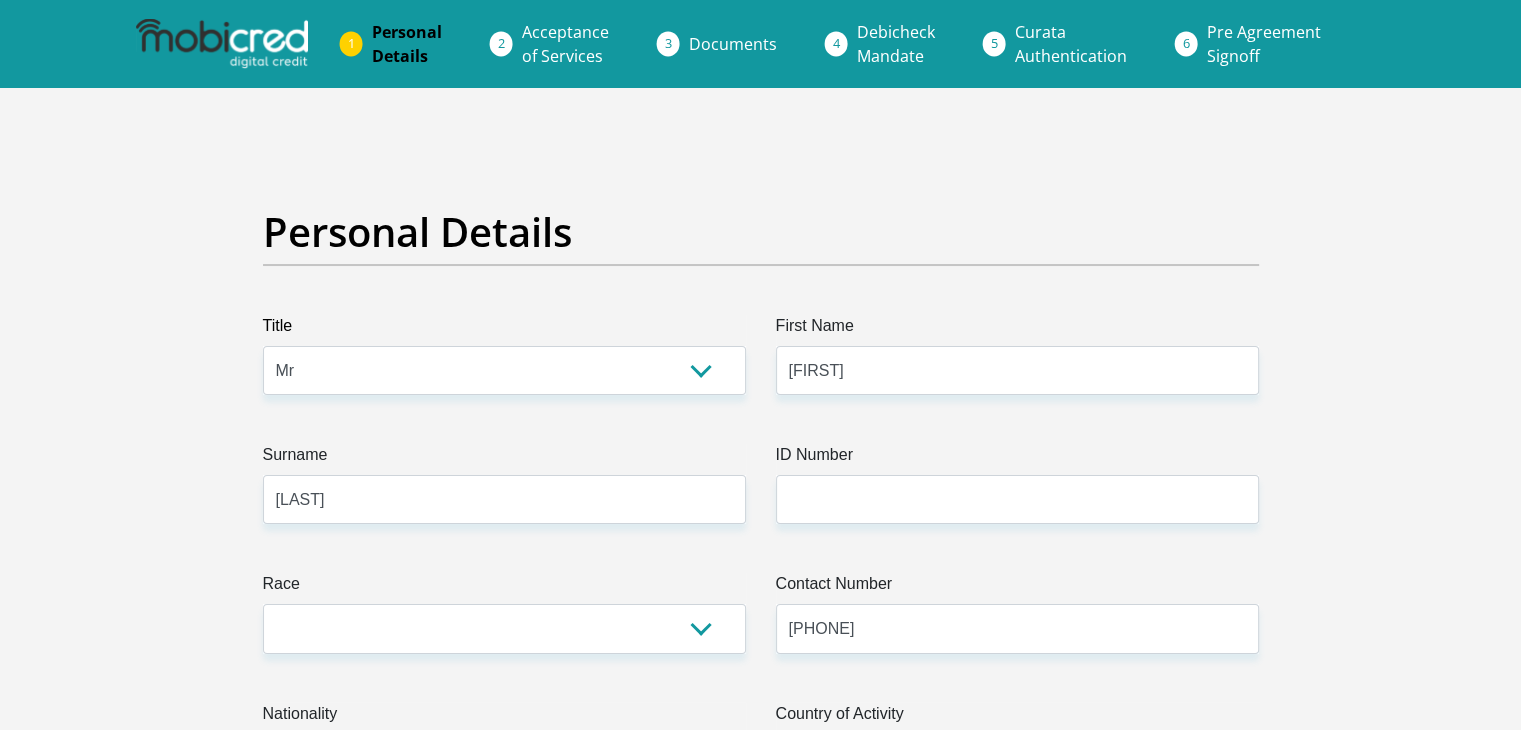 select on "ZAF" 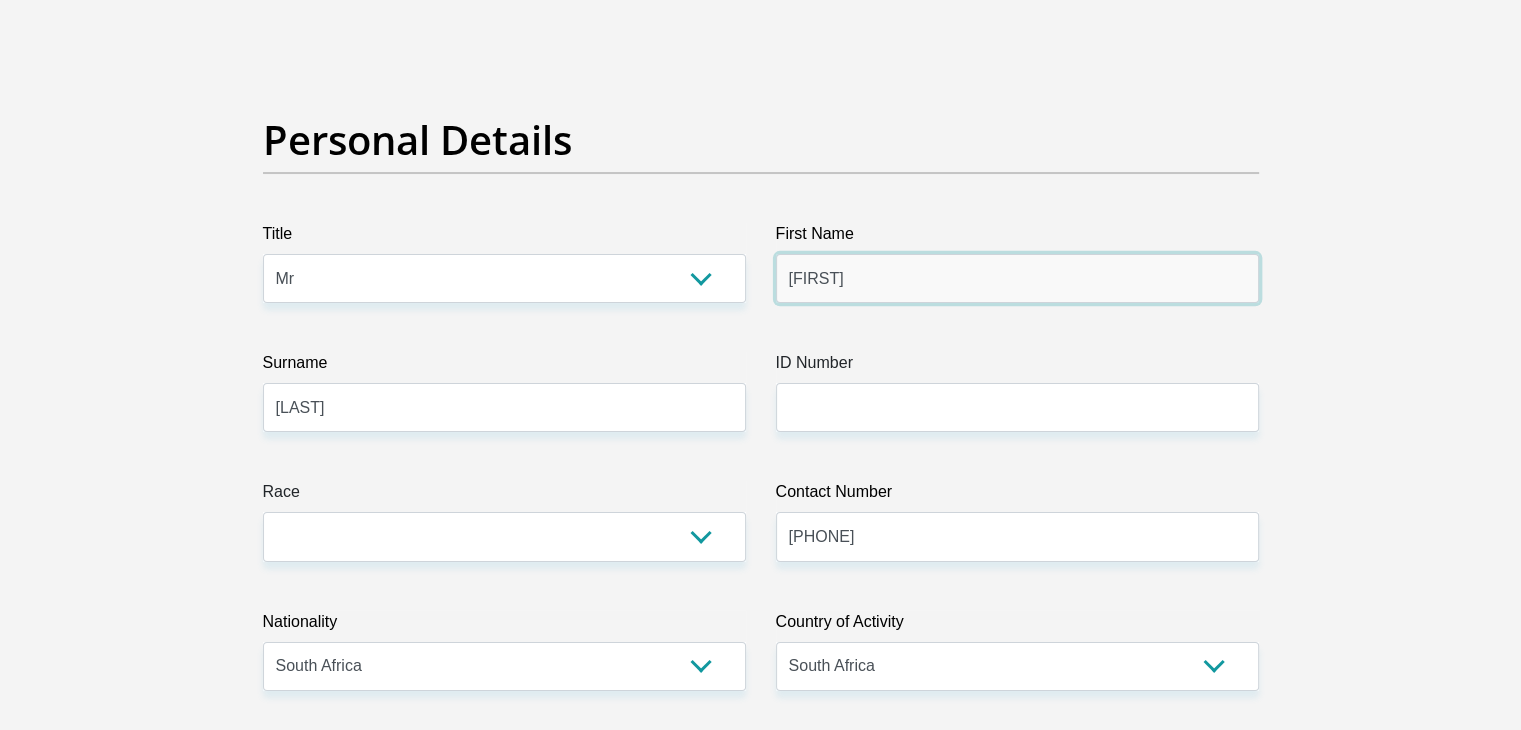 scroll, scrollTop: 133, scrollLeft: 0, axis: vertical 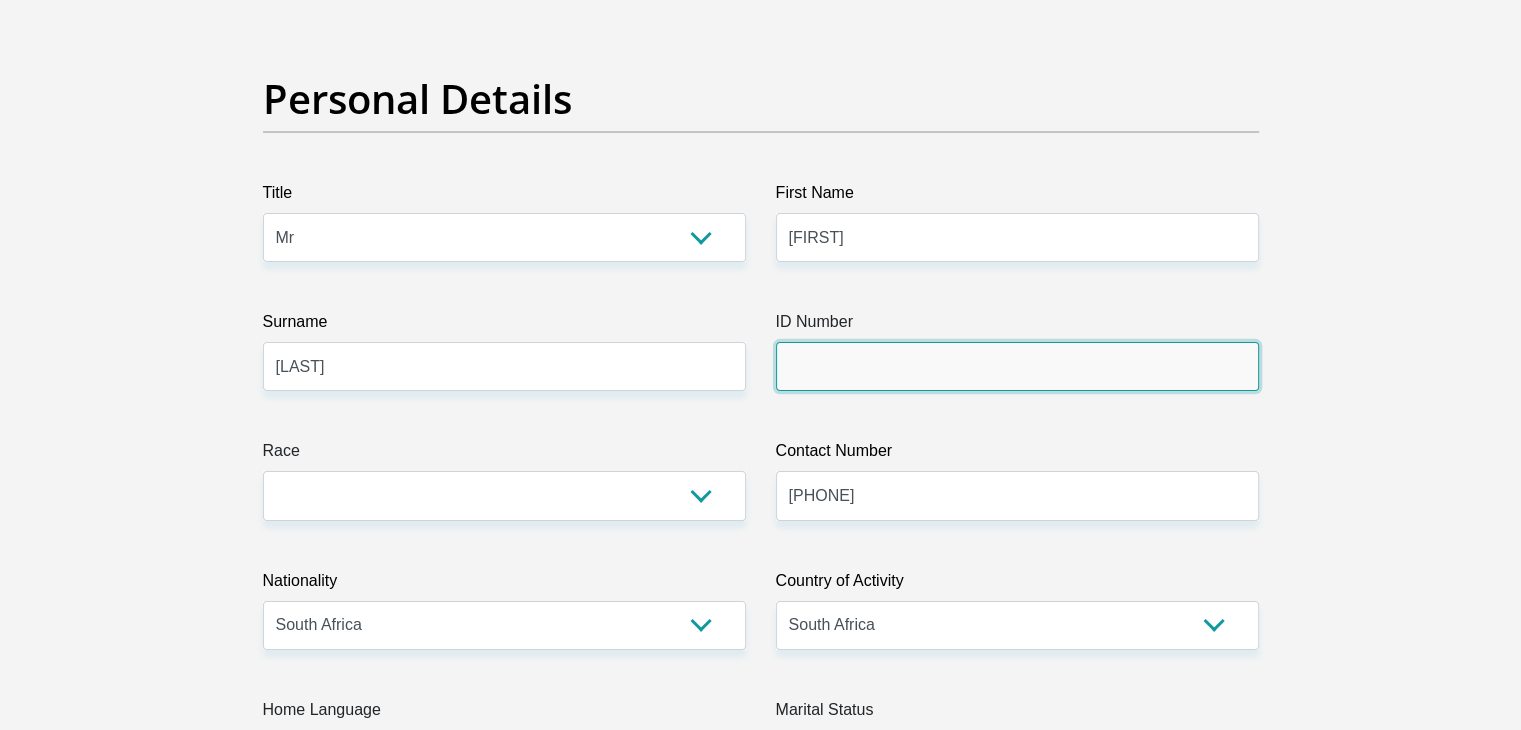 click on "ID Number" at bounding box center (1017, 366) 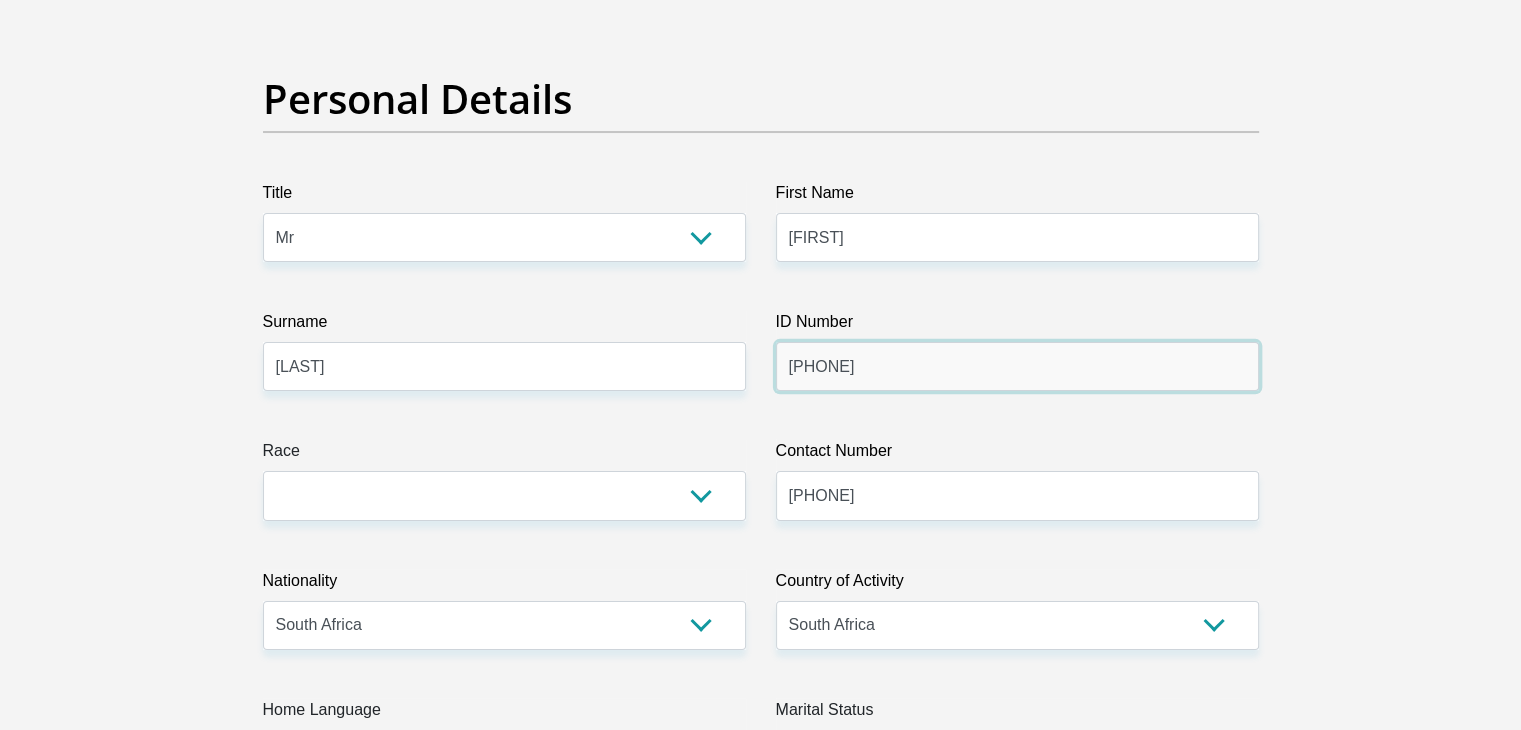 type on "7301075060082" 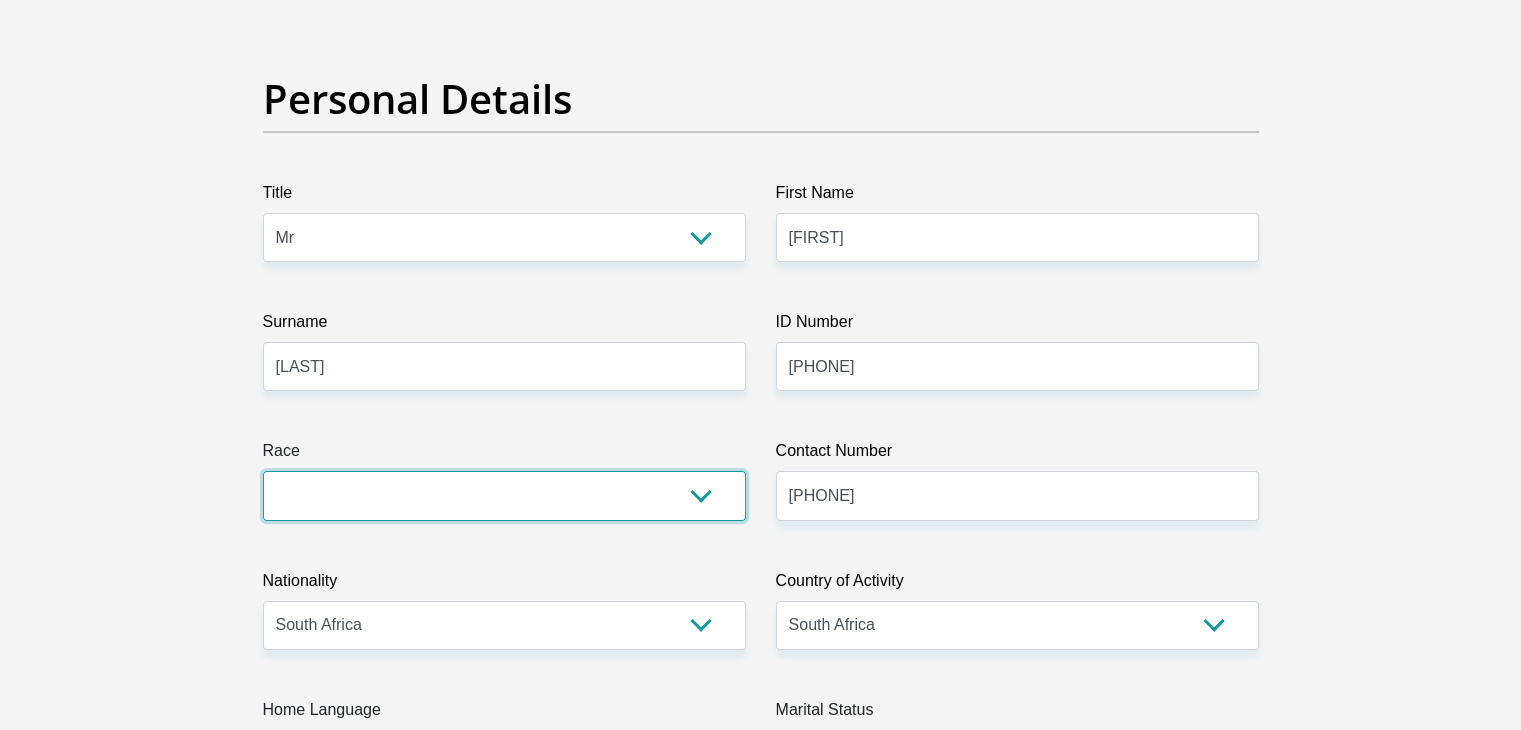 click on "Black
Coloured
Indian
White
Other" at bounding box center (504, 495) 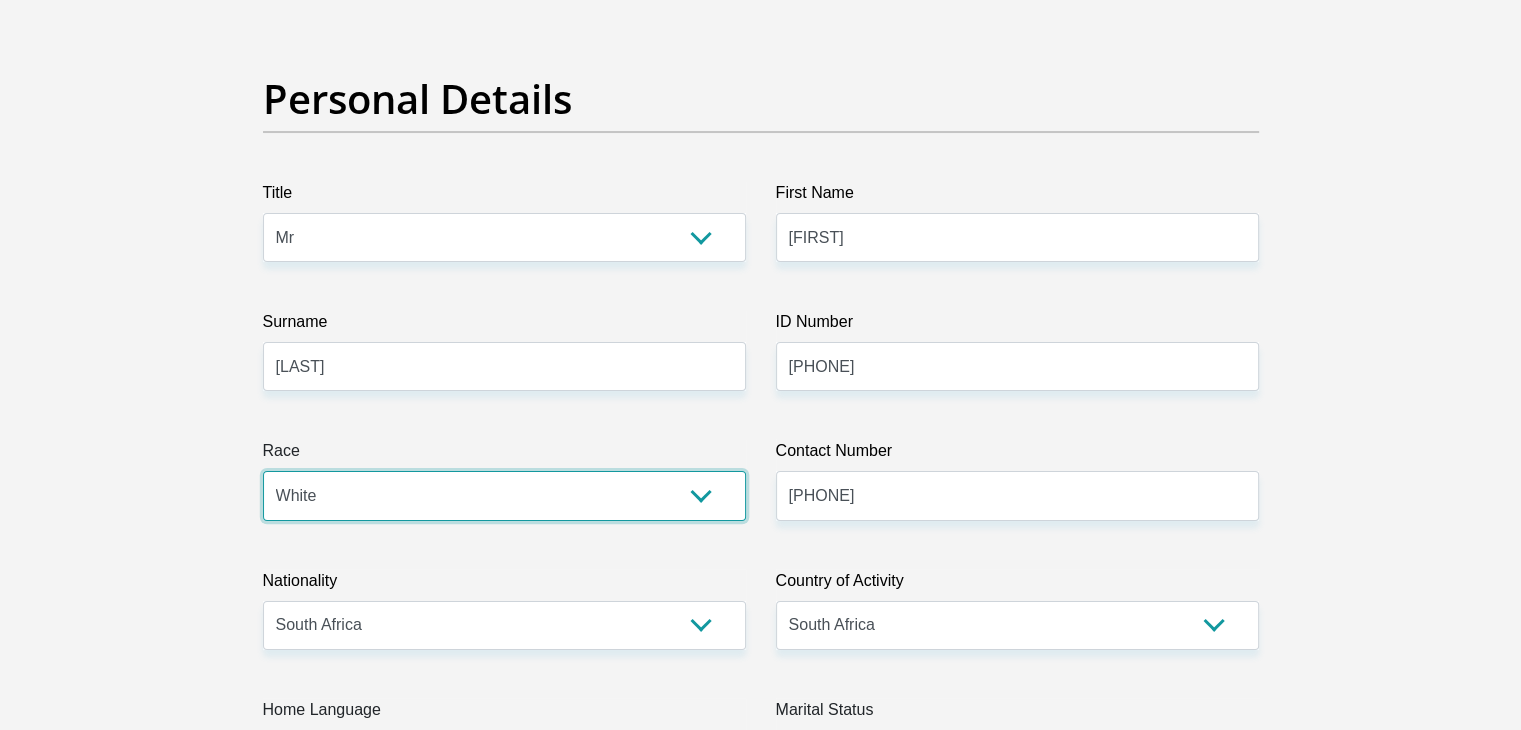 click on "Black
Coloured
Indian
White
Other" at bounding box center [504, 495] 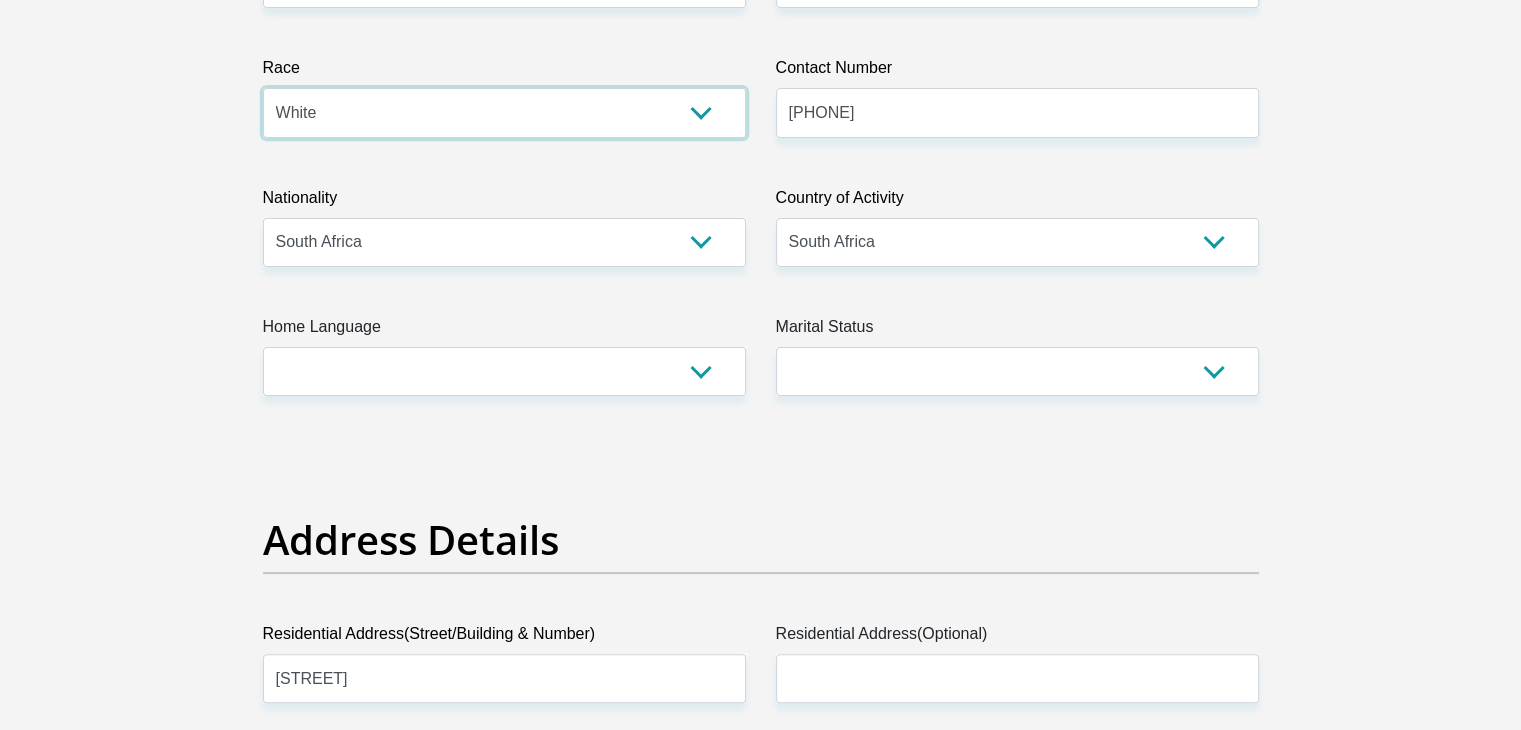 scroll, scrollTop: 533, scrollLeft: 0, axis: vertical 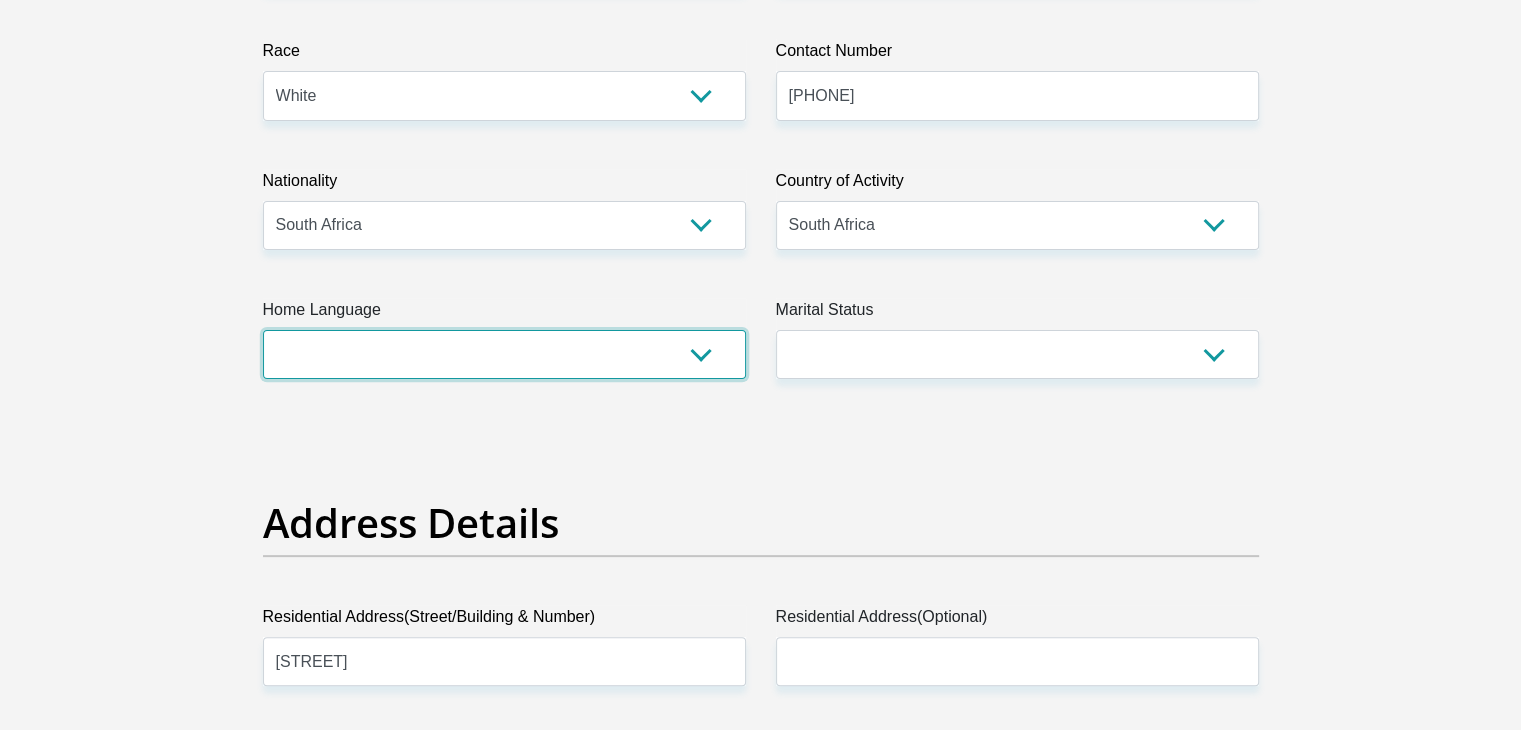 click on "Afrikaans
English
Sepedi
South Ndebele
Southern Sotho
Swati
Tsonga
Tswana
Venda
Xhosa
Zulu
Other" at bounding box center [504, 354] 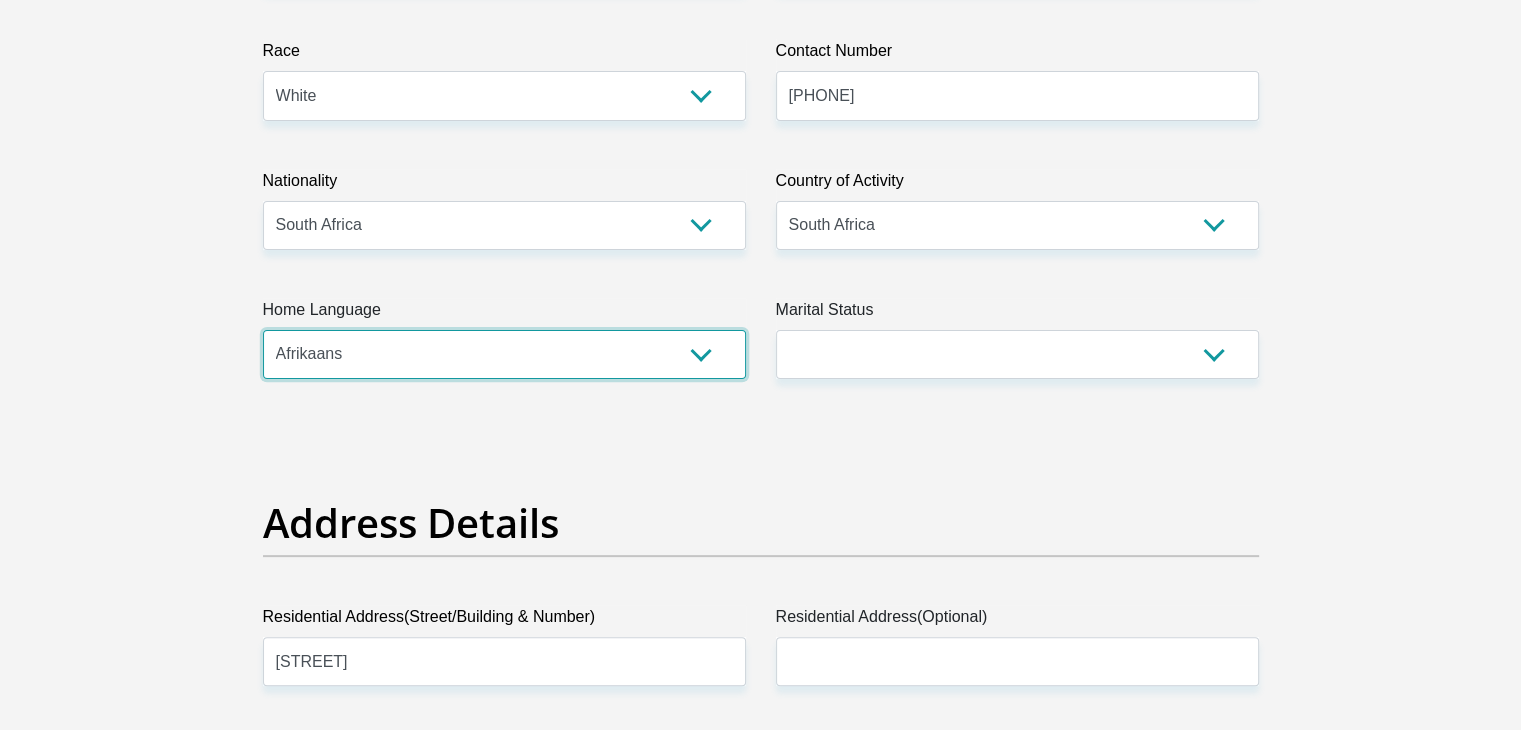 click on "Afrikaans
English
Sepedi
South Ndebele
Southern Sotho
Swati
Tsonga
Tswana
Venda
Xhosa
Zulu
Other" at bounding box center [504, 354] 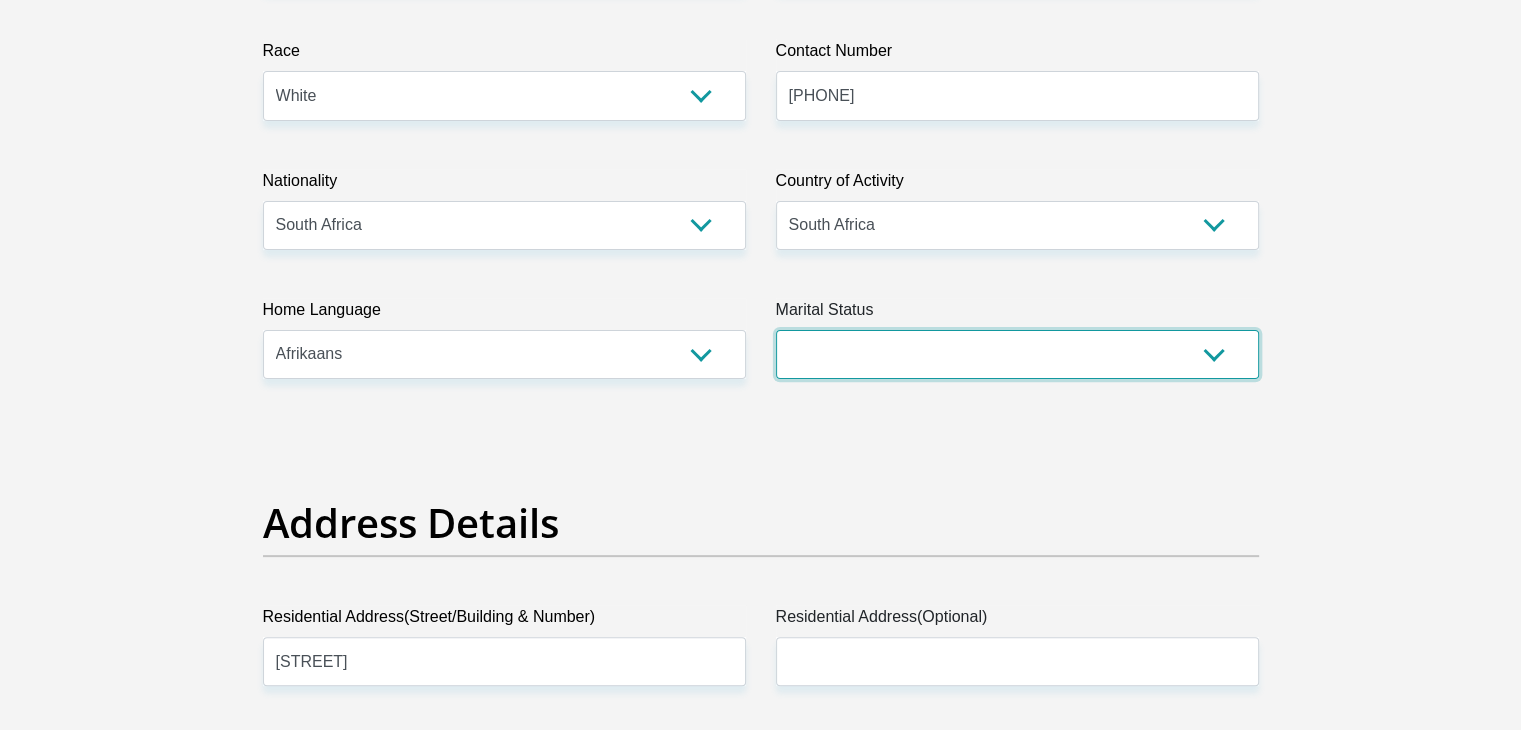 click on "Married ANC
Single
Divorced
Widowed
Married COP or Customary Law" at bounding box center (1017, 354) 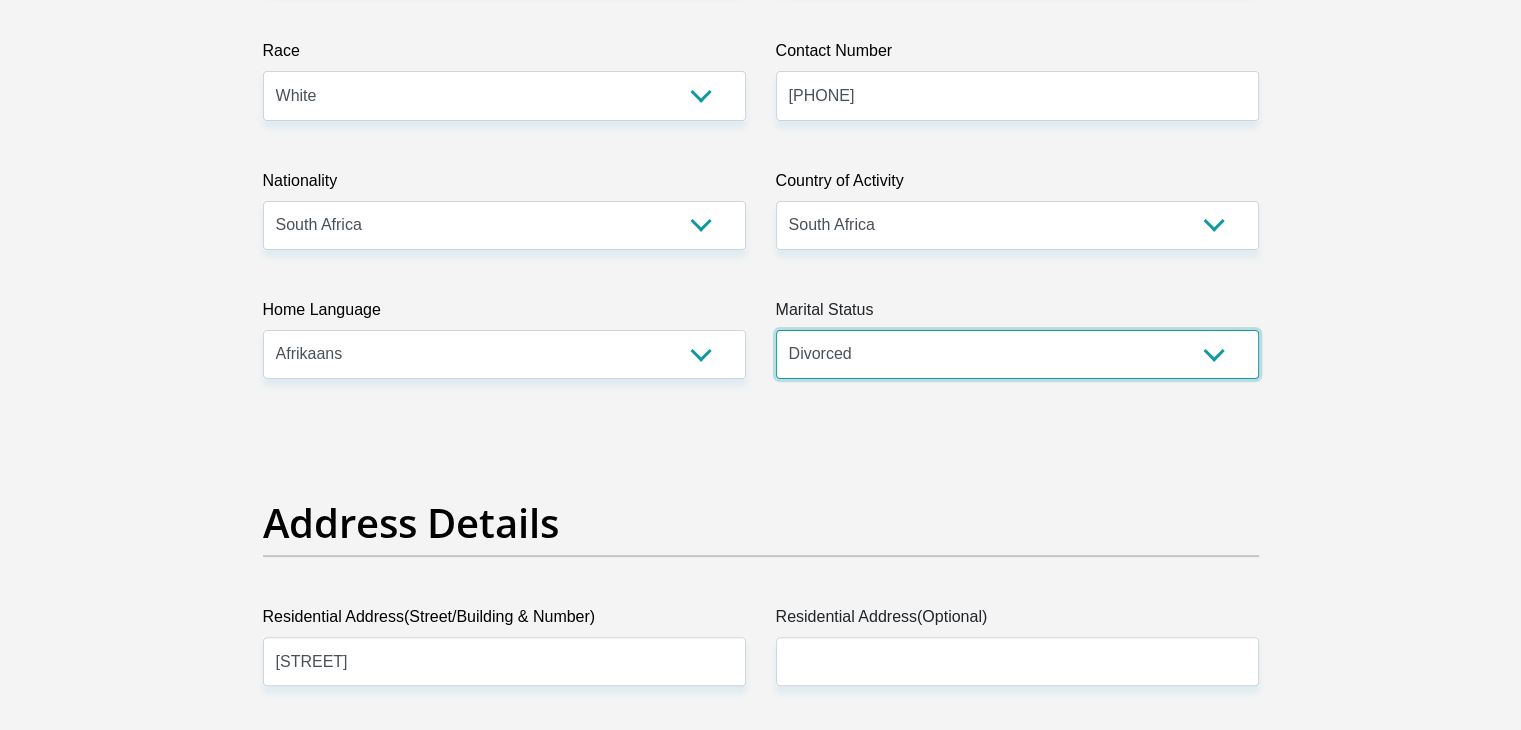 click on "Married ANC
Single
Divorced
Widowed
Married COP or Customary Law" at bounding box center (1017, 354) 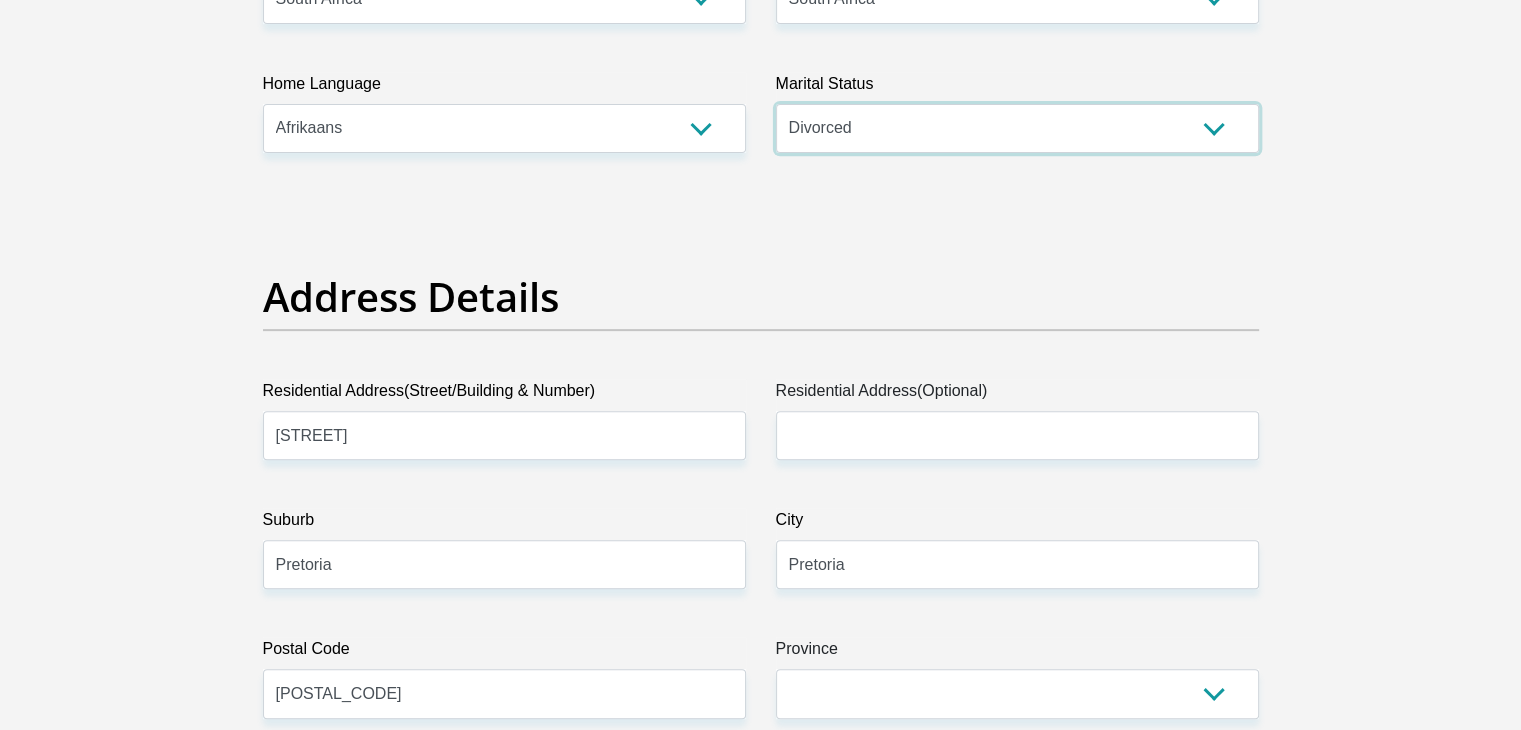 scroll, scrollTop: 733, scrollLeft: 0, axis: vertical 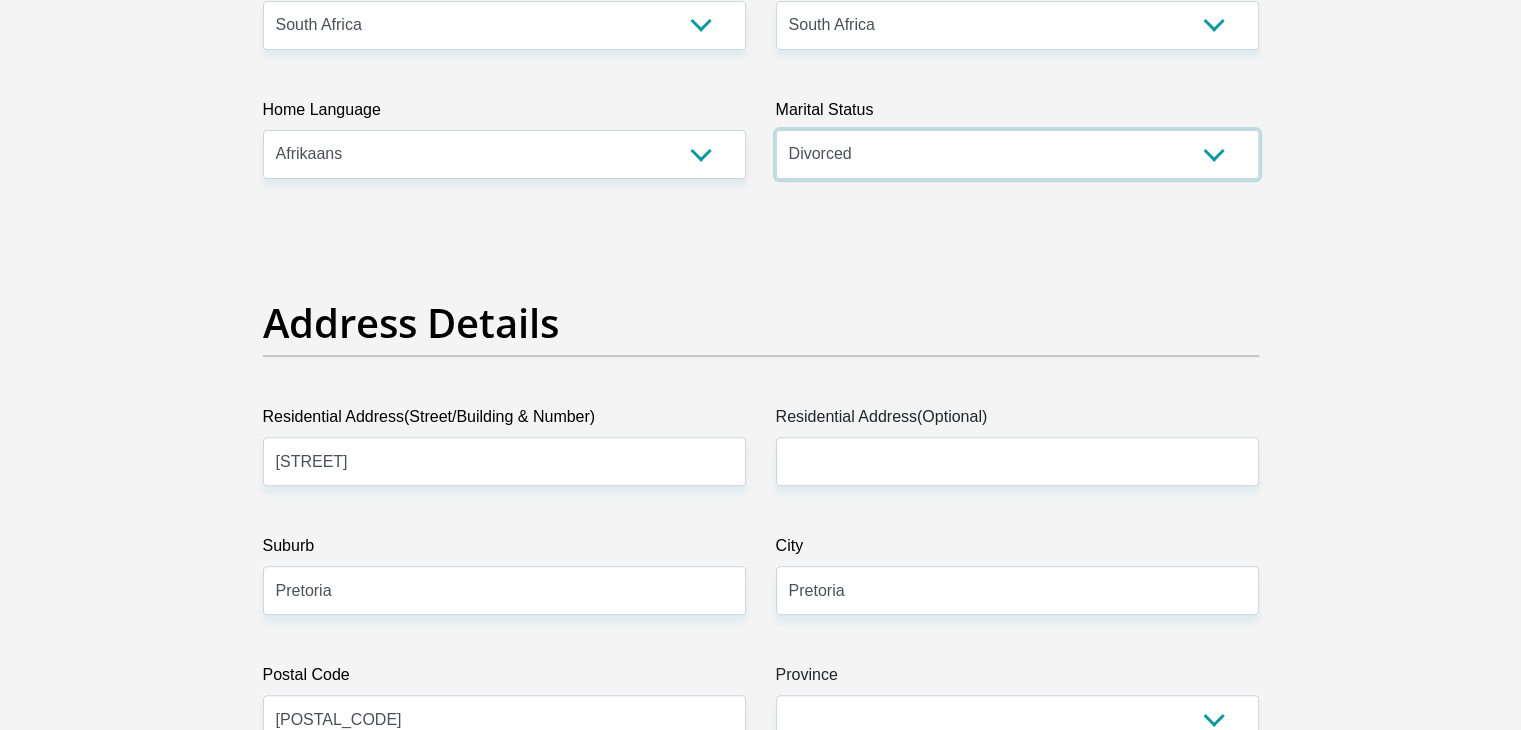 click on "Married ANC
Single
Divorced
Widowed
Married COP or Customary Law" at bounding box center (1017, 154) 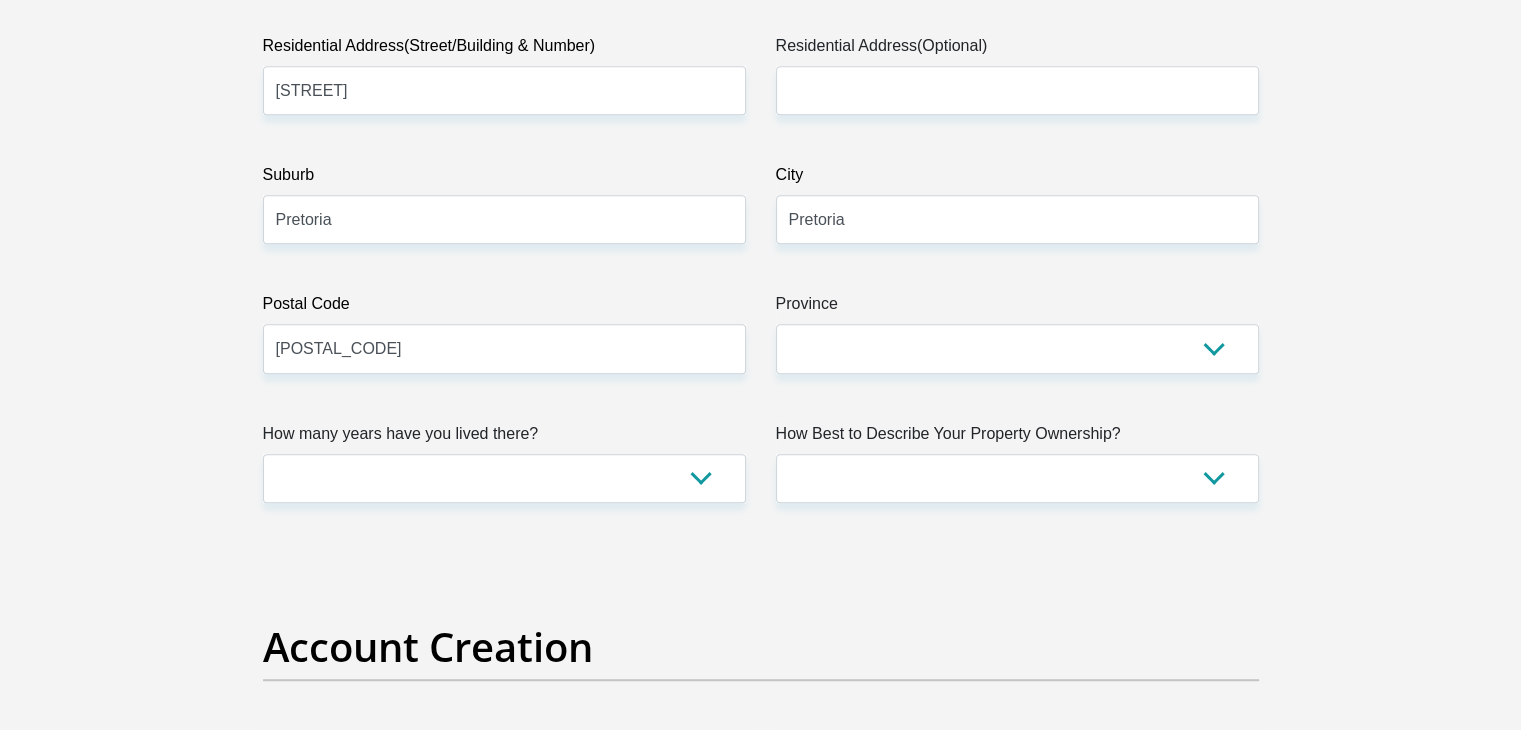 scroll, scrollTop: 1133, scrollLeft: 0, axis: vertical 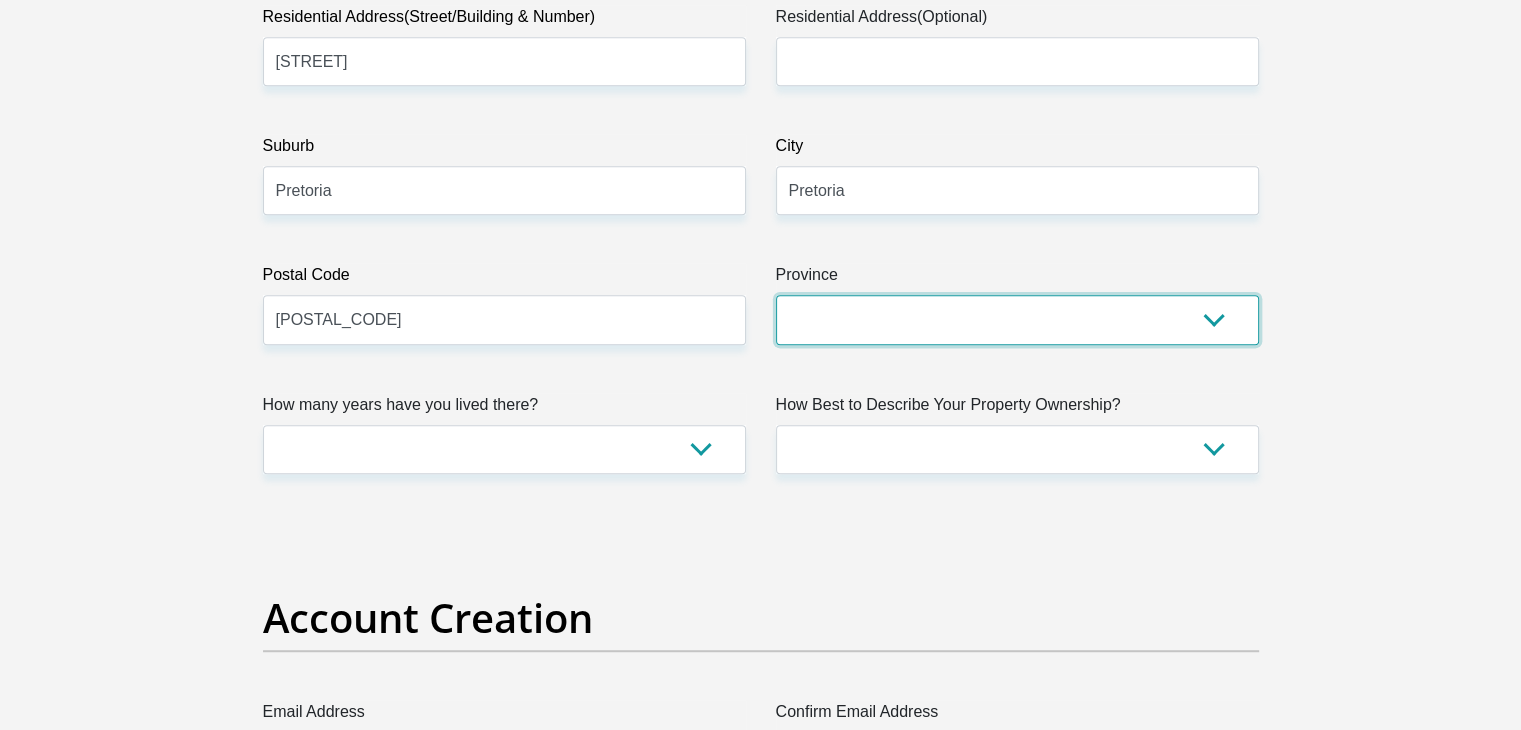 click on "Eastern Cape
Free State
Gauteng
KwaZulu-Natal
Limpopo
Mpumalanga
Northern Cape
North West
Western Cape" at bounding box center [1017, 319] 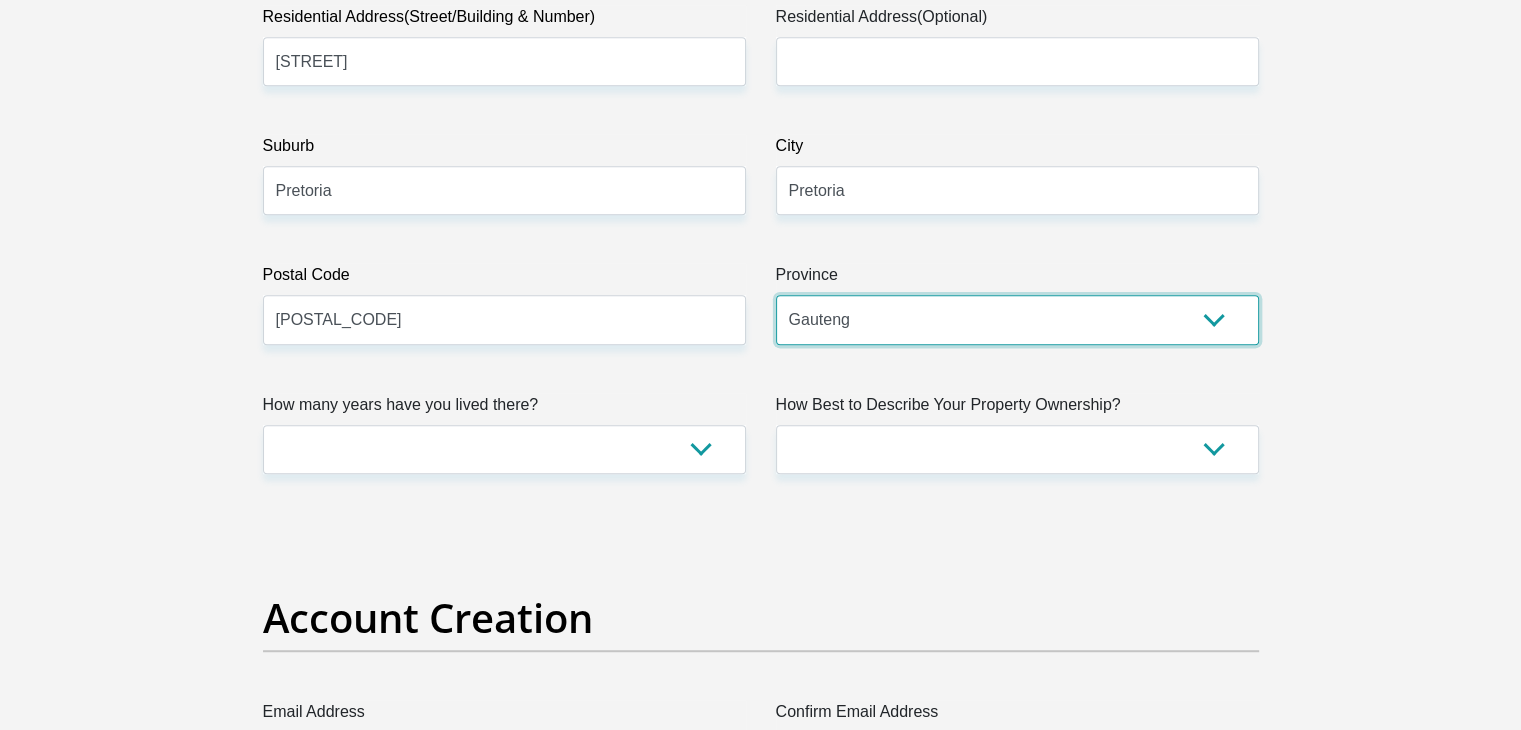 click on "Eastern Cape
Free State
Gauteng
KwaZulu-Natal
Limpopo
Mpumalanga
Northern Cape
North West
Western Cape" at bounding box center (1017, 319) 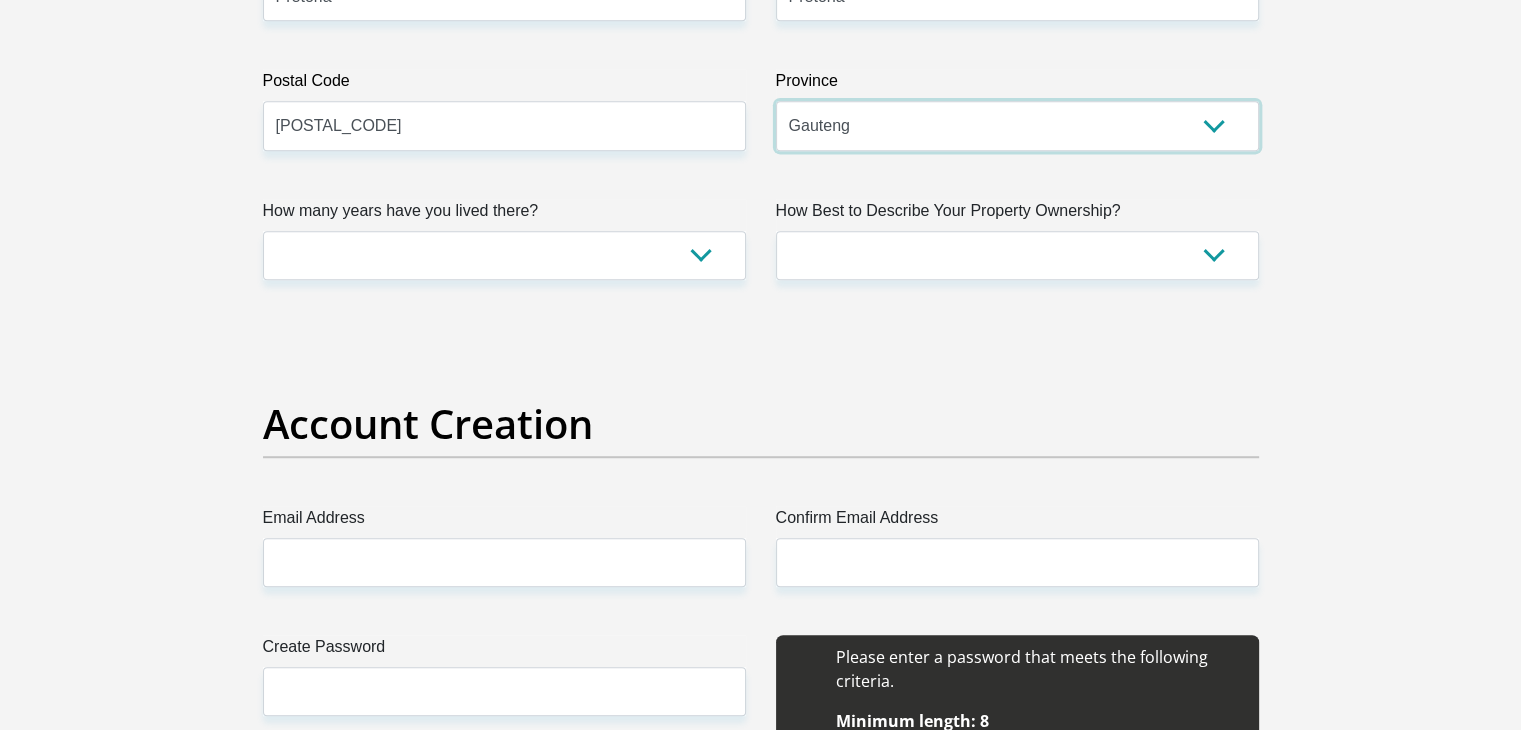 scroll, scrollTop: 1333, scrollLeft: 0, axis: vertical 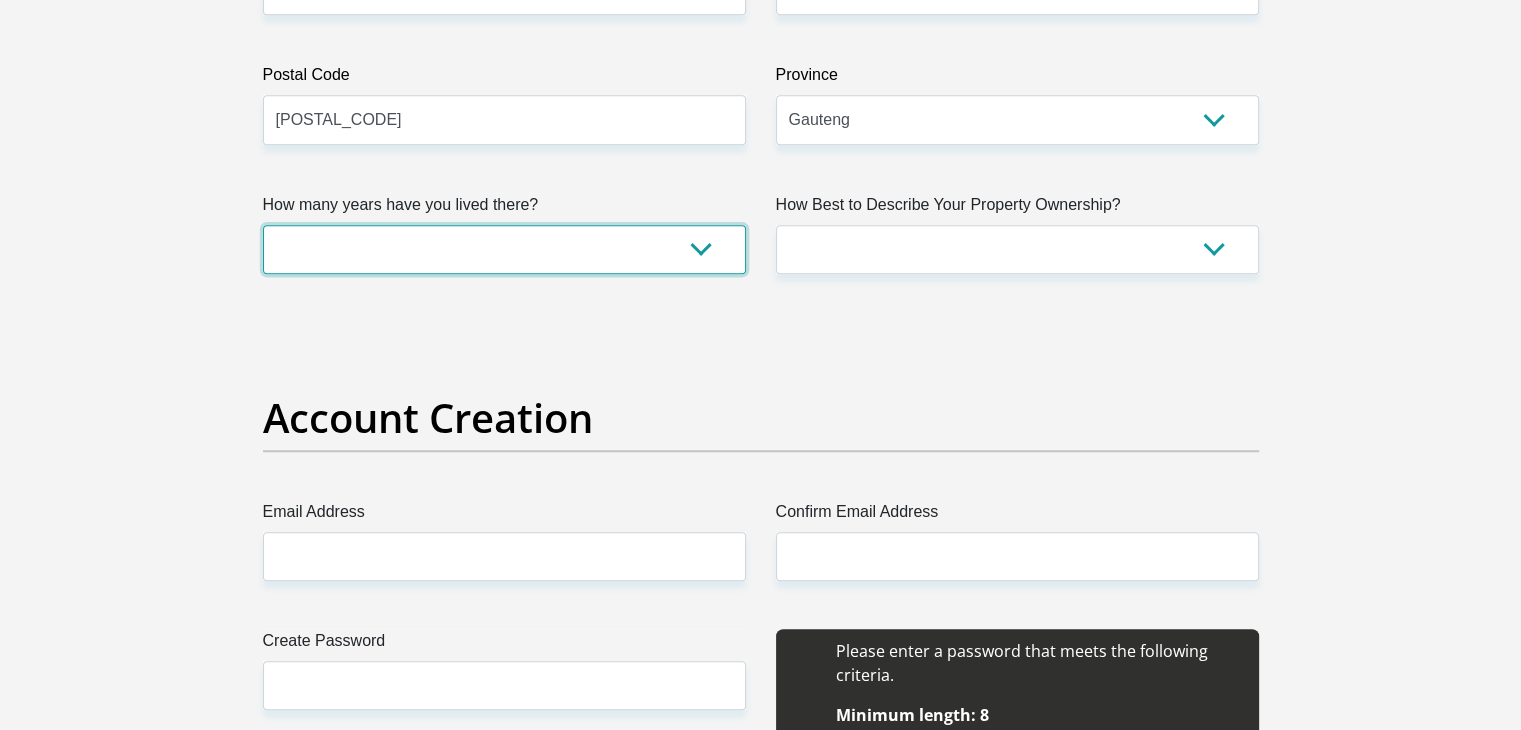 click on "less than 1 year
1-3 years
3-5 years
5+ years" at bounding box center (504, 249) 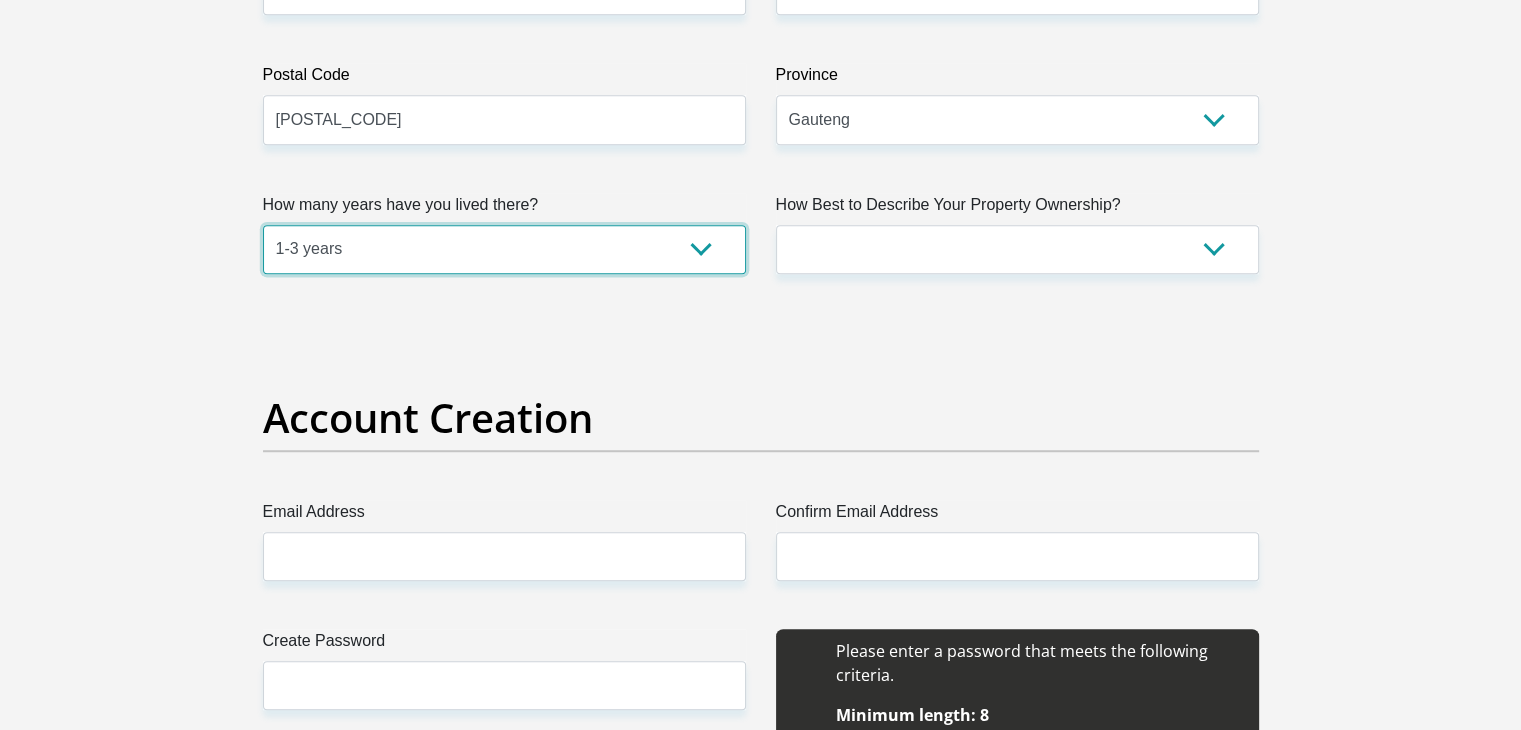 click on "less than 1 year
1-3 years
3-5 years
5+ years" at bounding box center (504, 249) 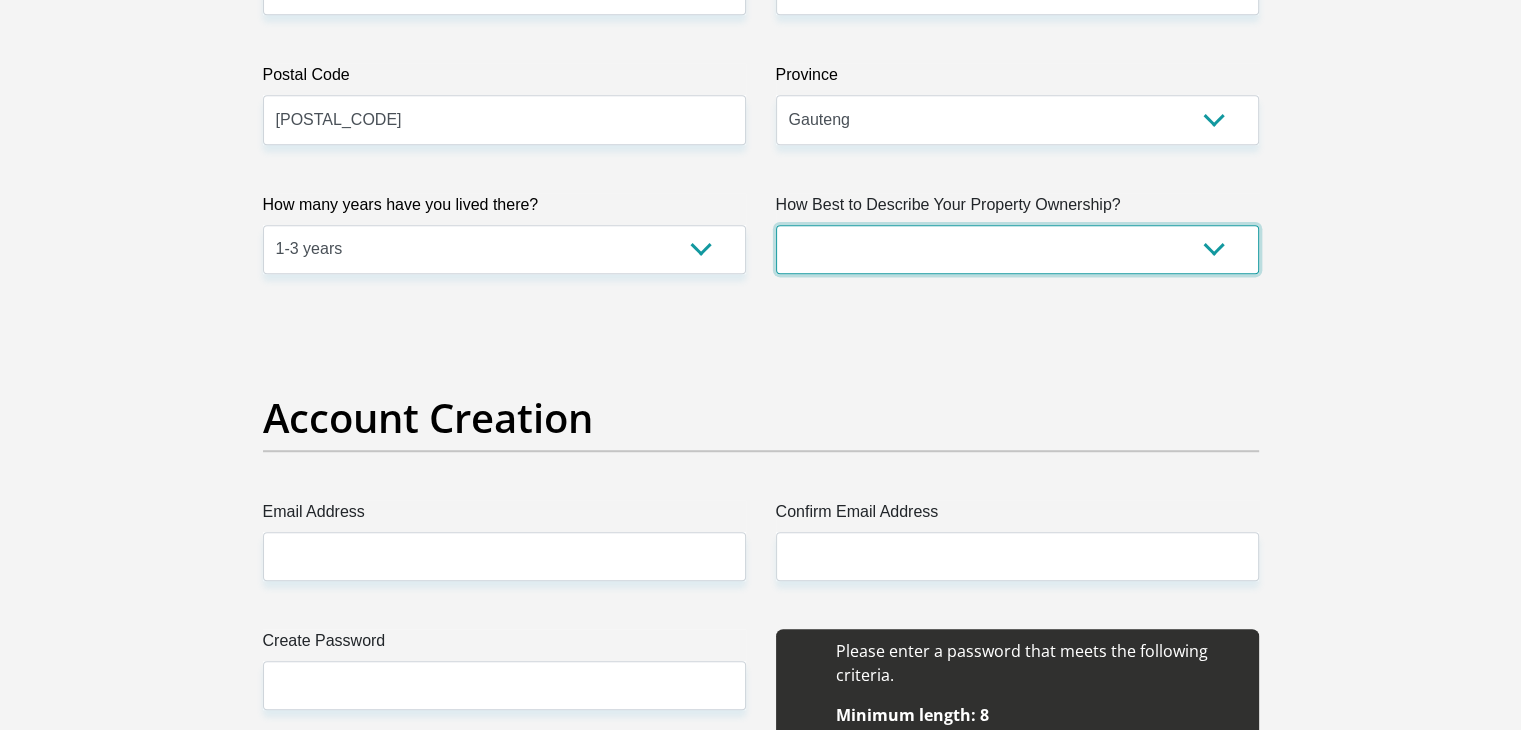 click on "Owned
Rented
Family Owned
Company Dwelling" at bounding box center (1017, 249) 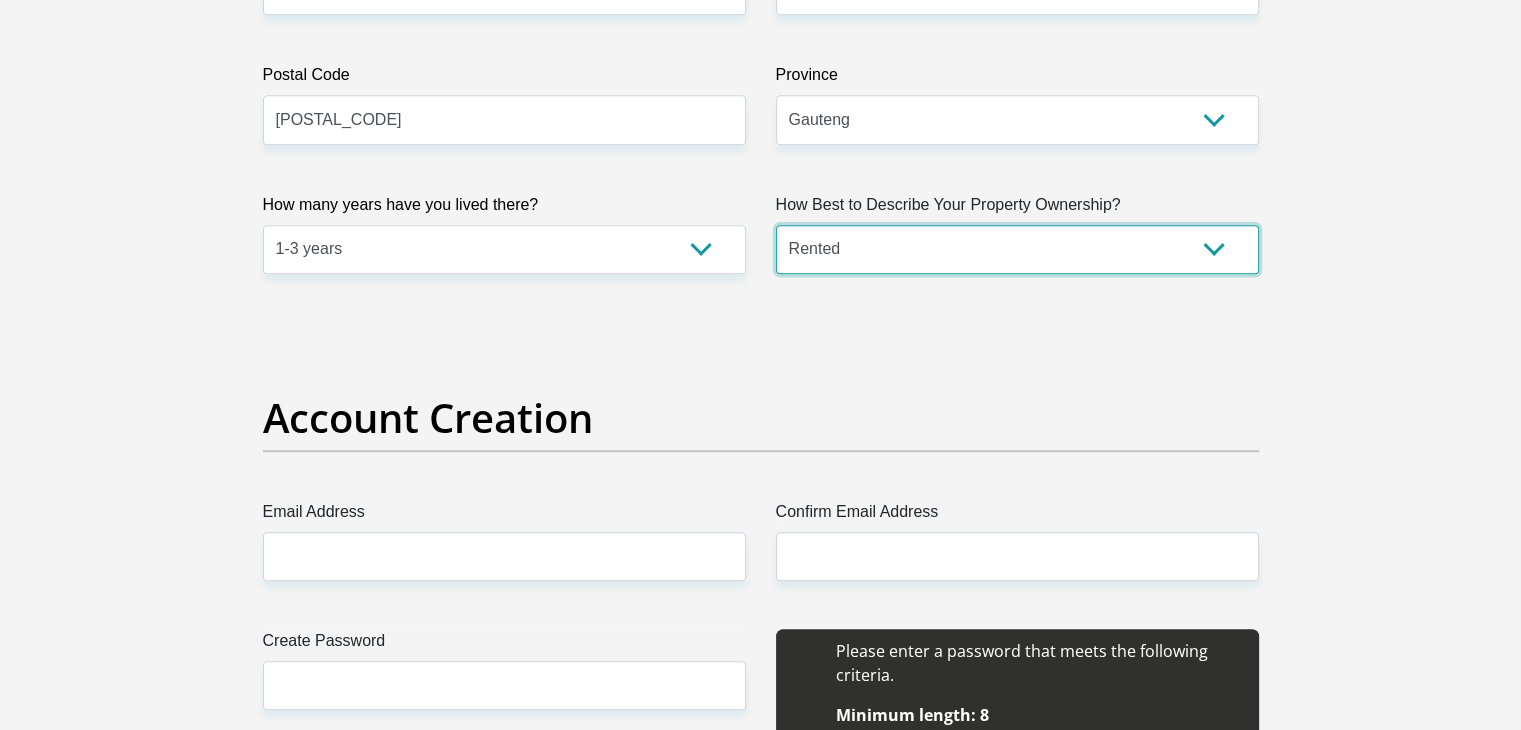click on "Owned
Rented
Family Owned
Company Dwelling" at bounding box center [1017, 249] 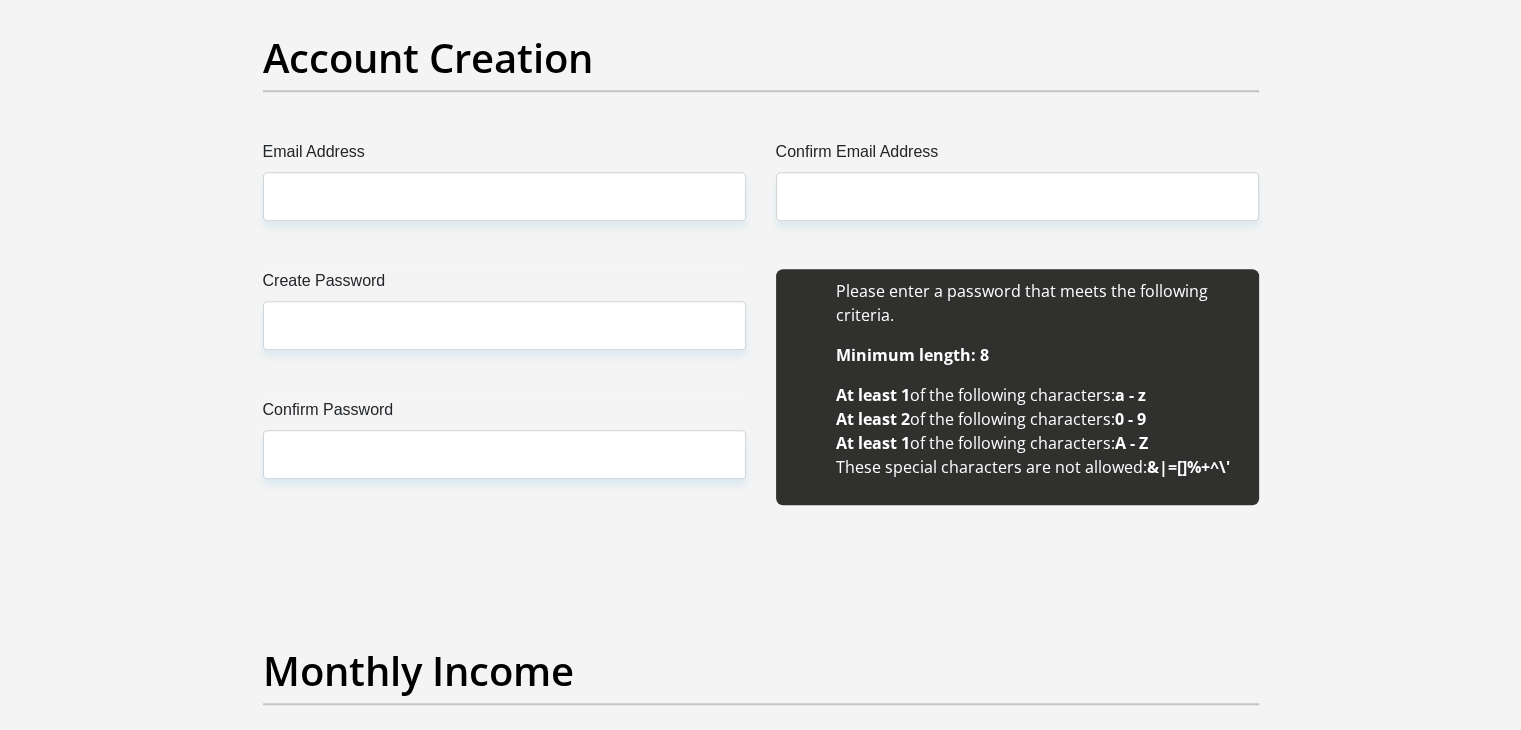 scroll, scrollTop: 1700, scrollLeft: 0, axis: vertical 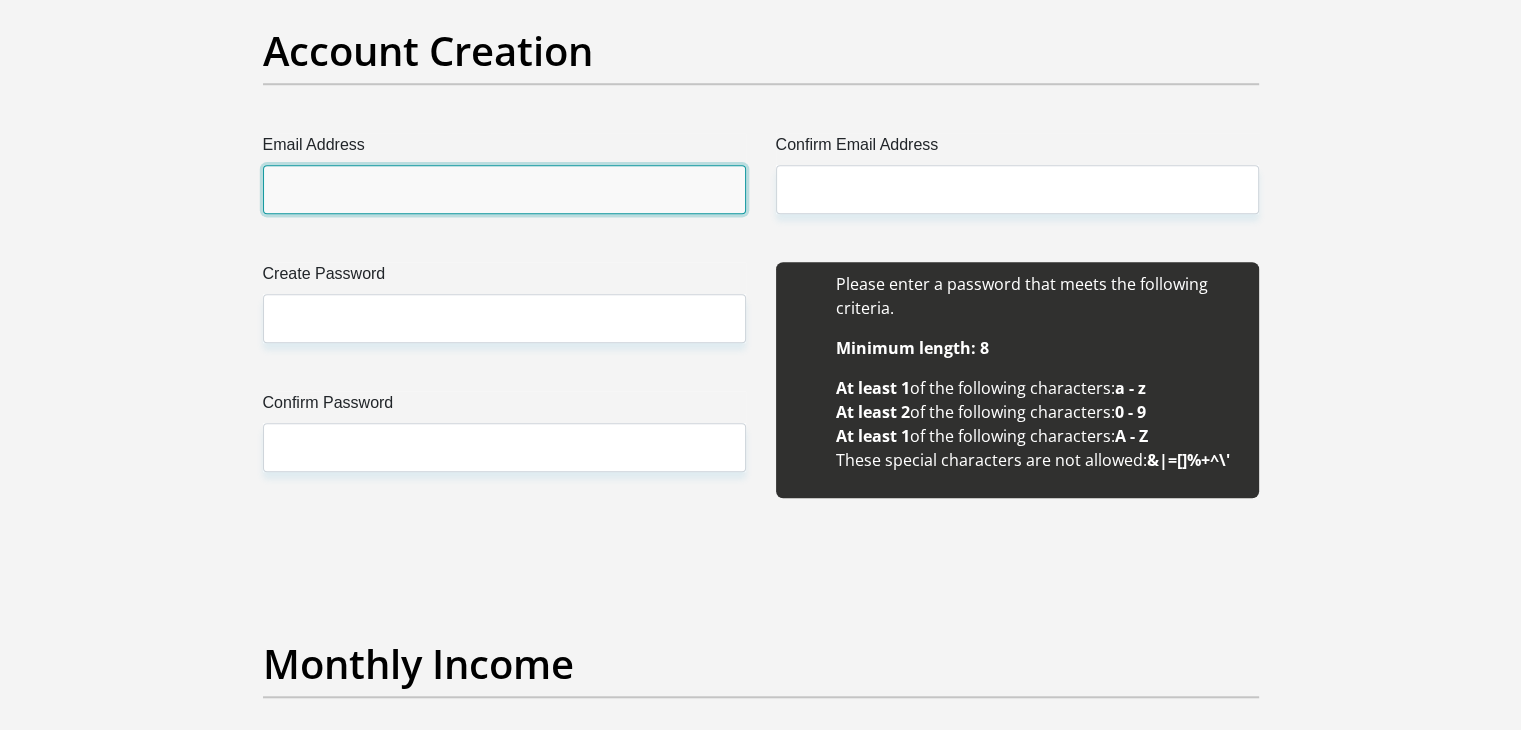 click on "Email Address" at bounding box center (504, 189) 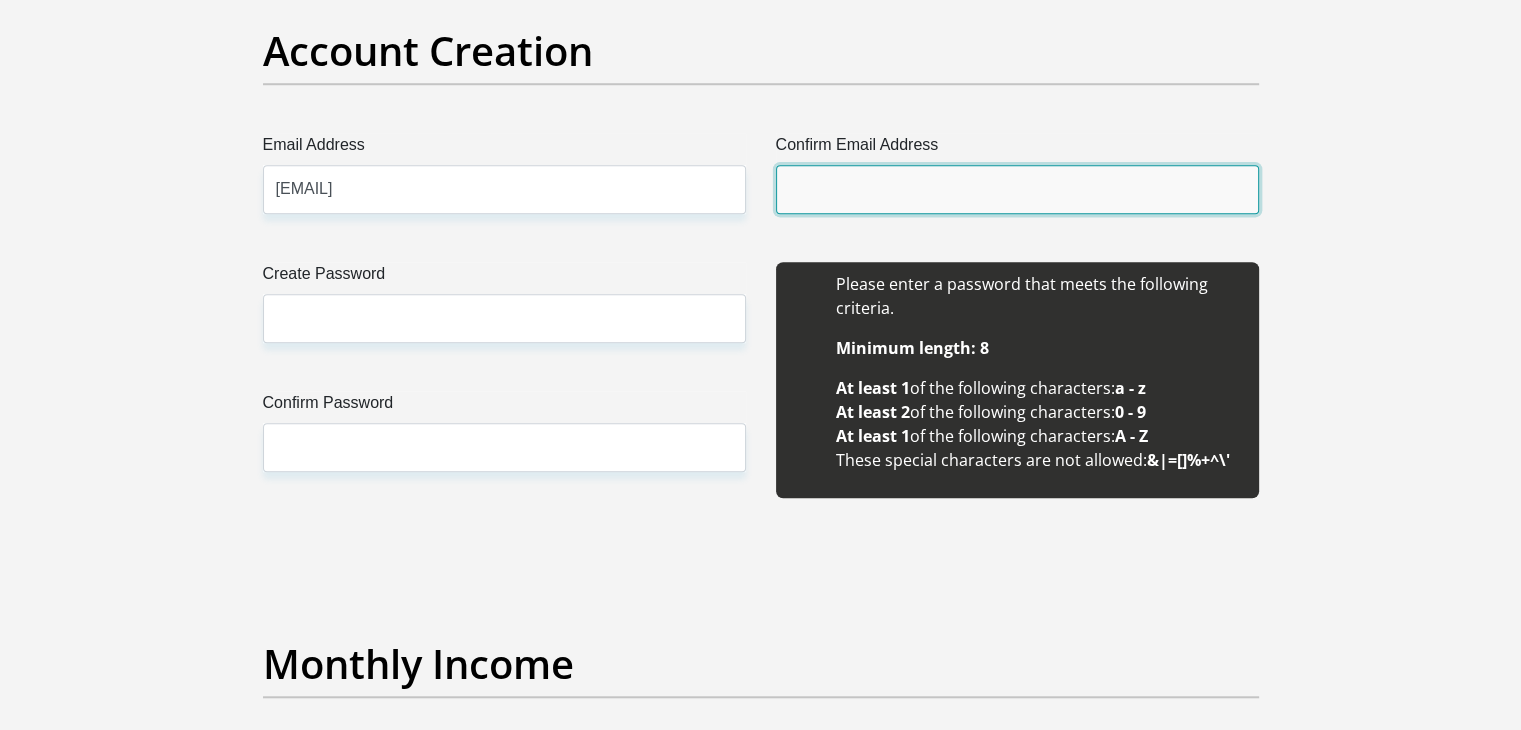 type on "michael@freedomwon.co.za" 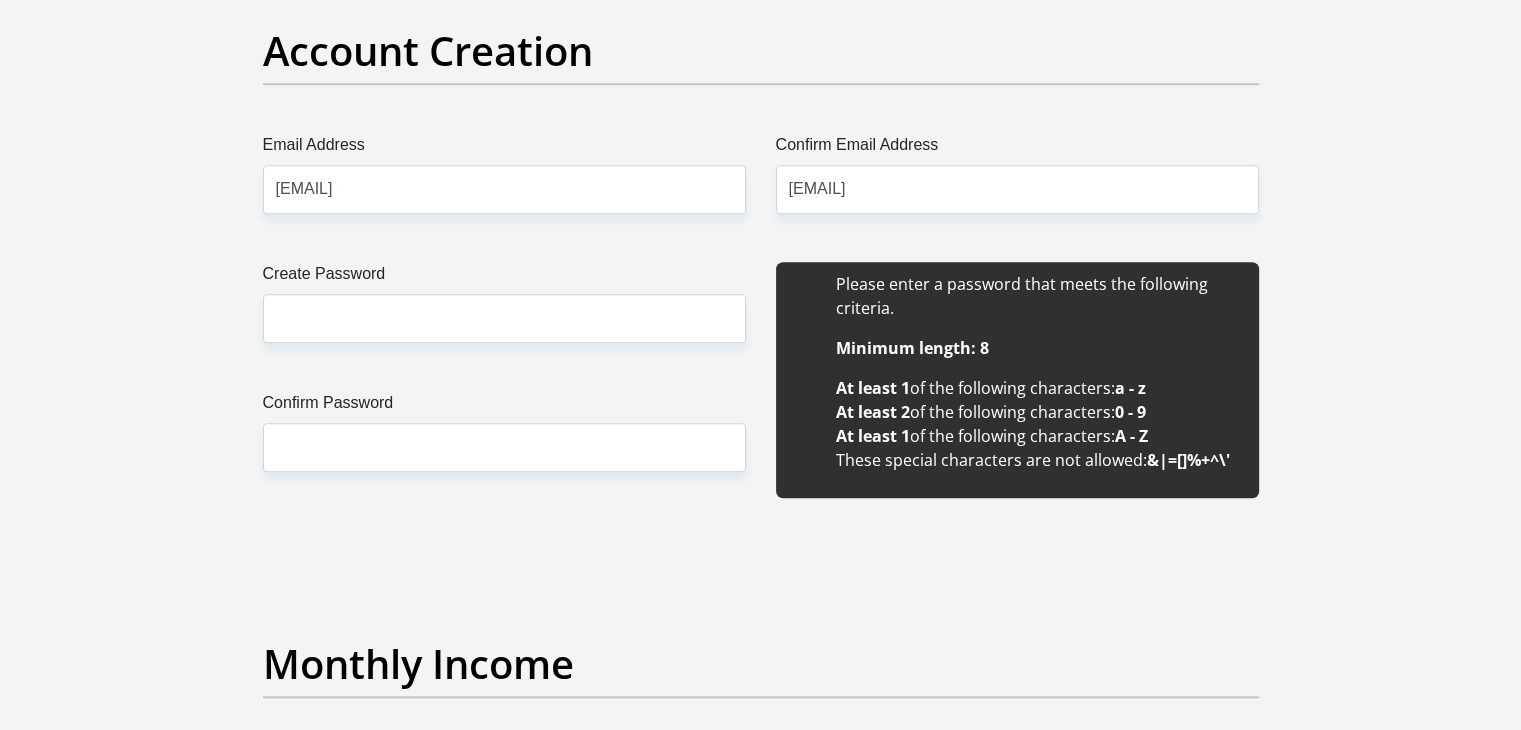 type 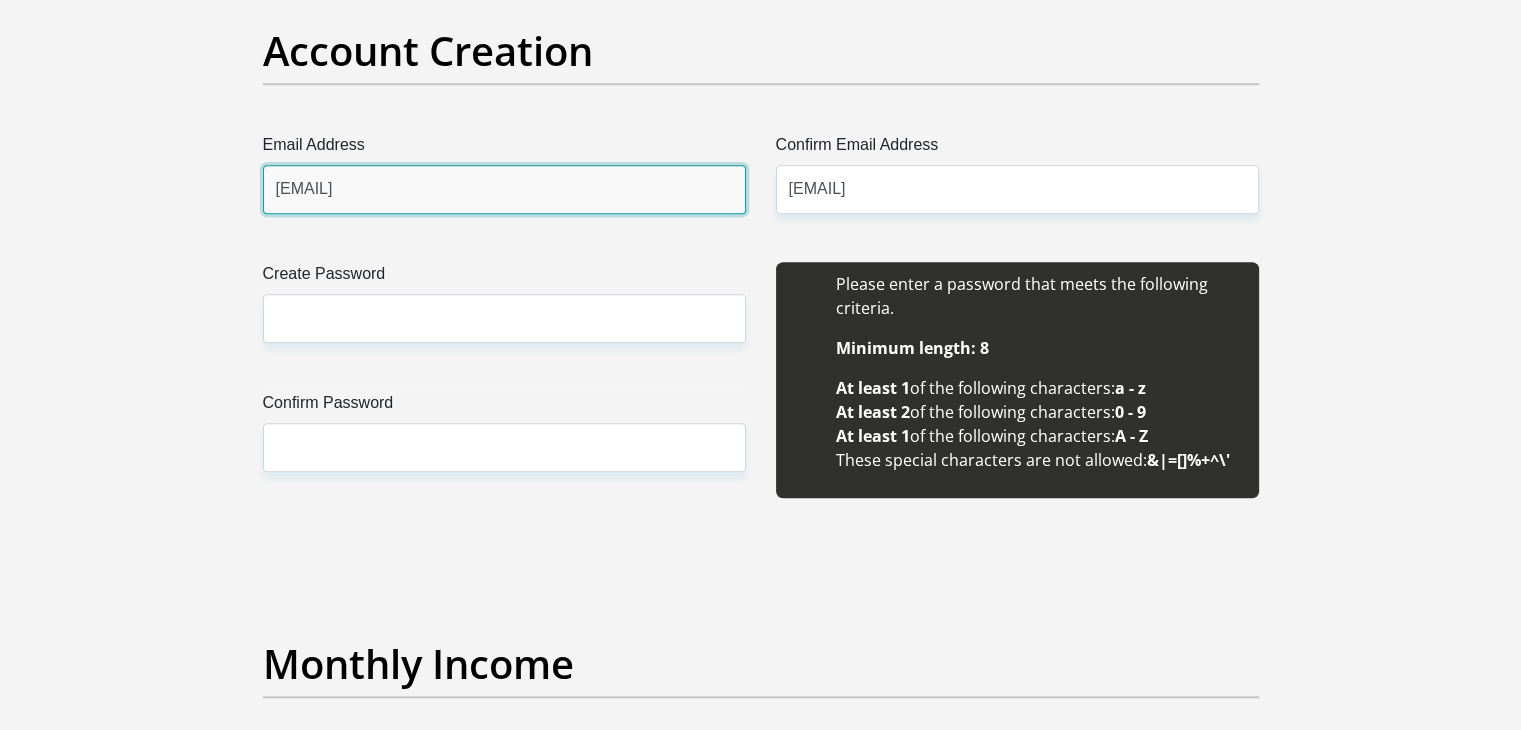 type 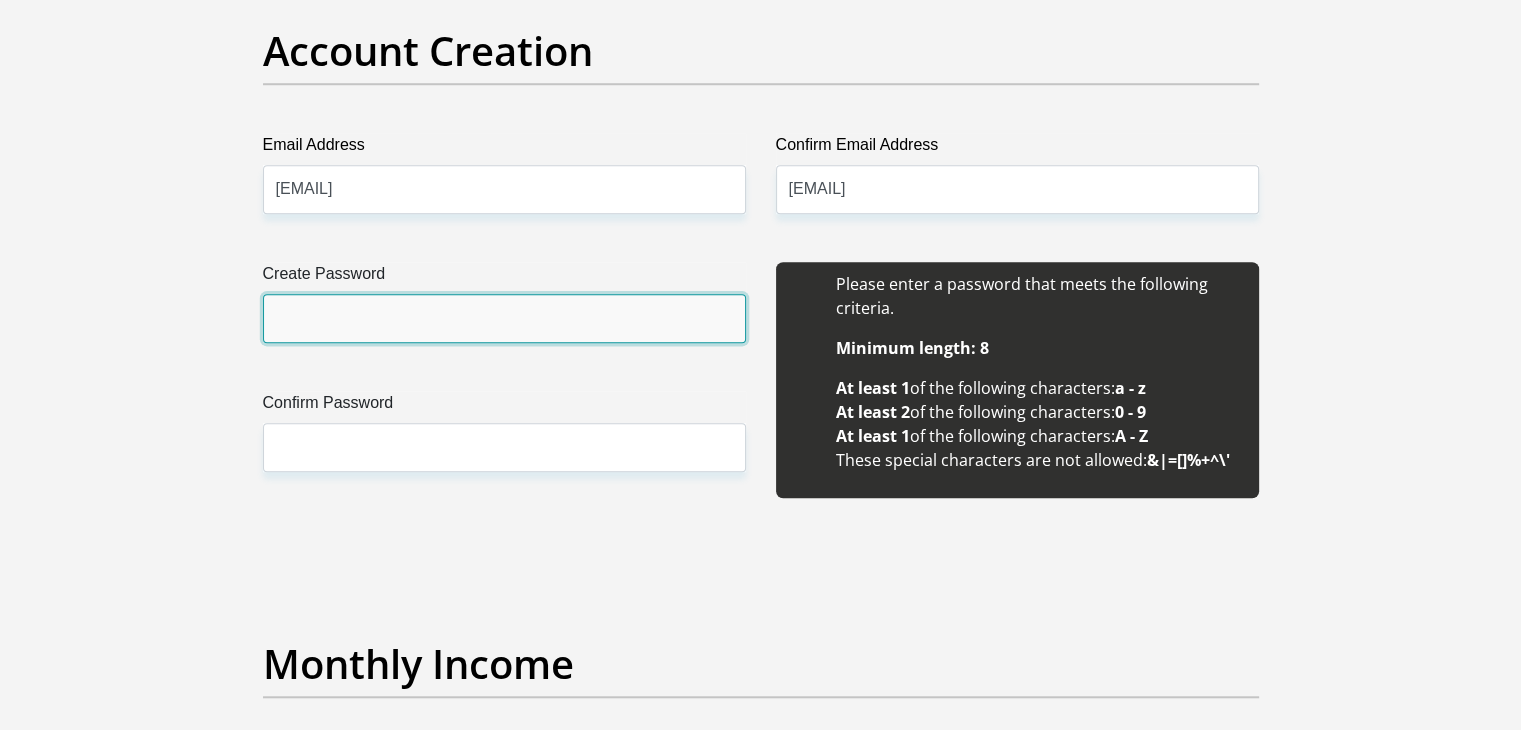 click on "Create Password" at bounding box center (504, 318) 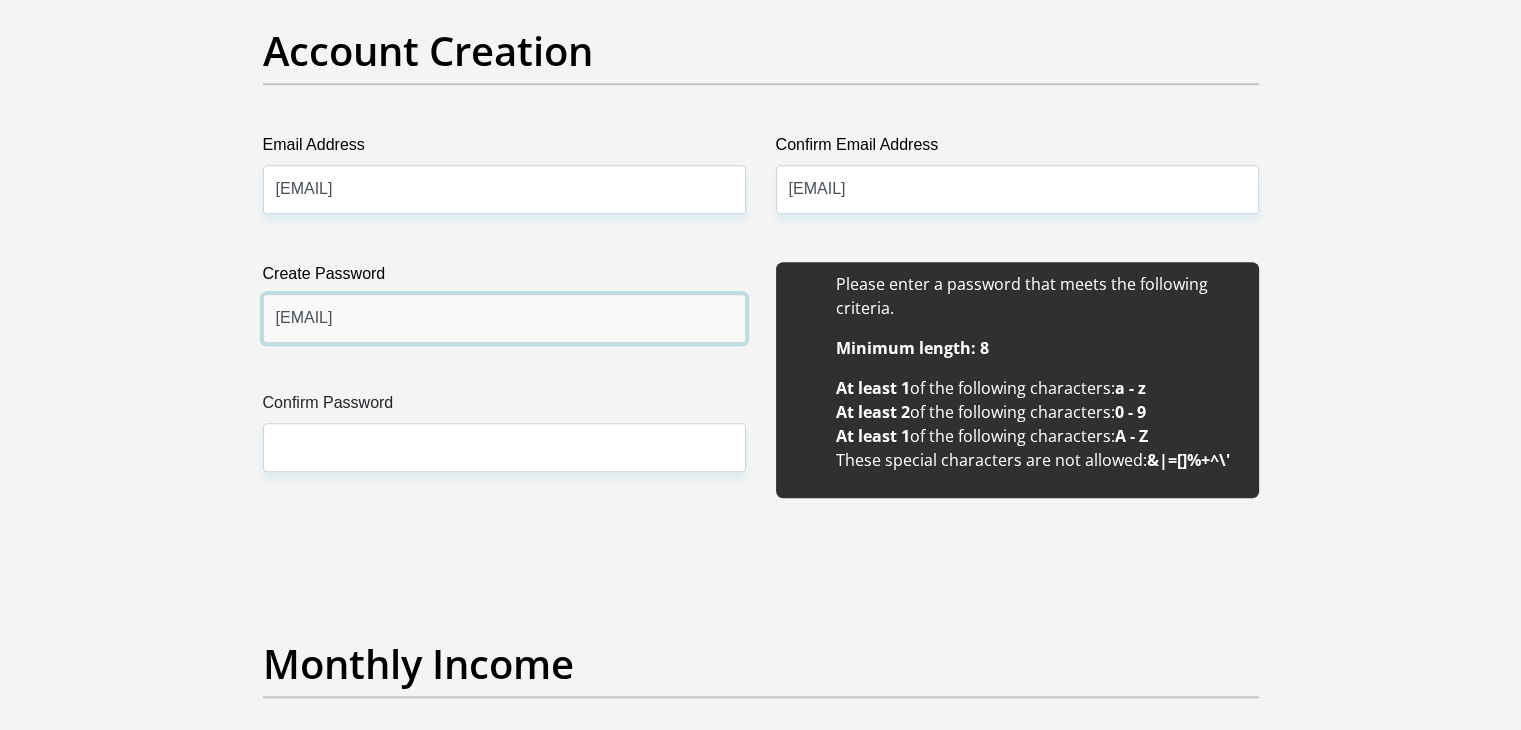 type on "67991@Kas" 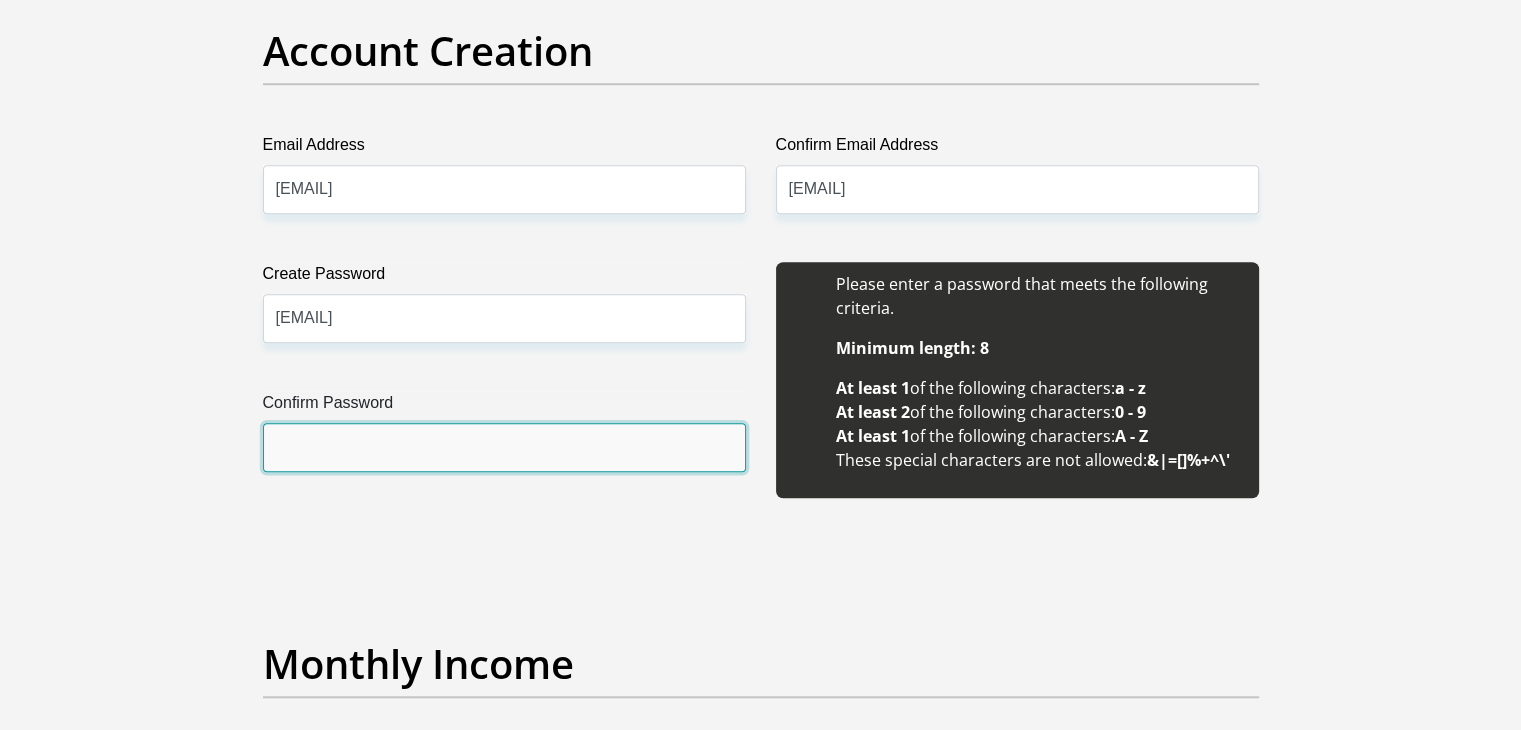 click on "Confirm Password" at bounding box center [504, 447] 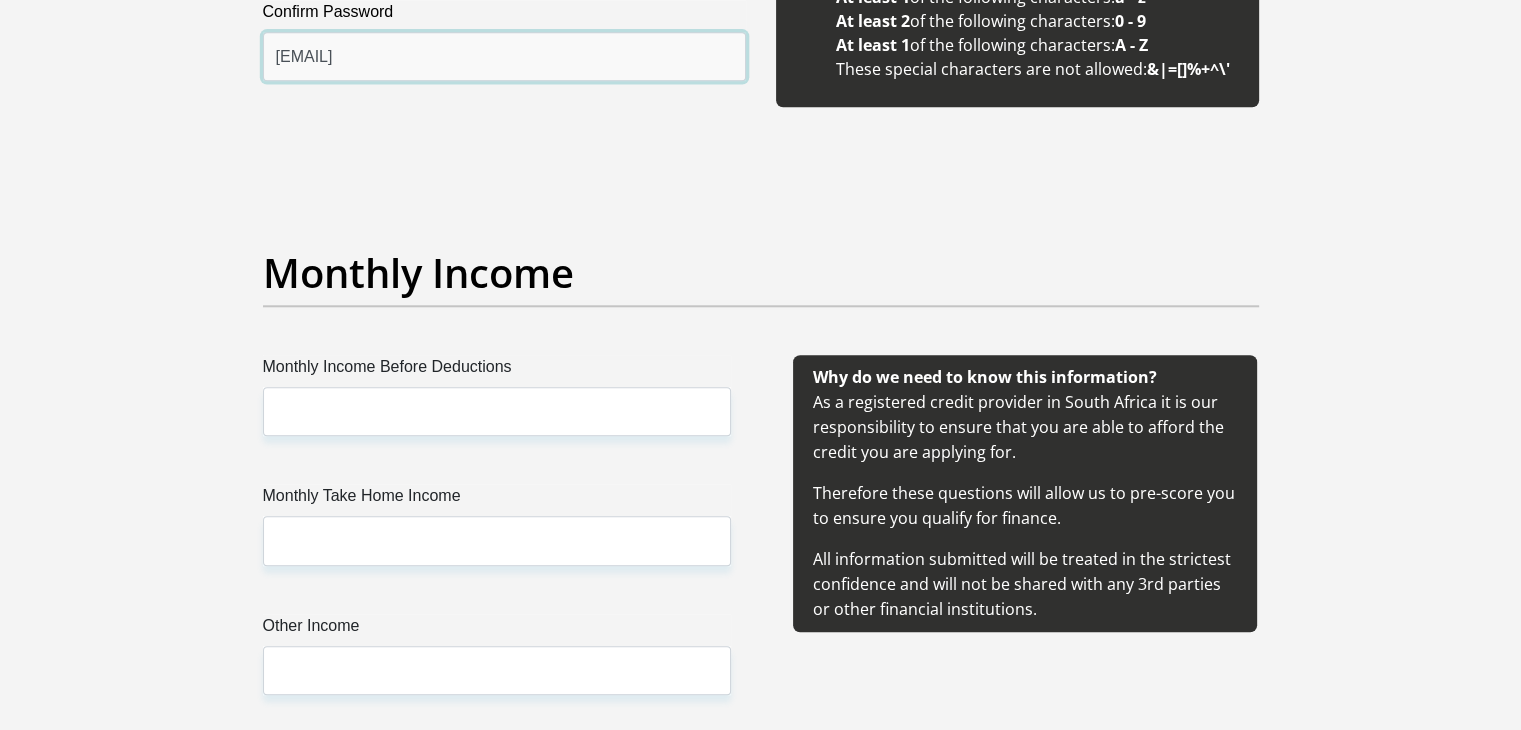 scroll, scrollTop: 2133, scrollLeft: 0, axis: vertical 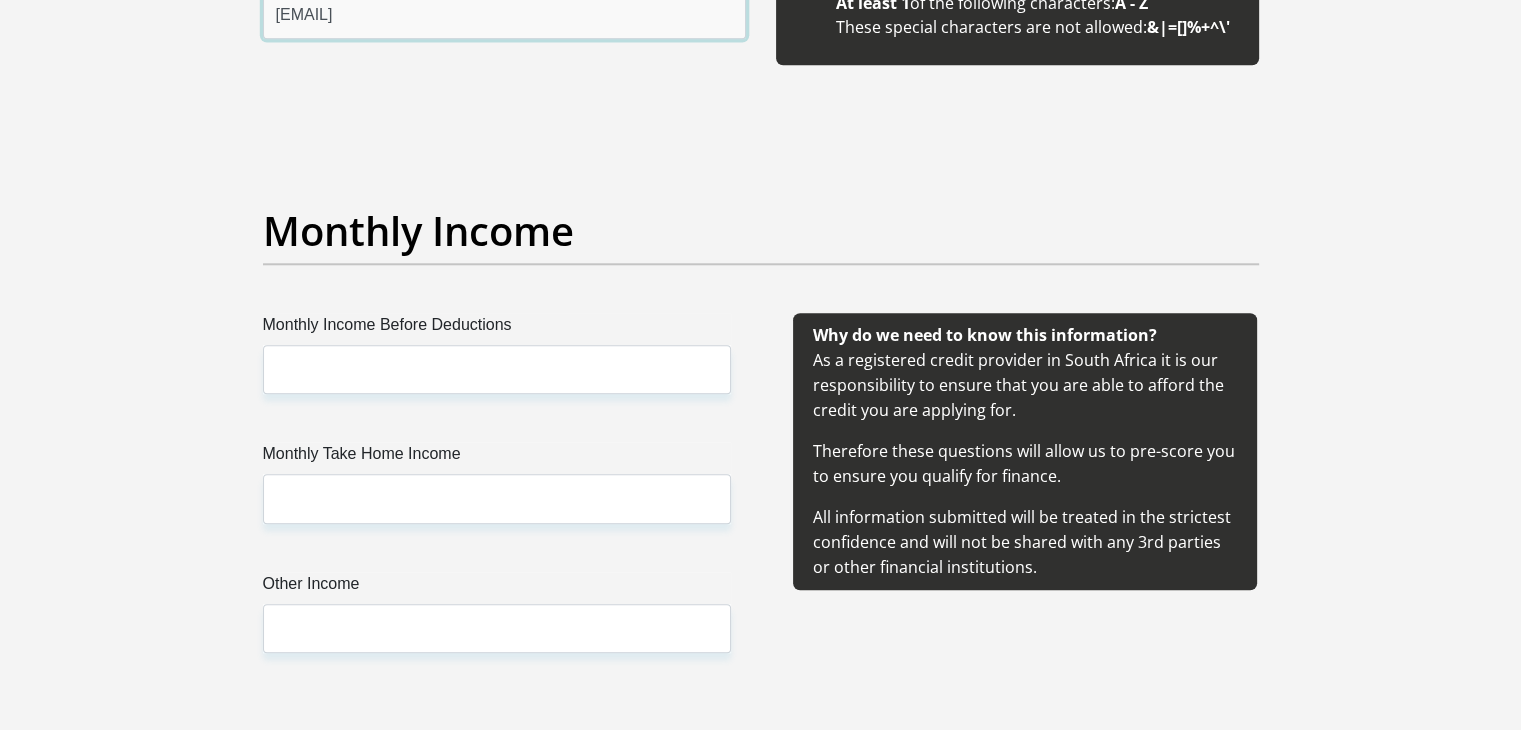 type on "67991@Kas" 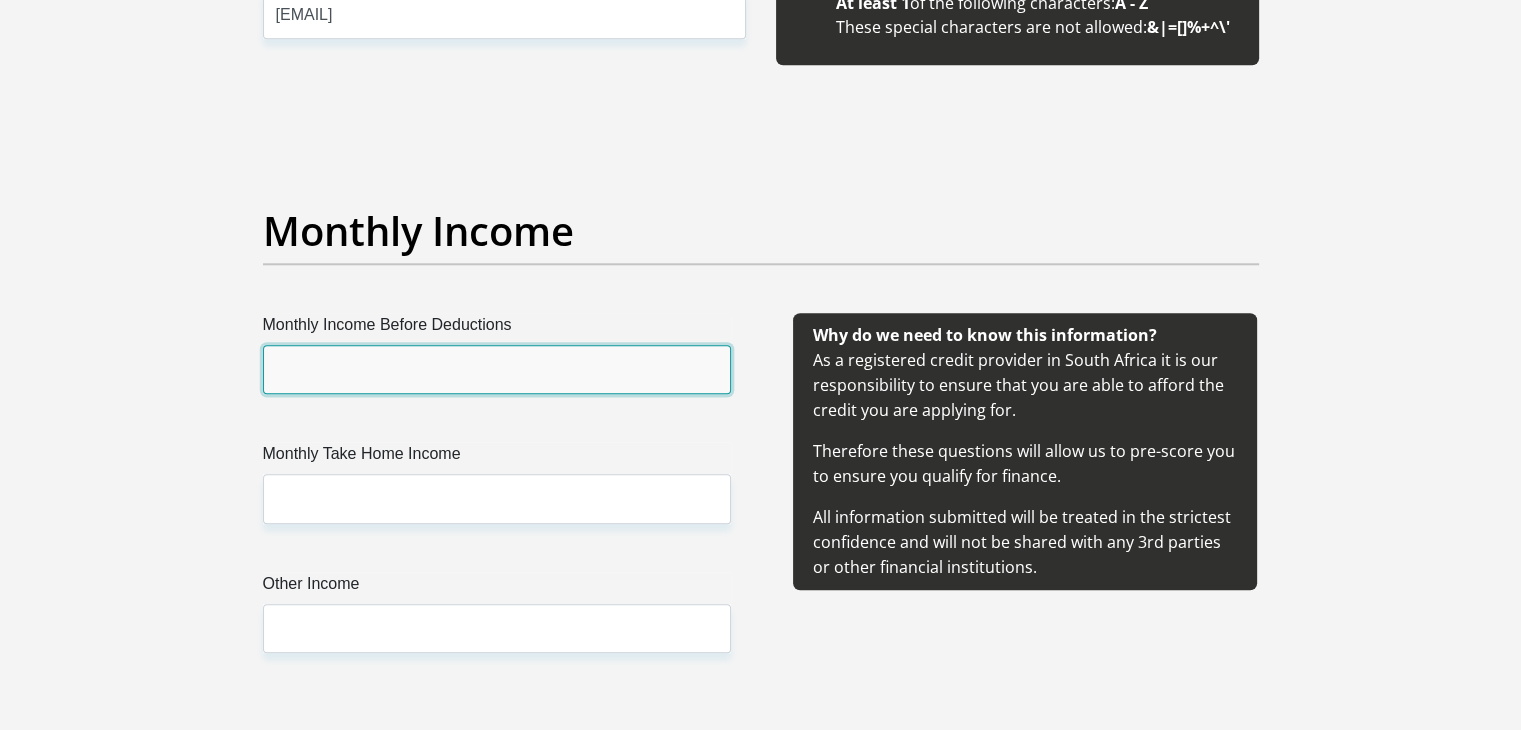 click on "Monthly Income Before Deductions" at bounding box center (497, 369) 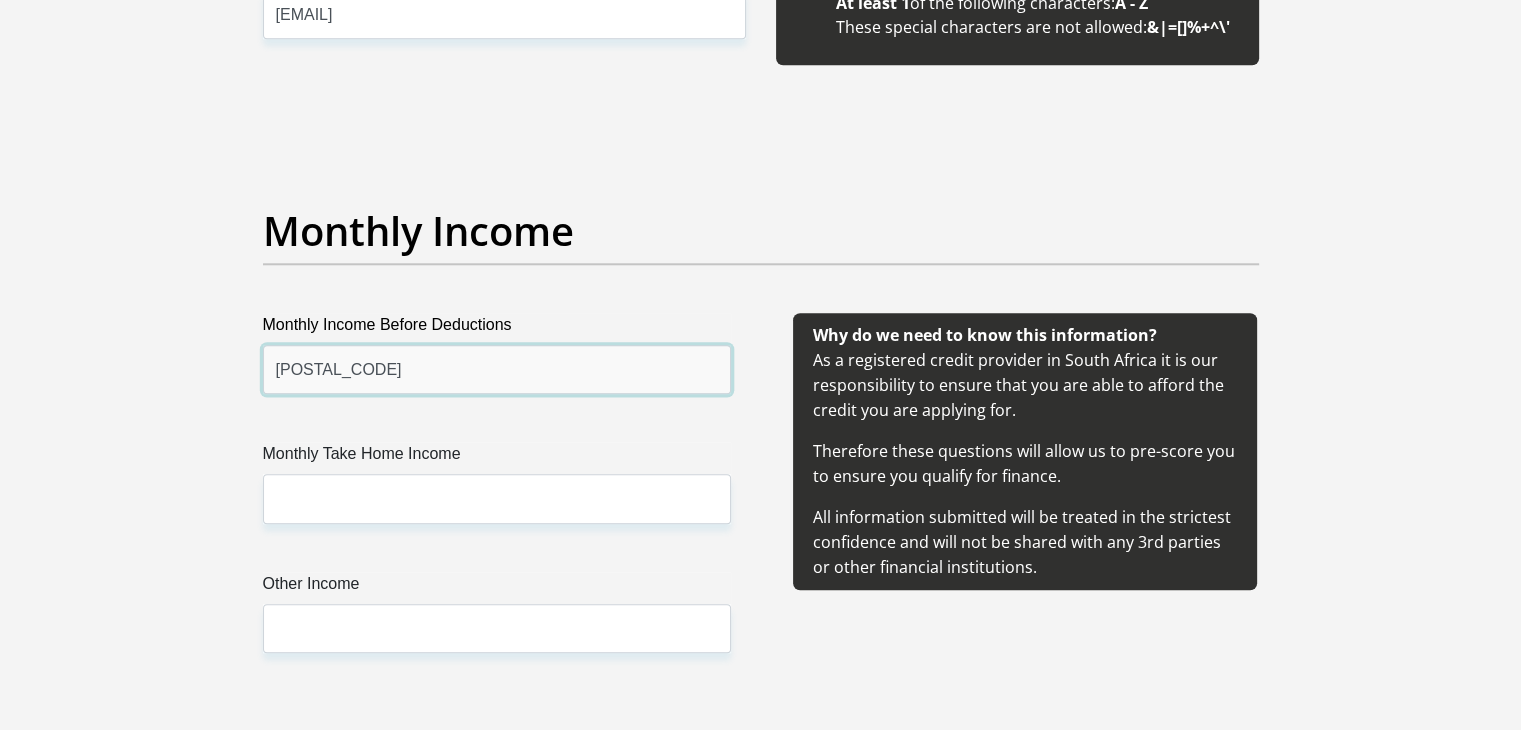 type on "89193" 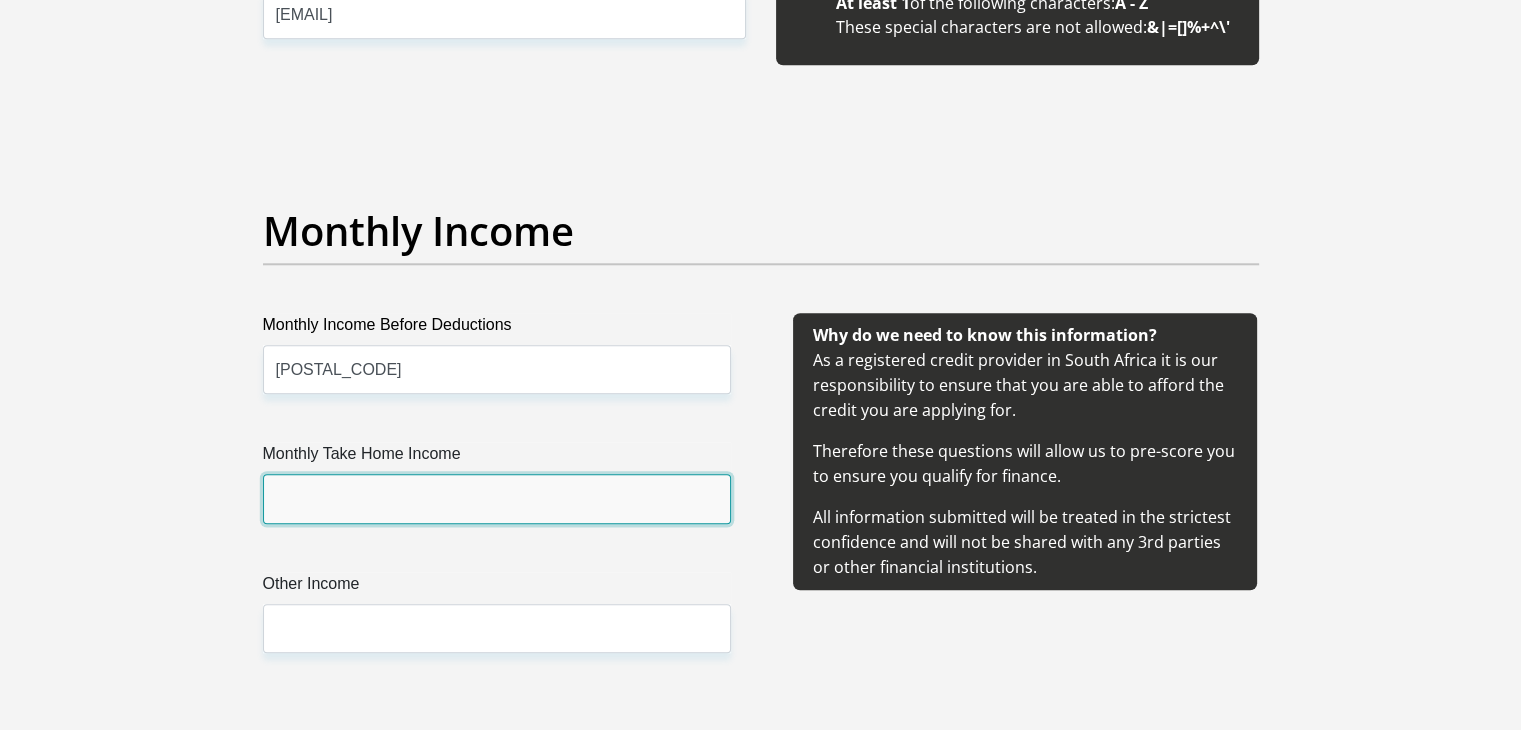 click on "Monthly Take Home Income" at bounding box center (497, 498) 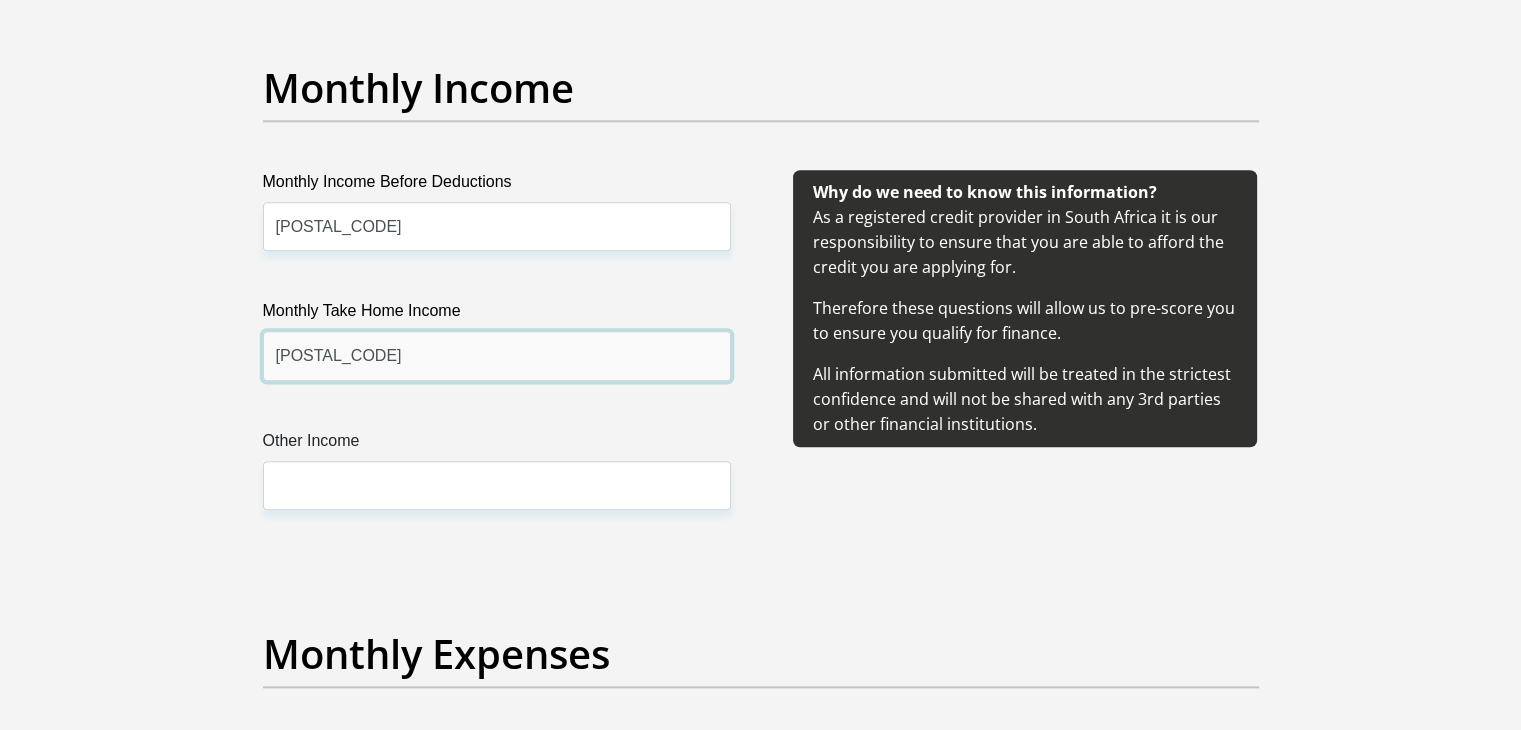 scroll, scrollTop: 2333, scrollLeft: 0, axis: vertical 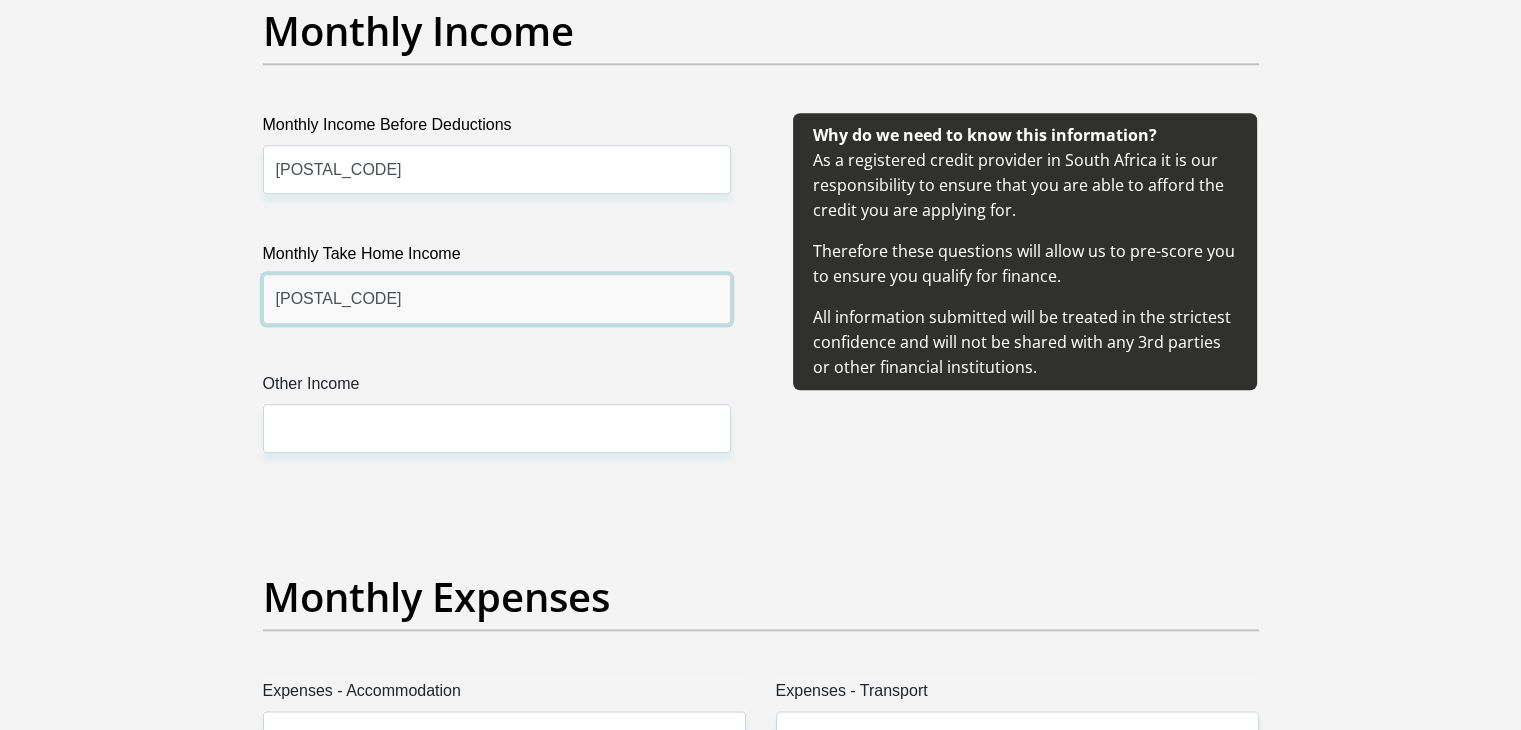 type on "61893" 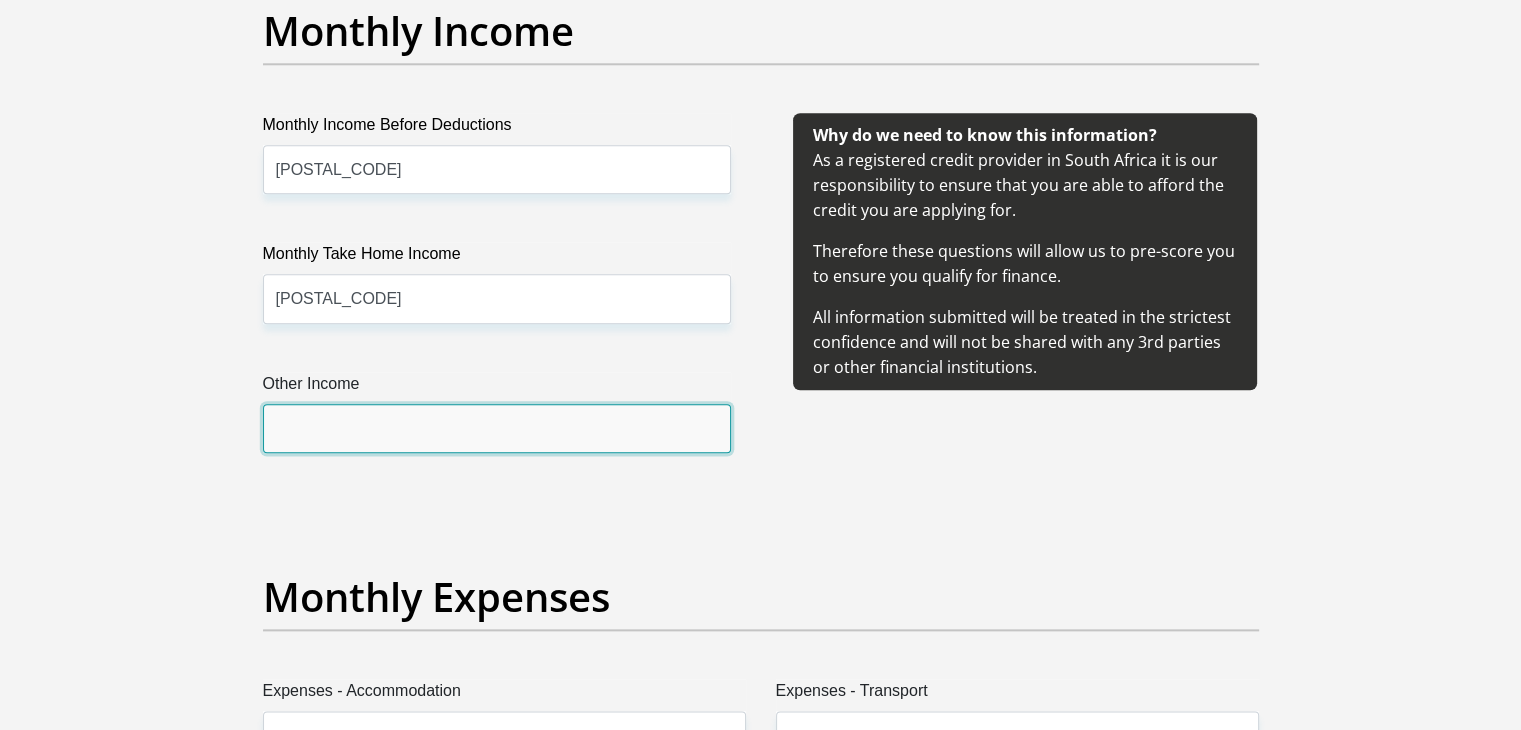 click on "Other Income" at bounding box center (497, 428) 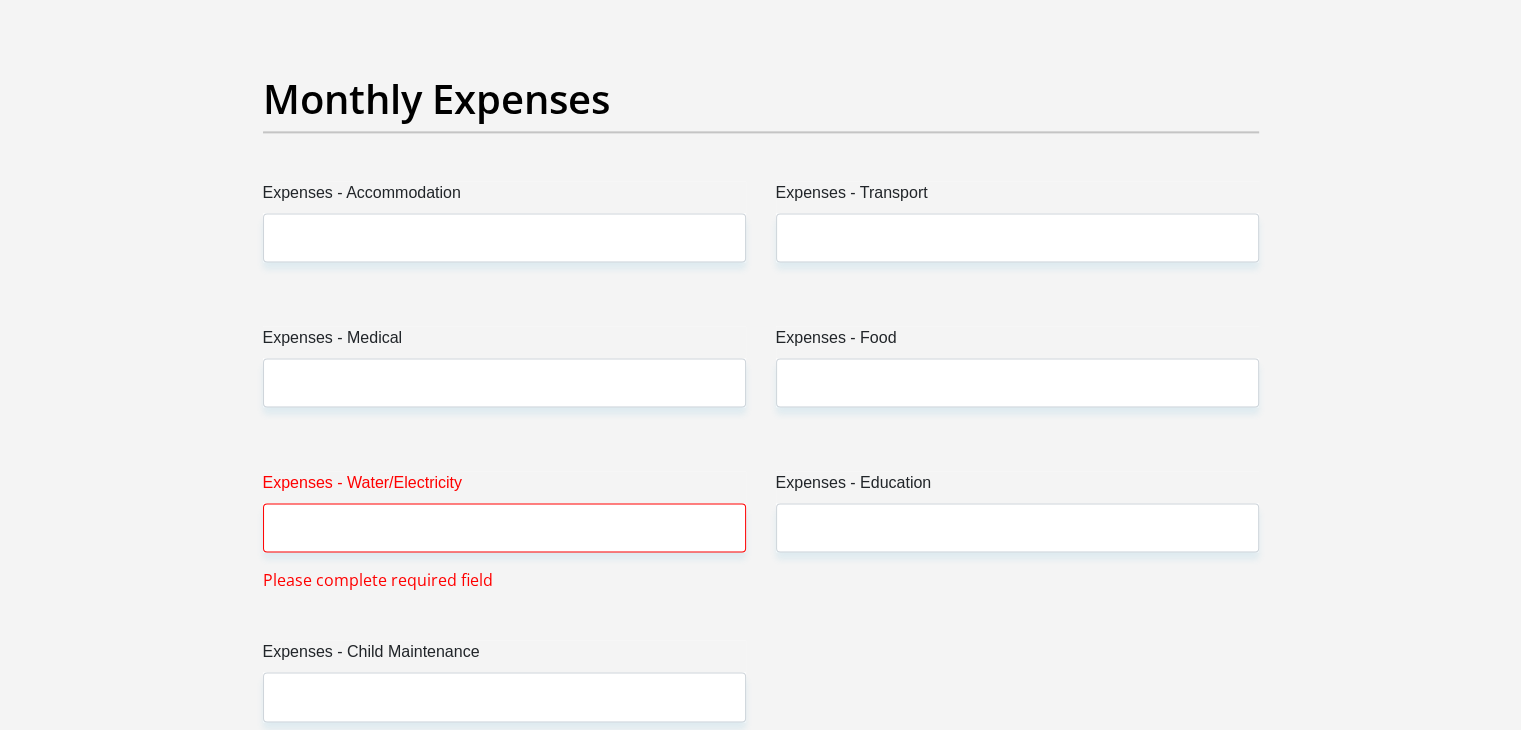 scroll, scrollTop: 2833, scrollLeft: 0, axis: vertical 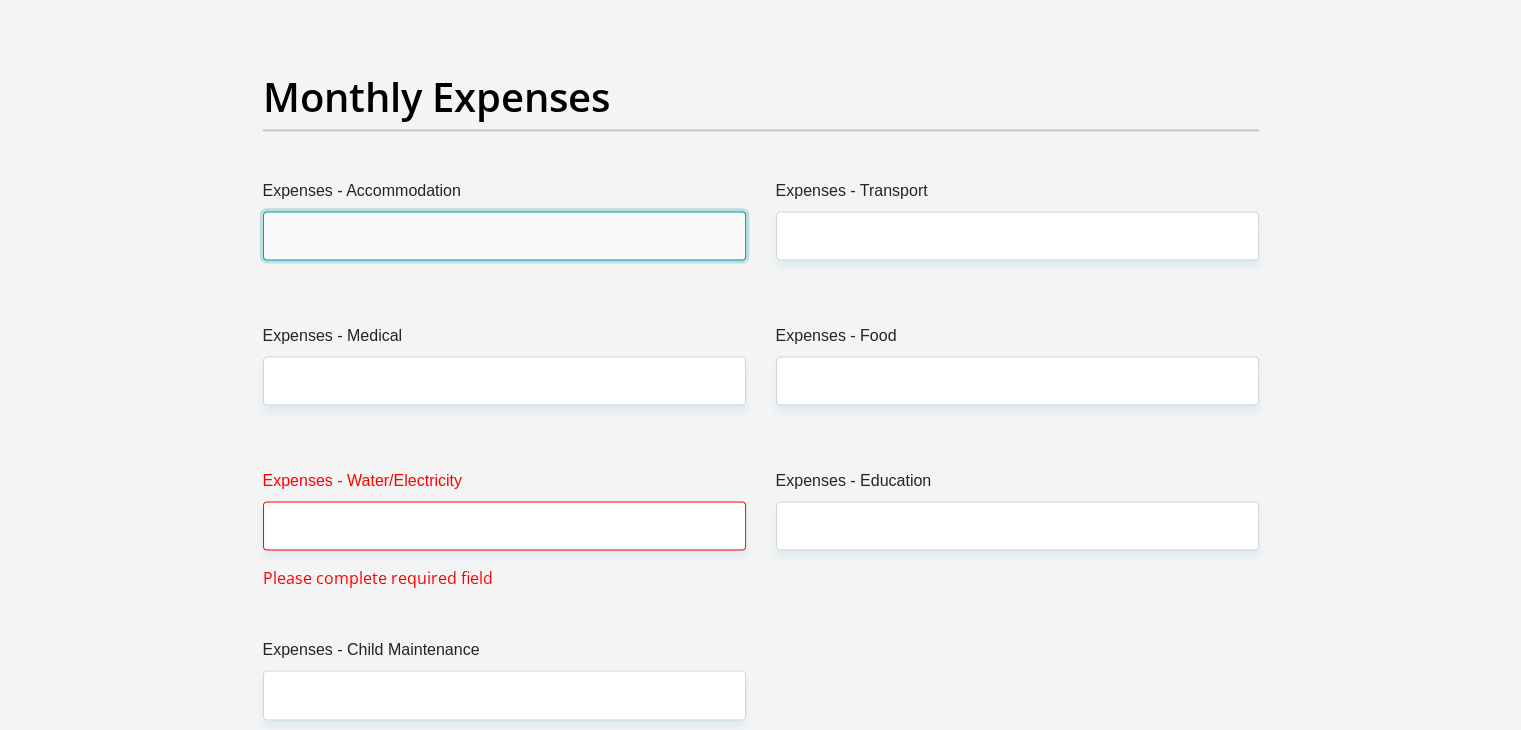 click on "Expenses - Accommodation" at bounding box center (504, 235) 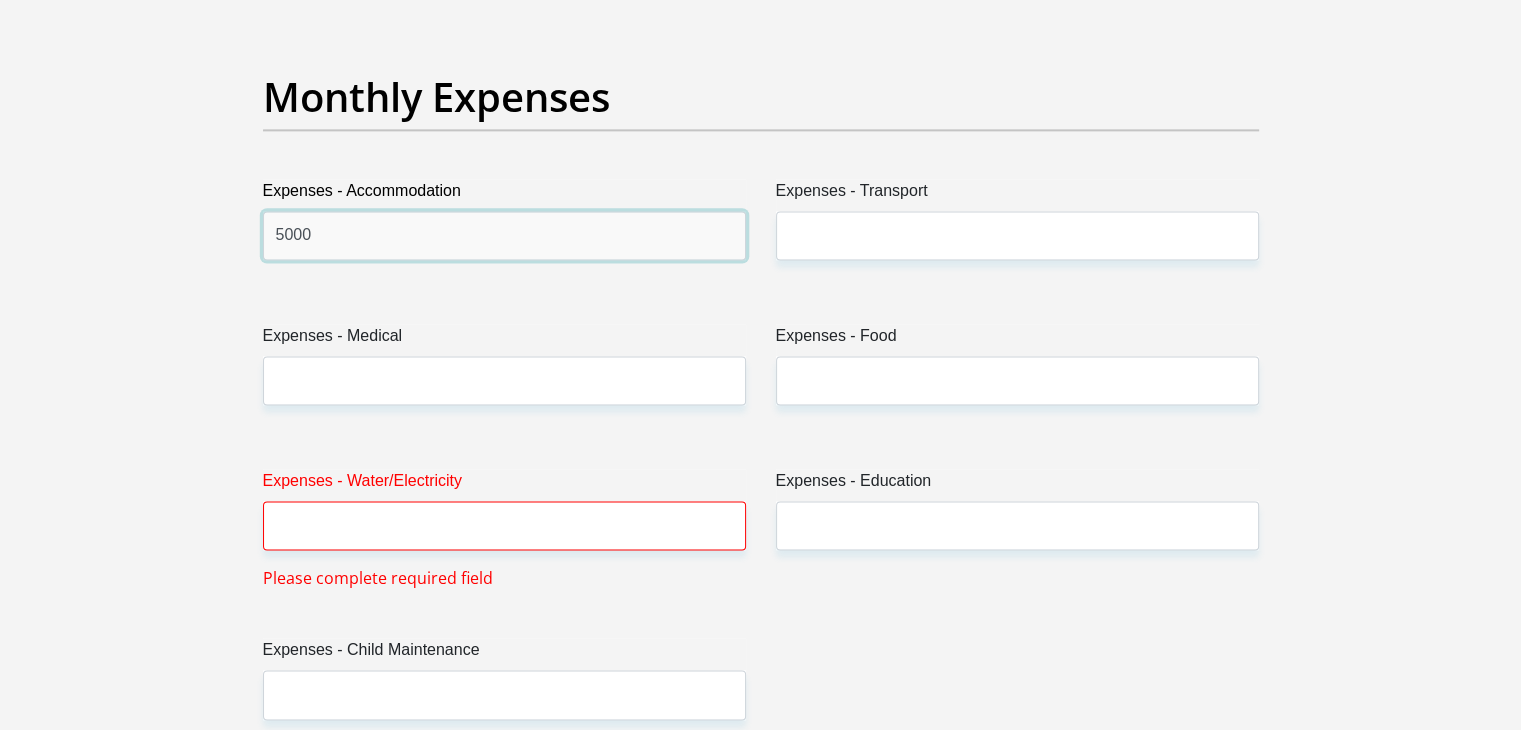type on "5000" 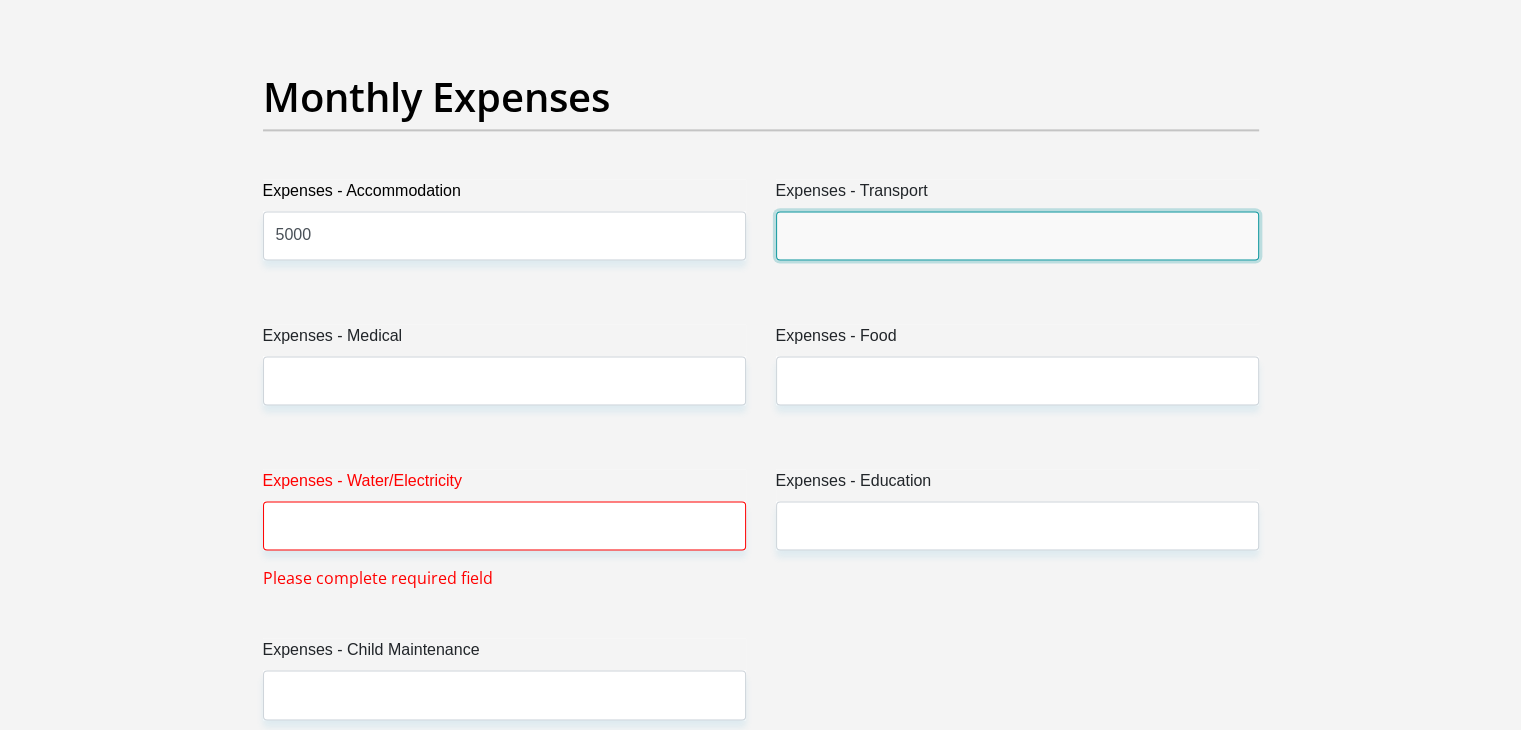 click on "Expenses - Transport" at bounding box center [1017, 235] 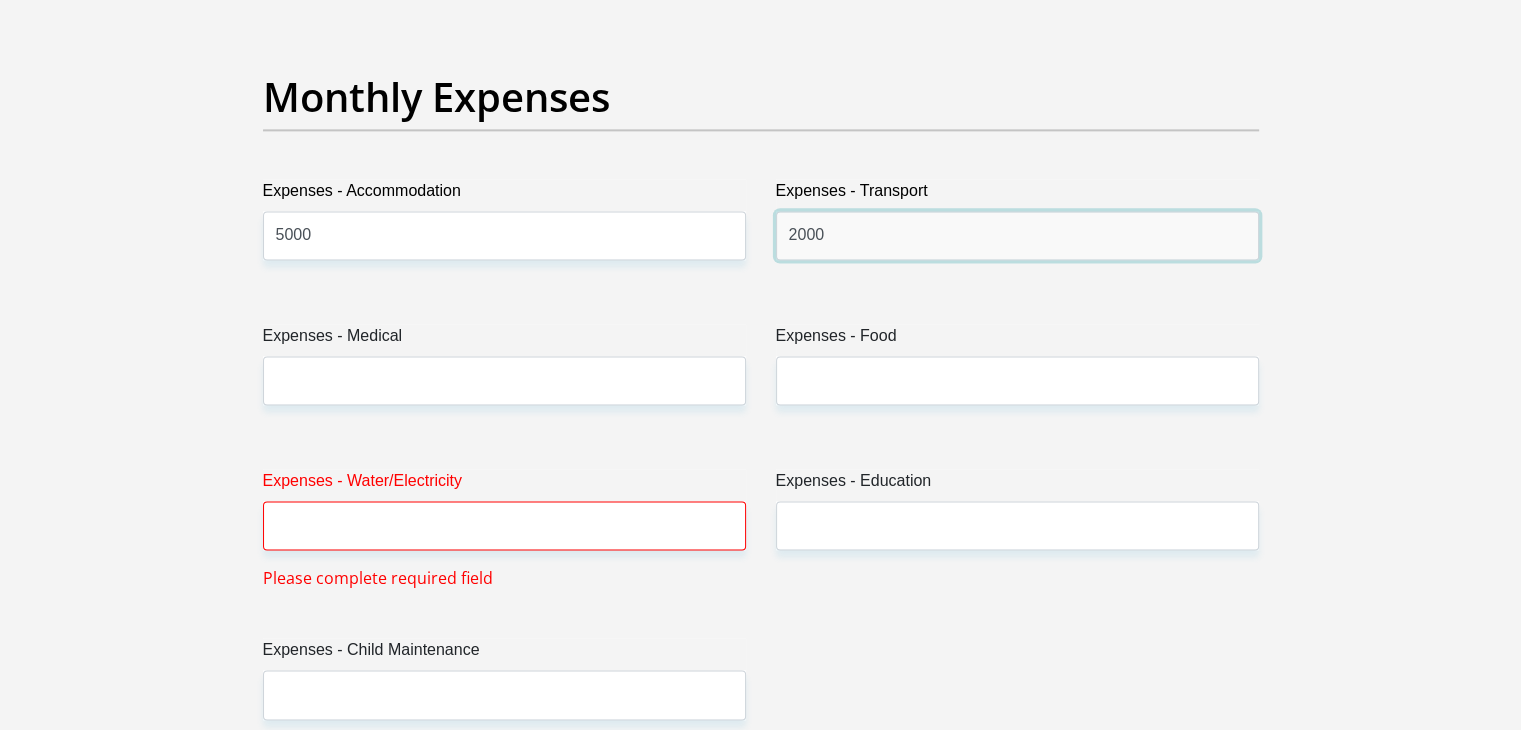 type on "2000" 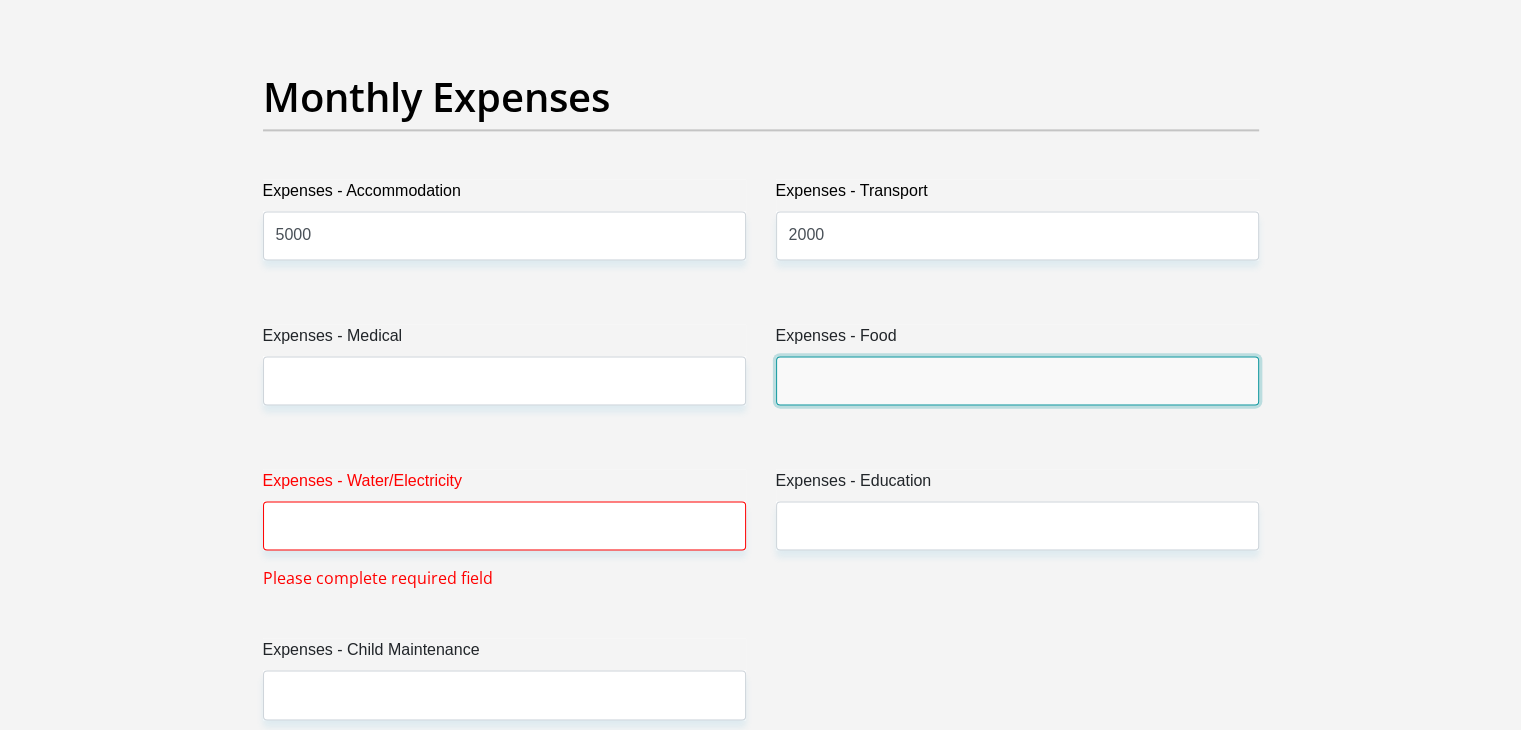 click on "Expenses - Food" at bounding box center (1017, 380) 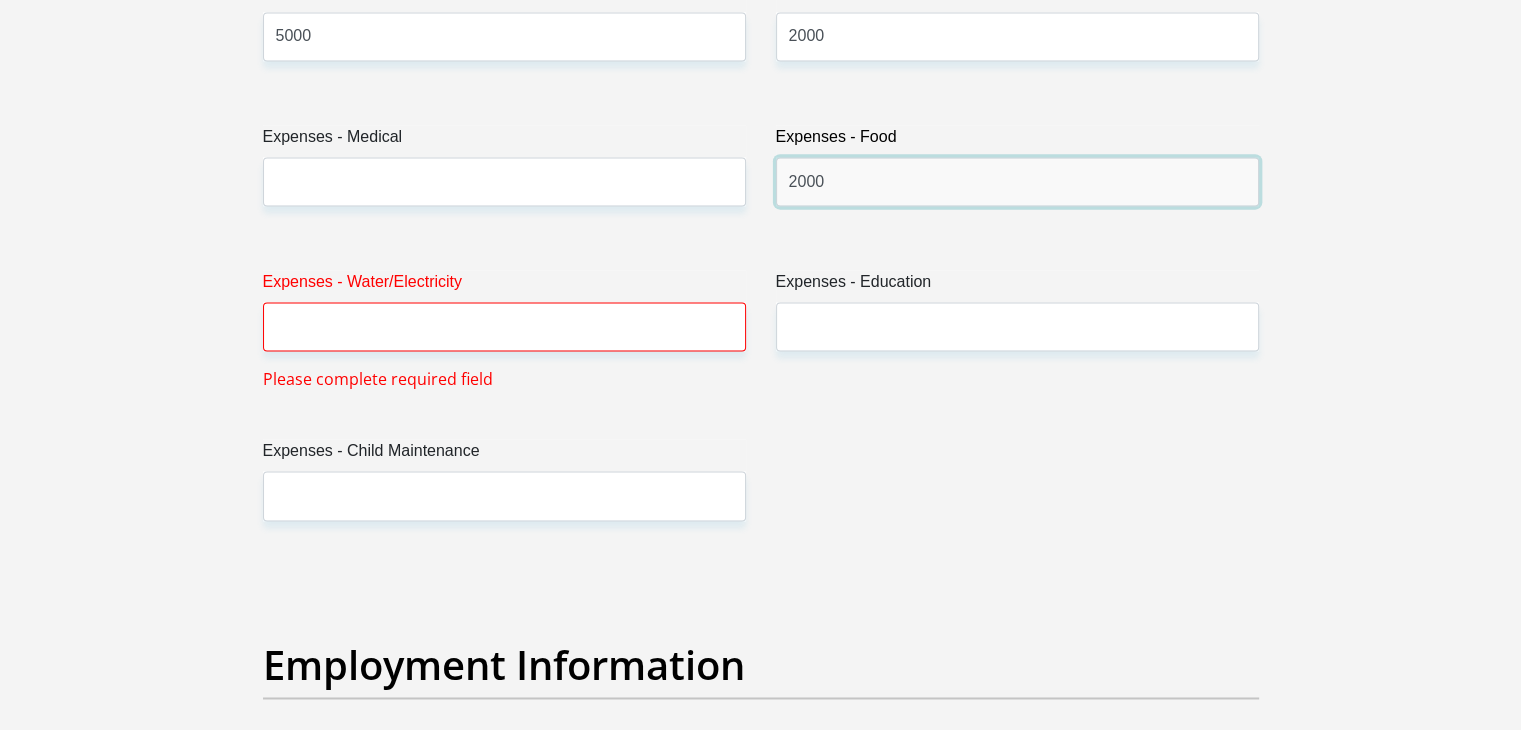 scroll, scrollTop: 3033, scrollLeft: 0, axis: vertical 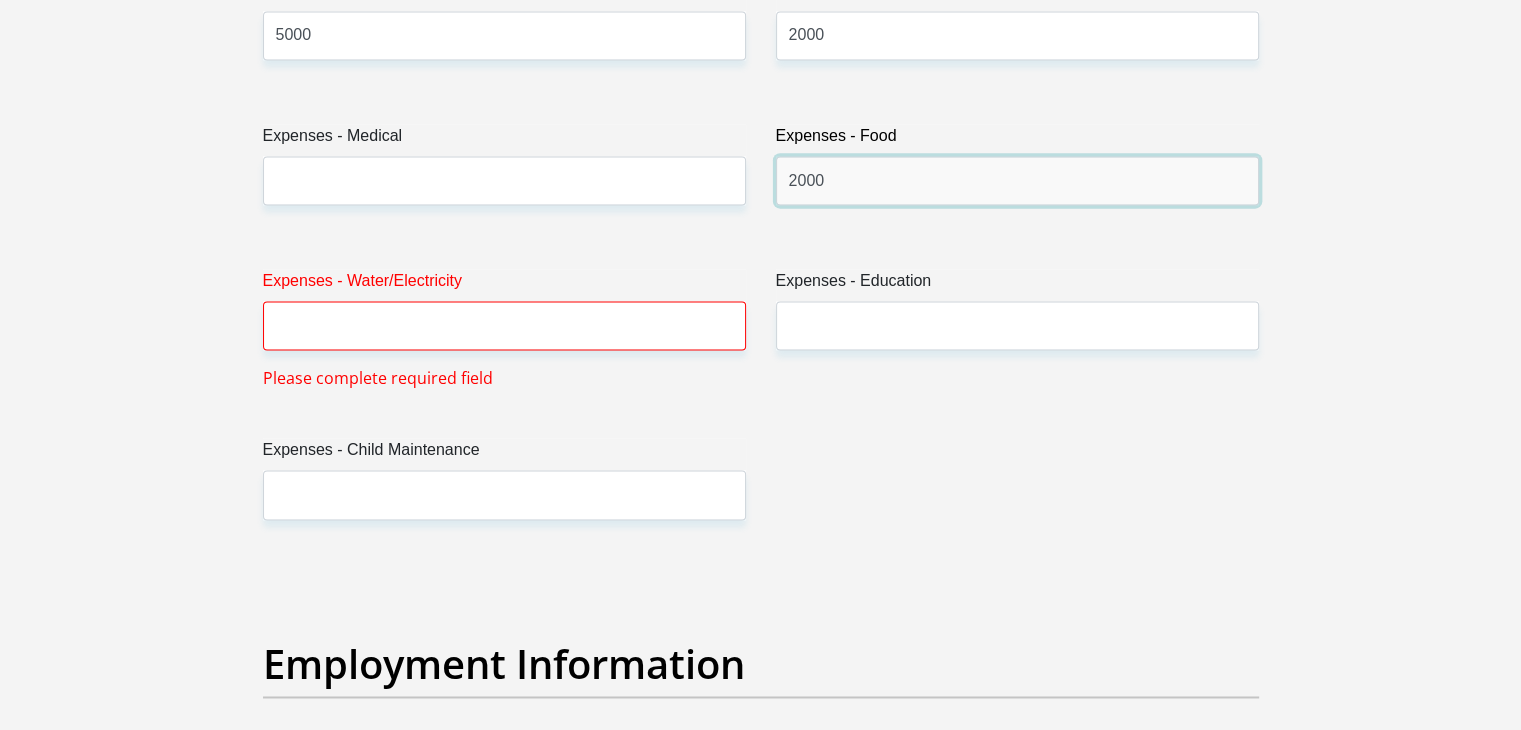 type on "2000" 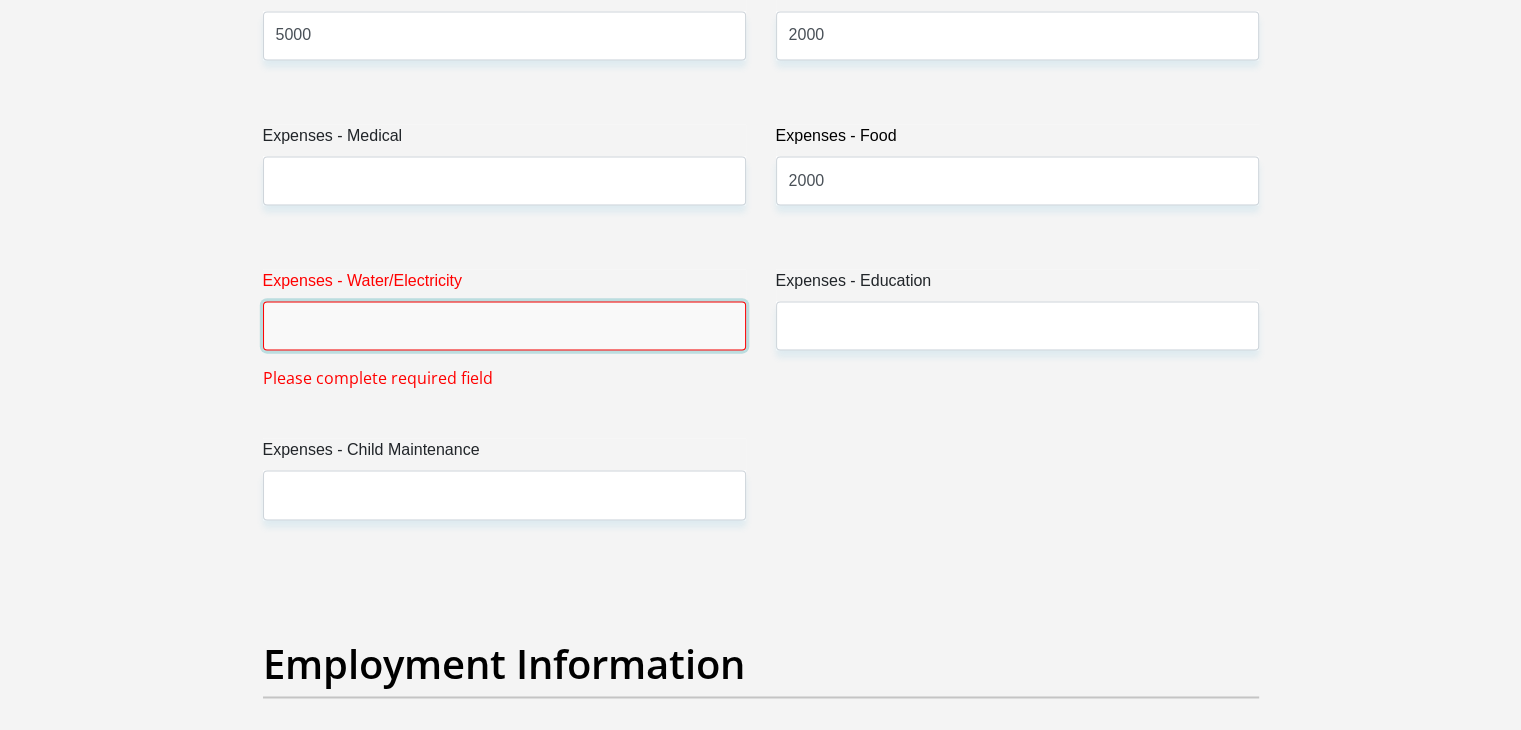 click on "Expenses - Water/Electricity" at bounding box center (504, 325) 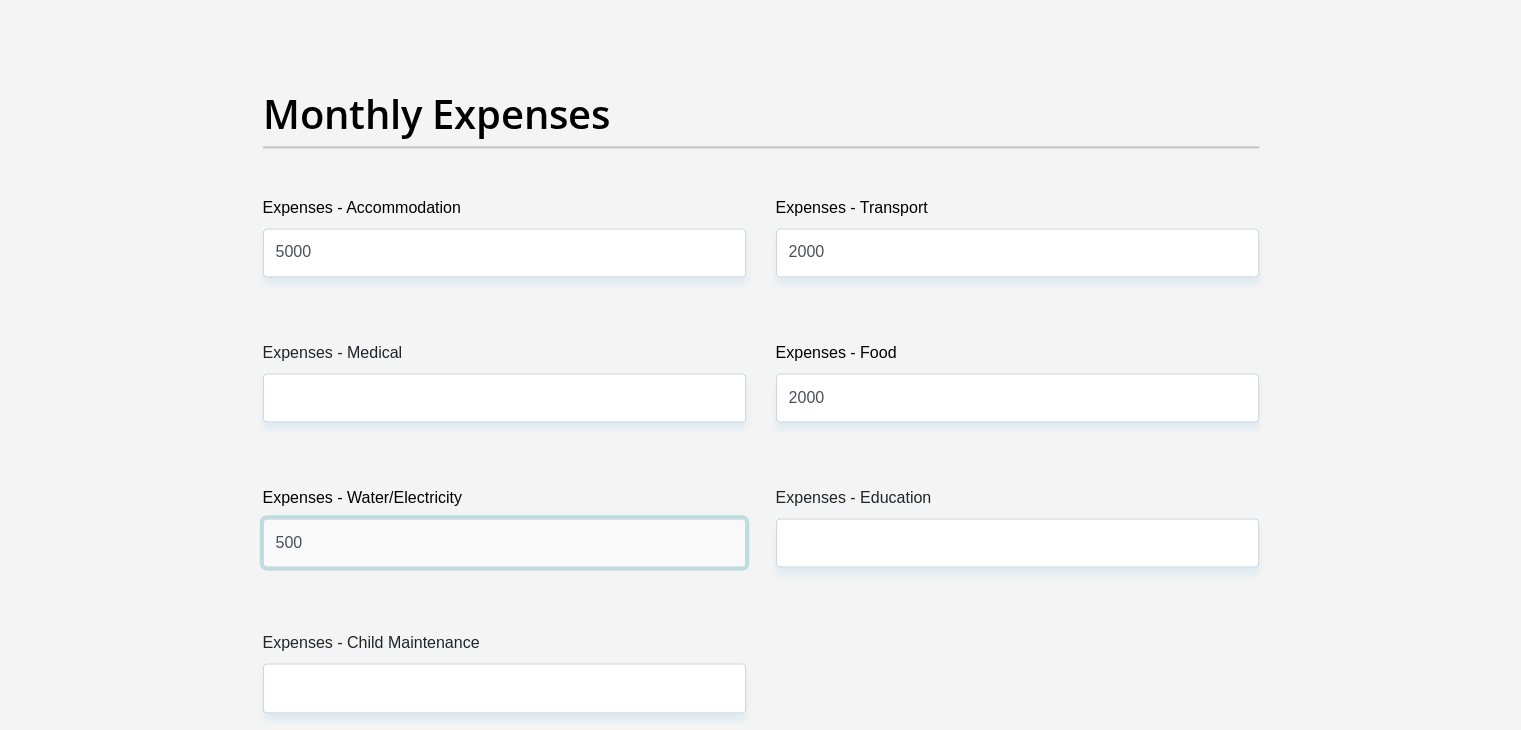 scroll, scrollTop: 2800, scrollLeft: 0, axis: vertical 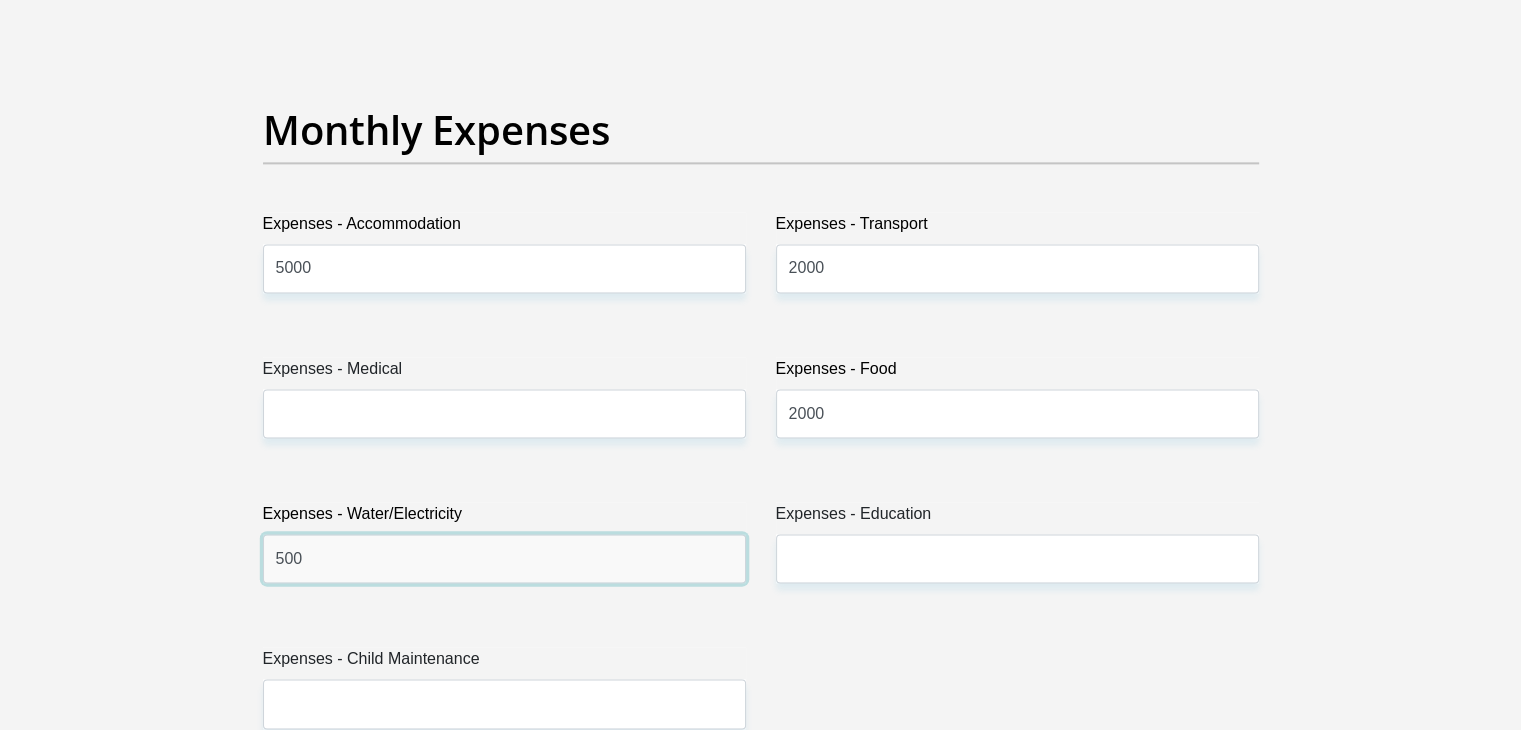 type on "500" 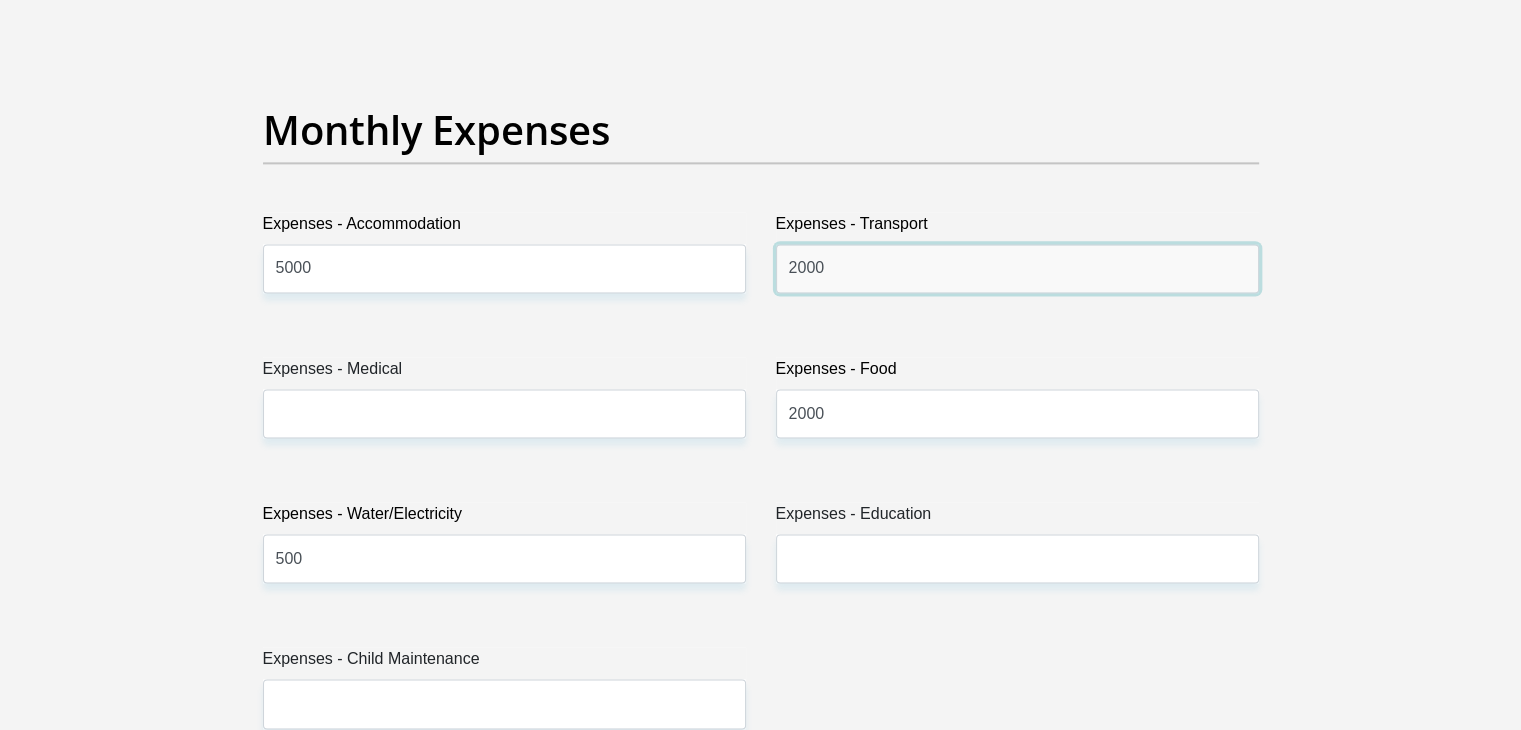 click on "2000" at bounding box center (1017, 268) 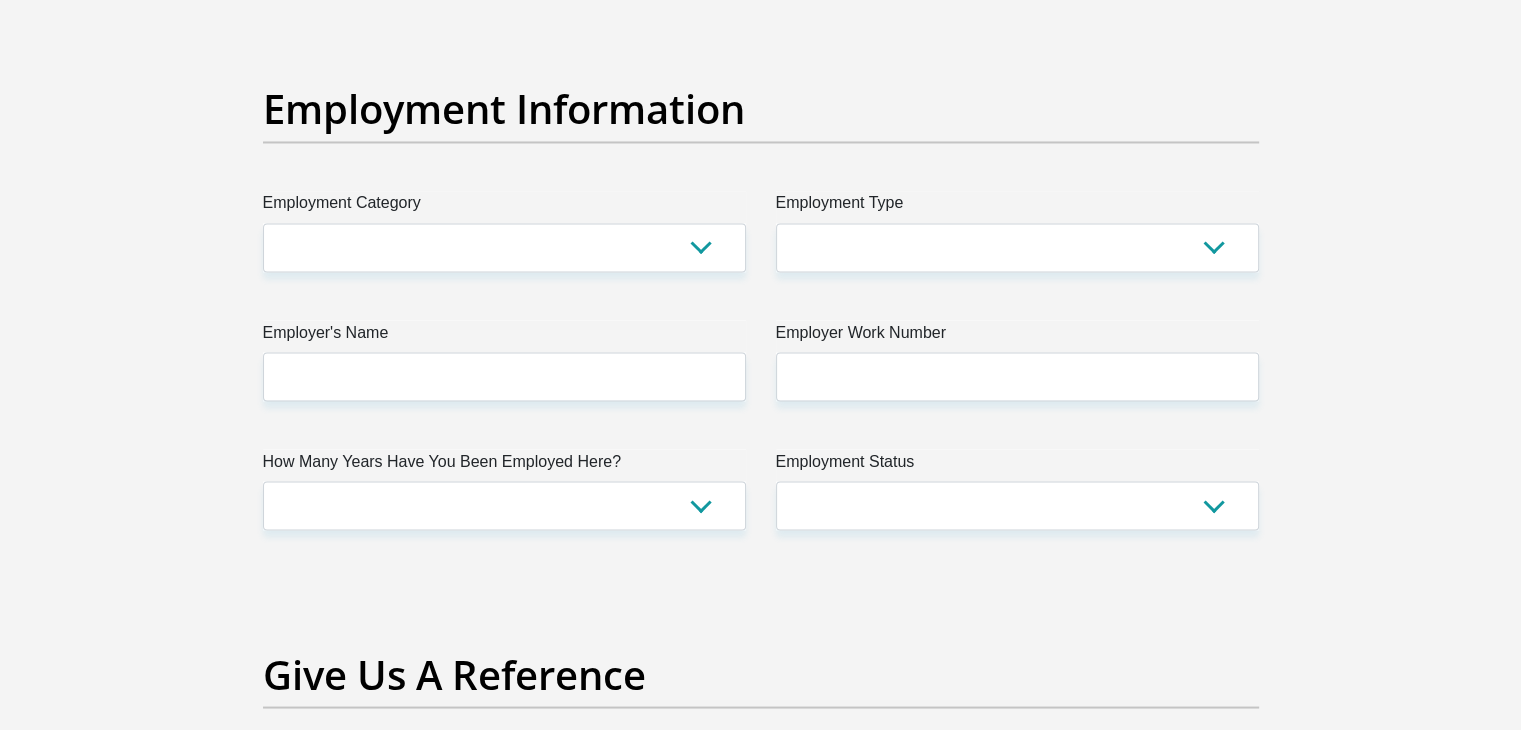 scroll, scrollTop: 3600, scrollLeft: 0, axis: vertical 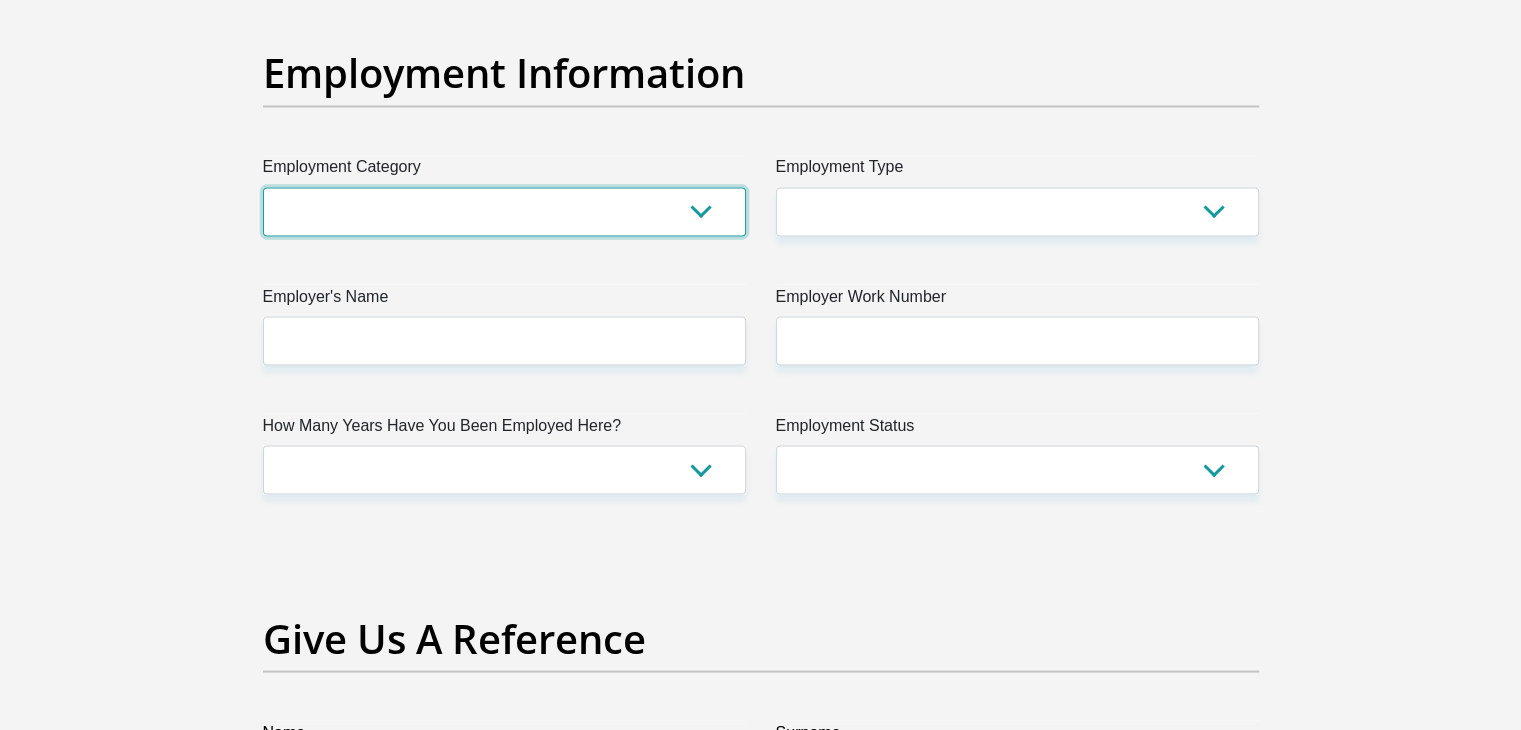 click on "AGRICULTURE
ALCOHOL & TOBACCO
CONSTRUCTION MATERIALS
METALLURGY
EQUIPMENT FOR RENEWABLE ENERGY
SPECIALIZED CONTRACTORS
CAR
GAMING (INCL. INTERNET
OTHER WHOLESALE
UNLICENSED PHARMACEUTICALS
CURRENCY EXCHANGE HOUSES
OTHER FINANCIAL INSTITUTIONS & INSURANCE
REAL ESTATE AGENTS
OIL & GAS
OTHER MATERIALS (E.G. IRON ORE)
PRECIOUS STONES & PRECIOUS METALS
POLITICAL ORGANIZATIONS
RELIGIOUS ORGANIZATIONS(NOT SECTS)
ACTI. HAVING BUSINESS DEAL WITH PUBLIC ADMINISTRATION
LAUNDROMATS" at bounding box center (504, 211) 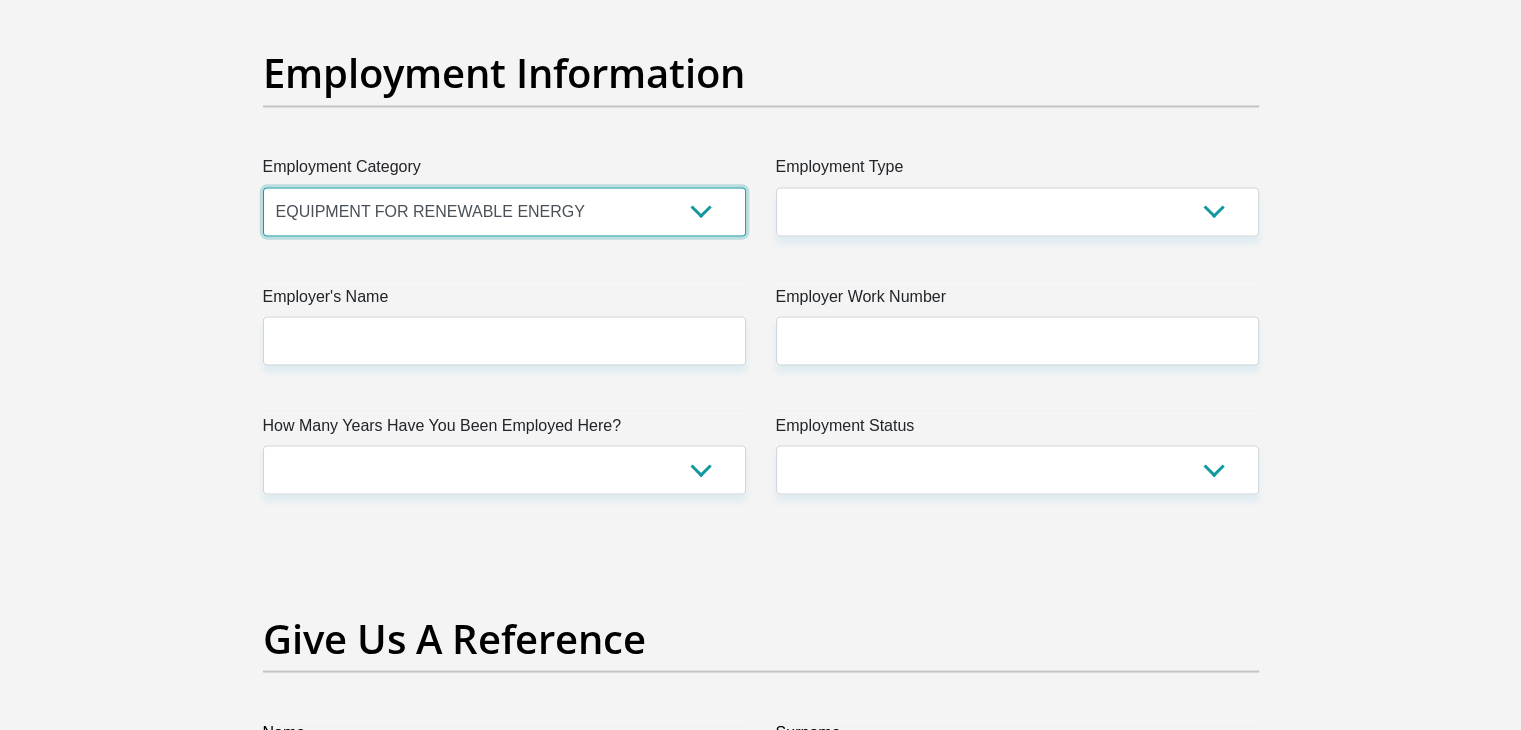 click on "AGRICULTURE
ALCOHOL & TOBACCO
CONSTRUCTION MATERIALS
METALLURGY
EQUIPMENT FOR RENEWABLE ENERGY
SPECIALIZED CONTRACTORS
CAR
GAMING (INCL. INTERNET
OTHER WHOLESALE
UNLICENSED PHARMACEUTICALS
CURRENCY EXCHANGE HOUSES
OTHER FINANCIAL INSTITUTIONS & INSURANCE
REAL ESTATE AGENTS
OIL & GAS
OTHER MATERIALS (E.G. IRON ORE)
PRECIOUS STONES & PRECIOUS METALS
POLITICAL ORGANIZATIONS
RELIGIOUS ORGANIZATIONS(NOT SECTS)
ACTI. HAVING BUSINESS DEAL WITH PUBLIC ADMINISTRATION
LAUNDROMATS" at bounding box center (504, 211) 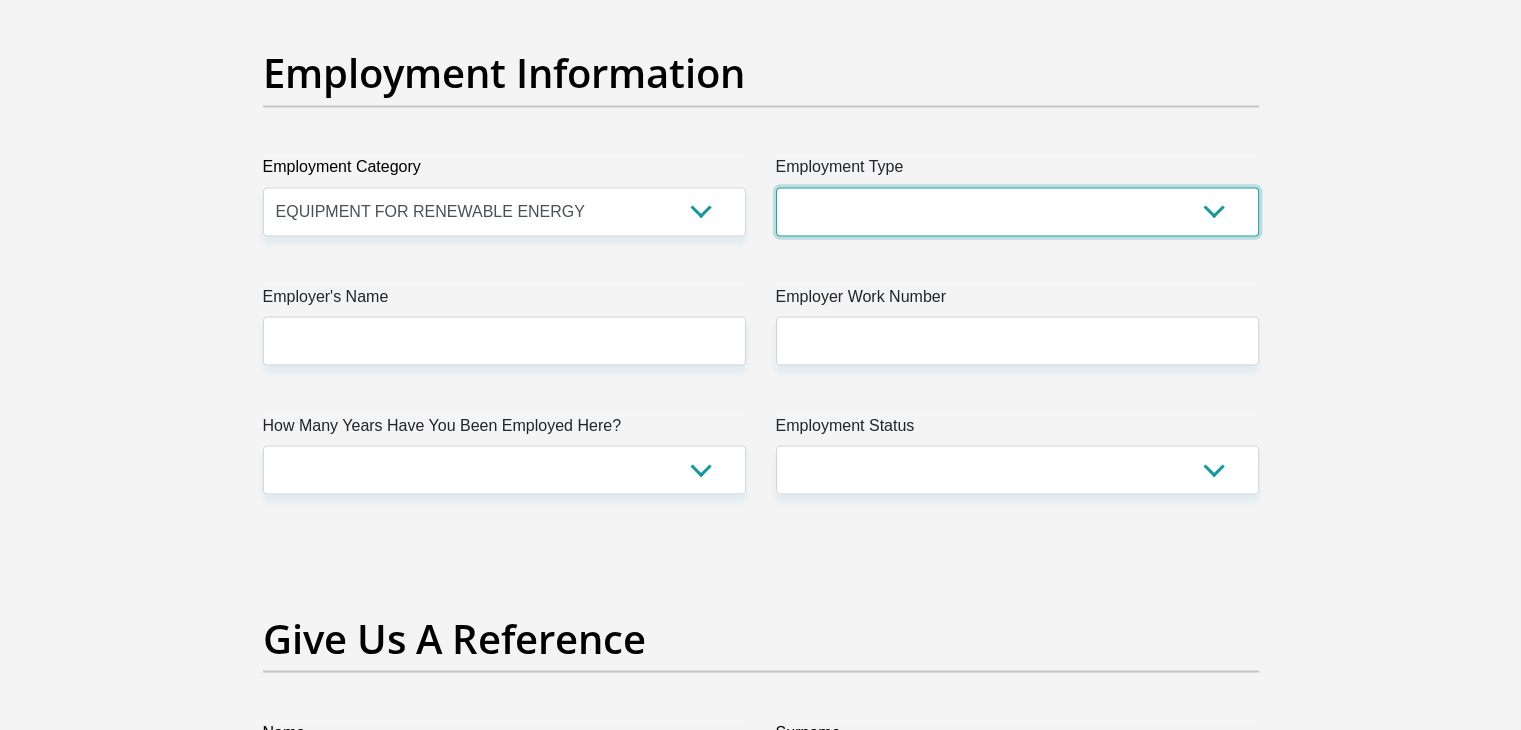 click on "College/Lecturer
Craft Seller
Creative
Driver
Executive
Farmer
Forces - Non Commissioned
Forces - Officer
Hawker
Housewife
Labourer
Licenced Professional
Manager
Miner
Non Licenced Professional
Office Staff/Clerk
Outside Worker
Pensioner
Permanent Teacher
Production/Manufacturing
Sales
Self-Employed
Semi-Professional Worker
Service Industry  Social Worker  Student" at bounding box center [1017, 211] 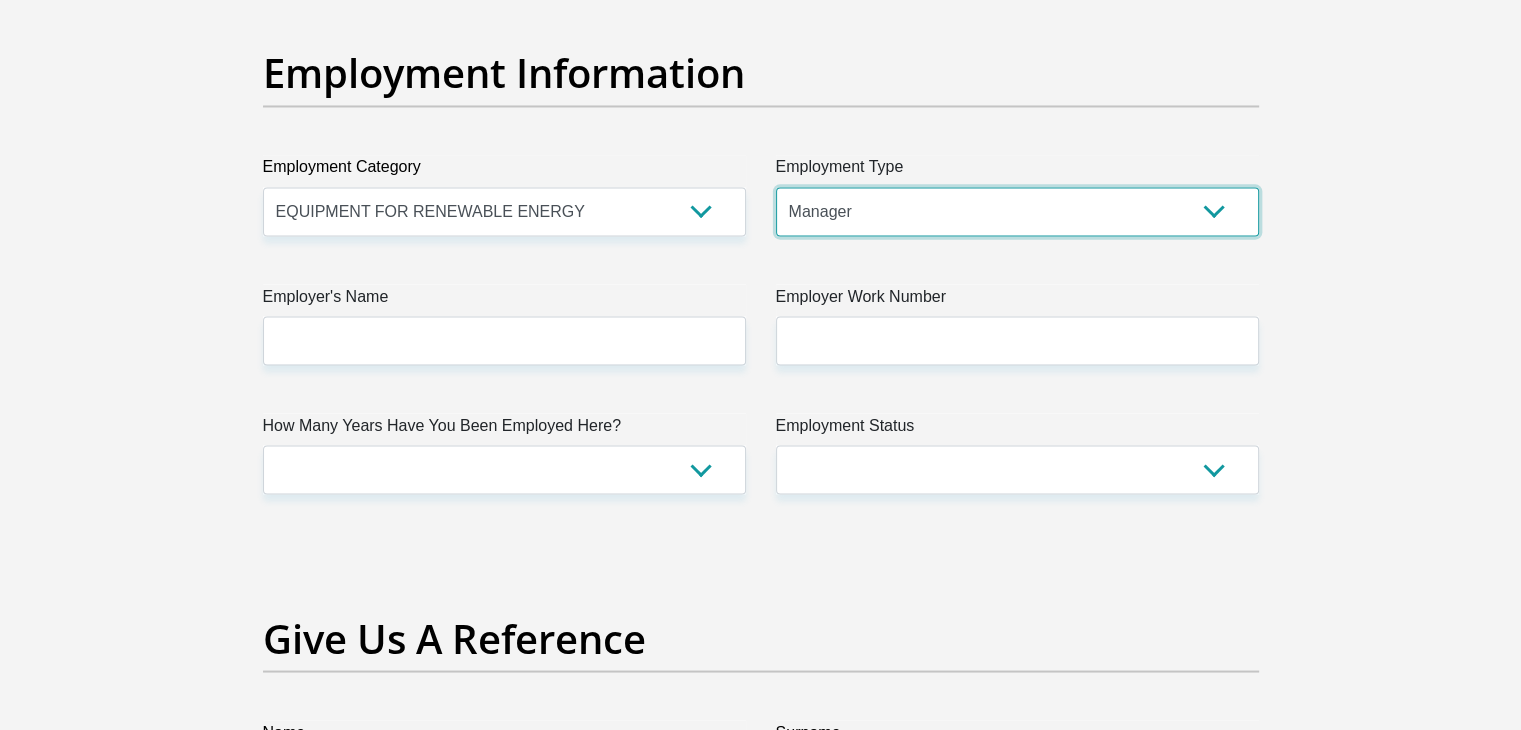 click on "College/Lecturer
Craft Seller
Creative
Driver
Executive
Farmer
Forces - Non Commissioned
Forces - Officer
Hawker
Housewife
Labourer
Licenced Professional
Manager
Miner
Non Licenced Professional
Office Staff/Clerk
Outside Worker
Pensioner
Permanent Teacher
Production/Manufacturing
Sales
Self-Employed
Semi-Professional Worker
Service Industry  Social Worker  Student" at bounding box center [1017, 211] 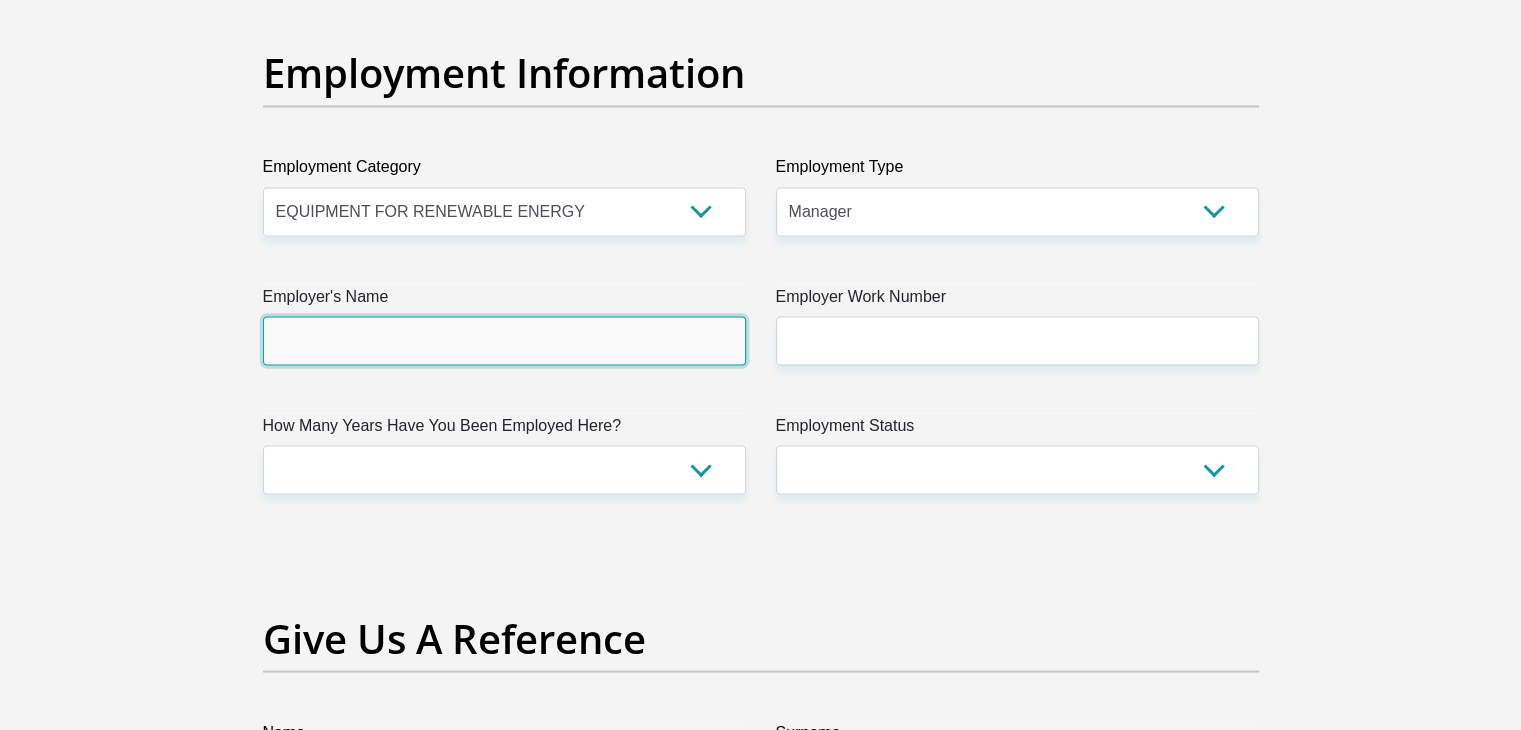 click on "Employer's Name" at bounding box center (504, 340) 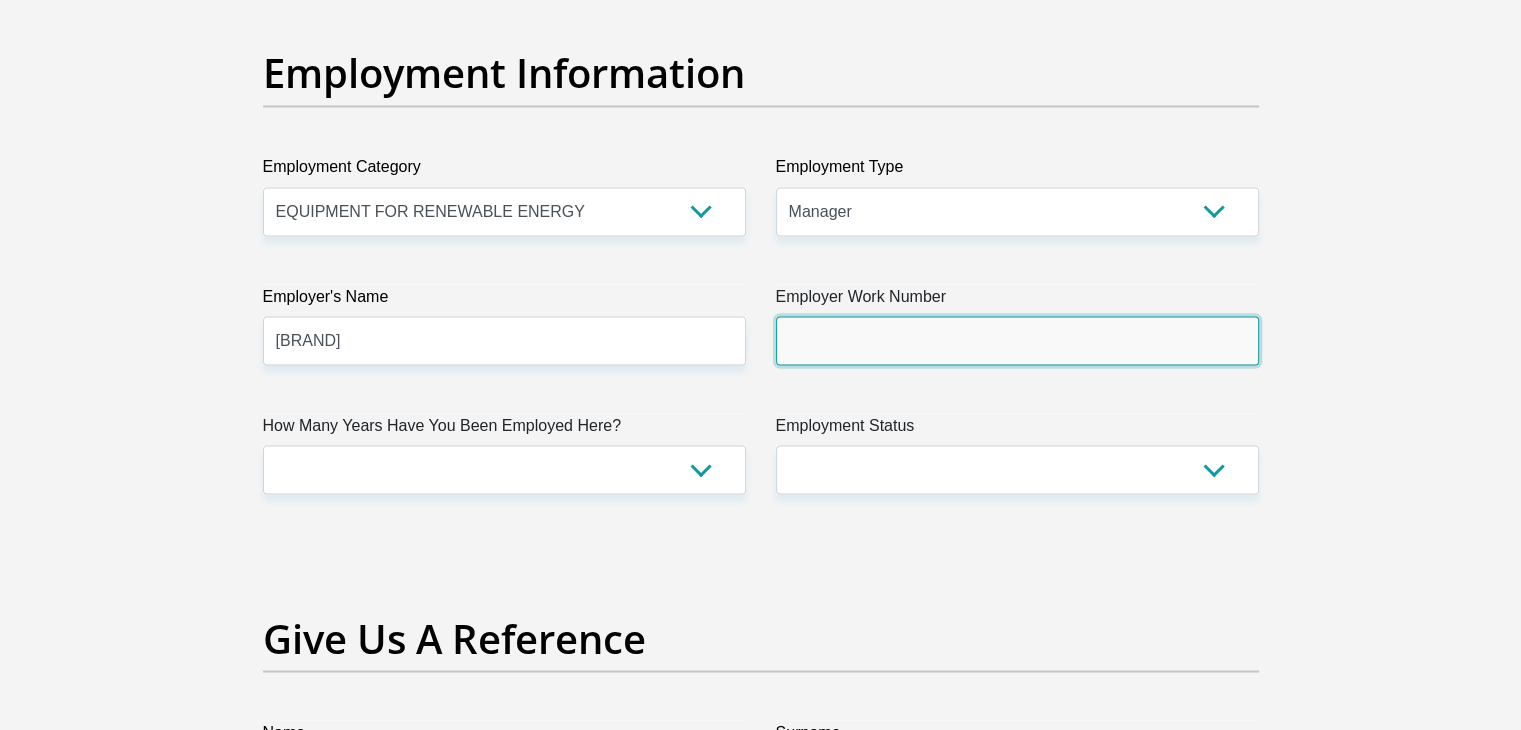 click on "Employer Work Number" at bounding box center (1017, 340) 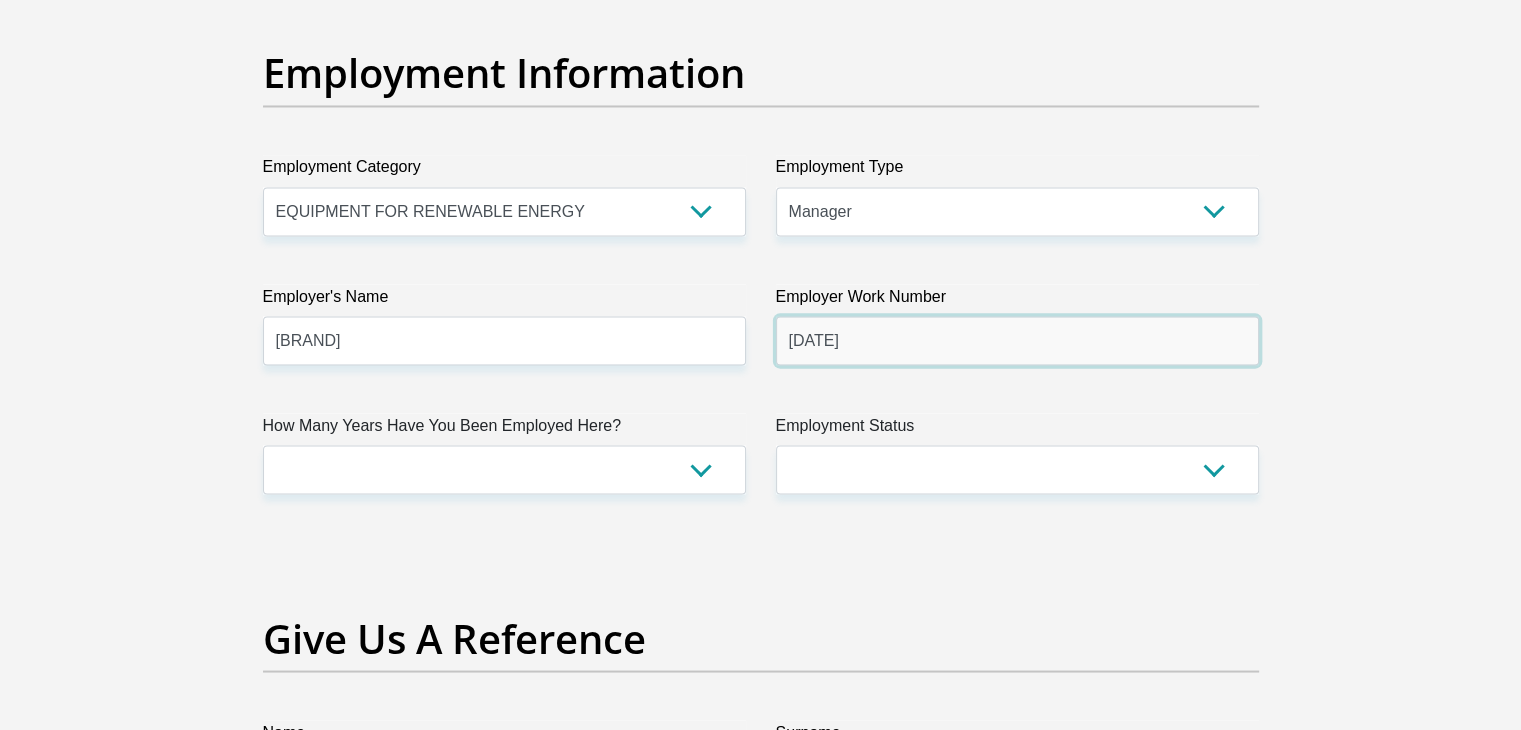 type on "0105977794" 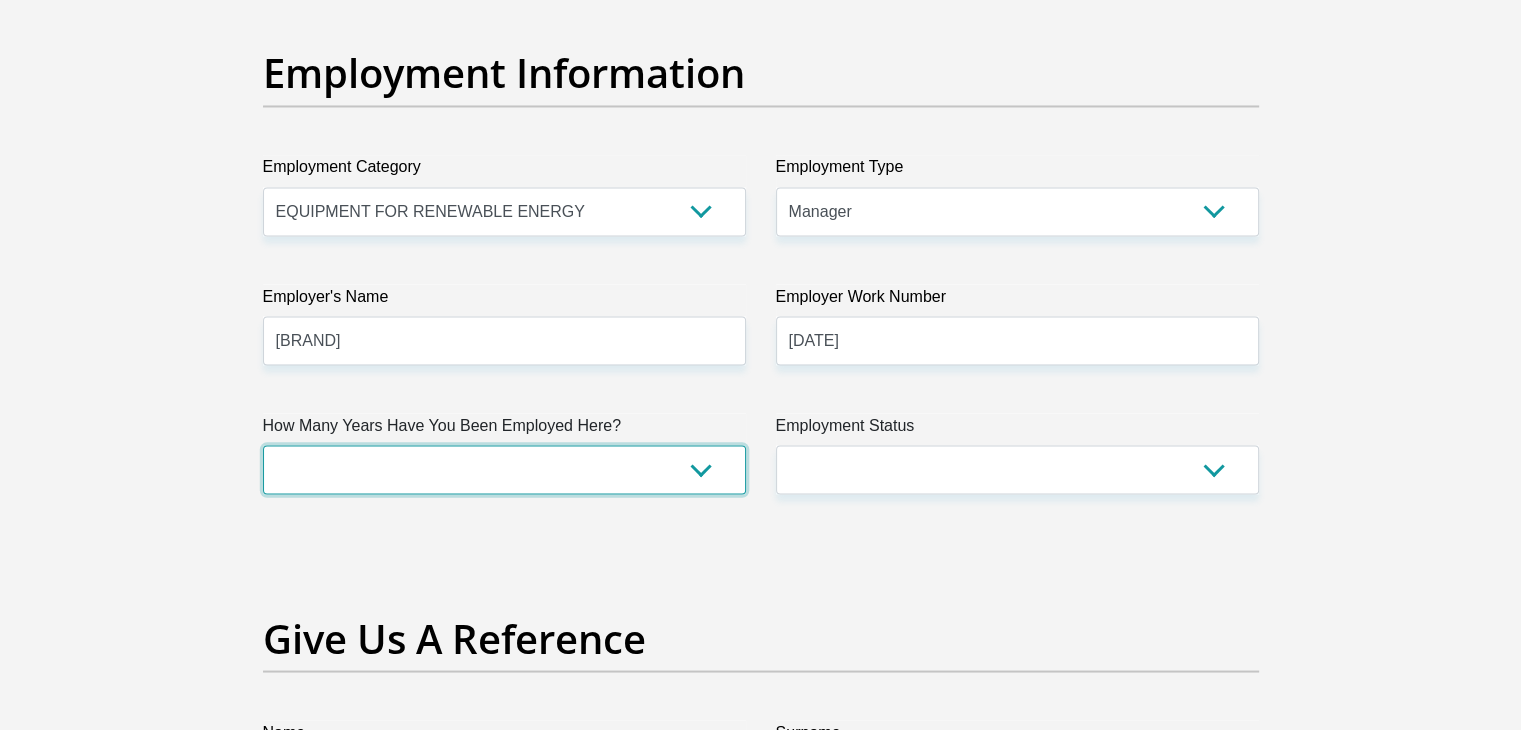 click on "less than 1 year
1-3 years
3-5 years
5+ years" at bounding box center (504, 469) 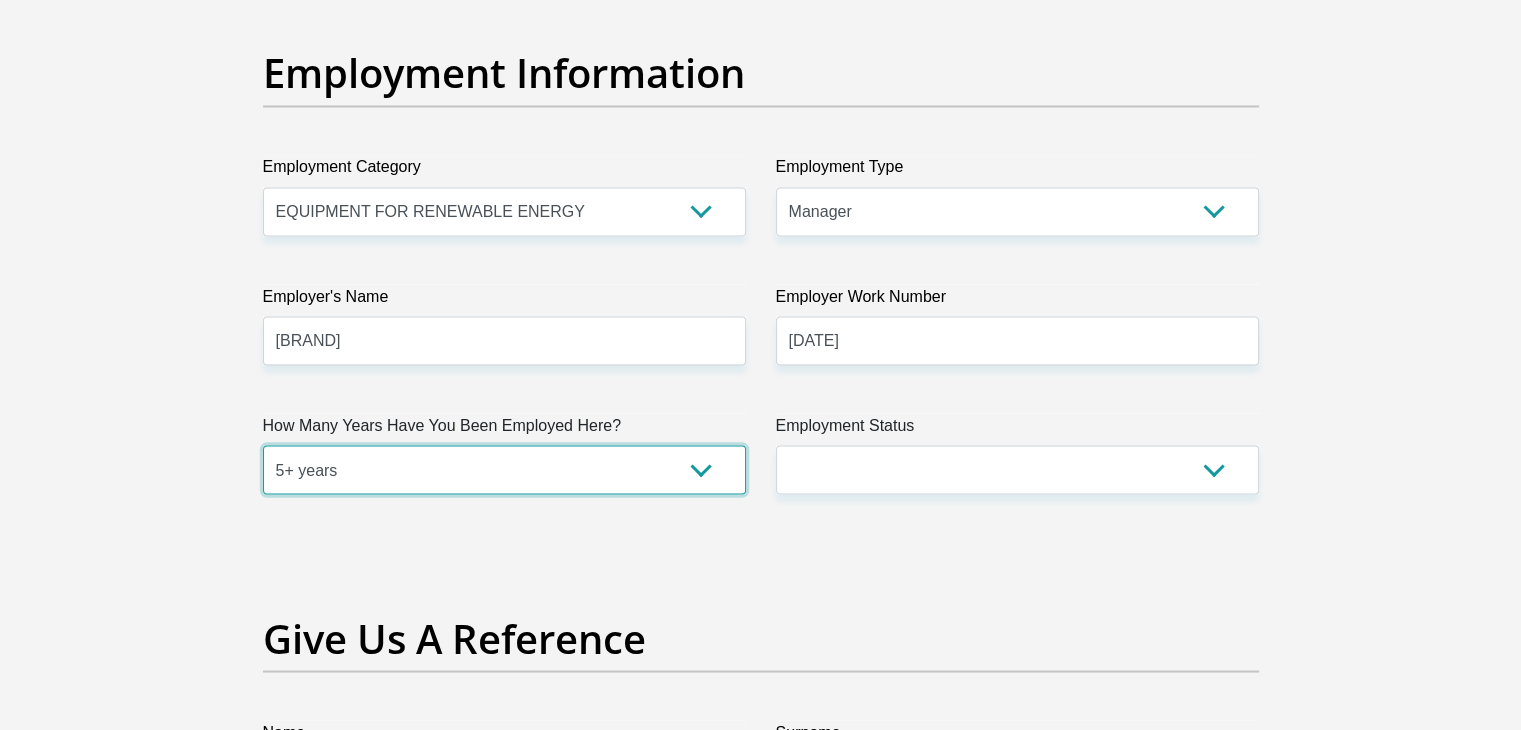 click on "less than 1 year
1-3 years
3-5 years
5+ years" at bounding box center (504, 469) 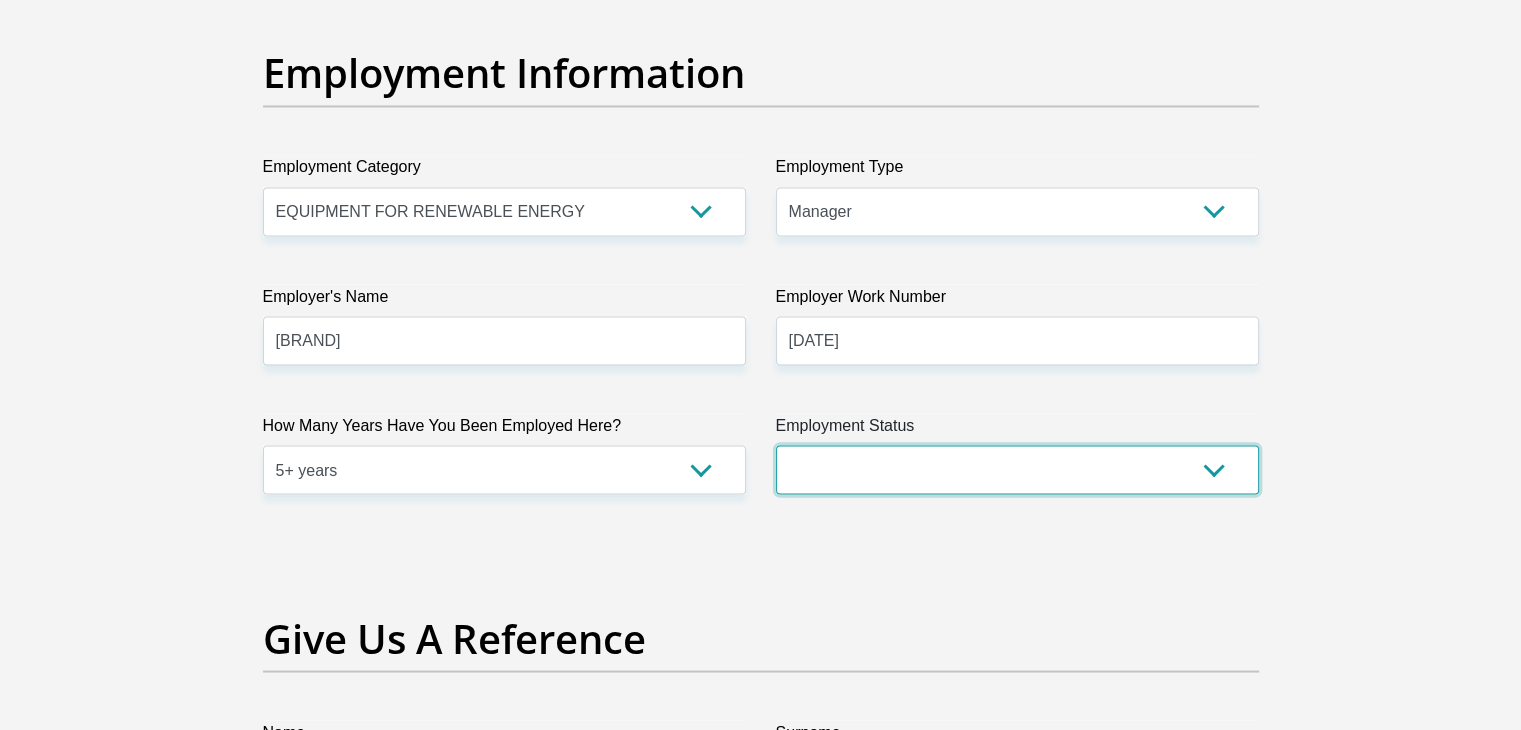 click on "Permanent/Full-time
Part-time/Casual
Contract Worker
Self-Employed
Housewife
Retired
Student
Medically Boarded
Disability
Unemployed" at bounding box center [1017, 469] 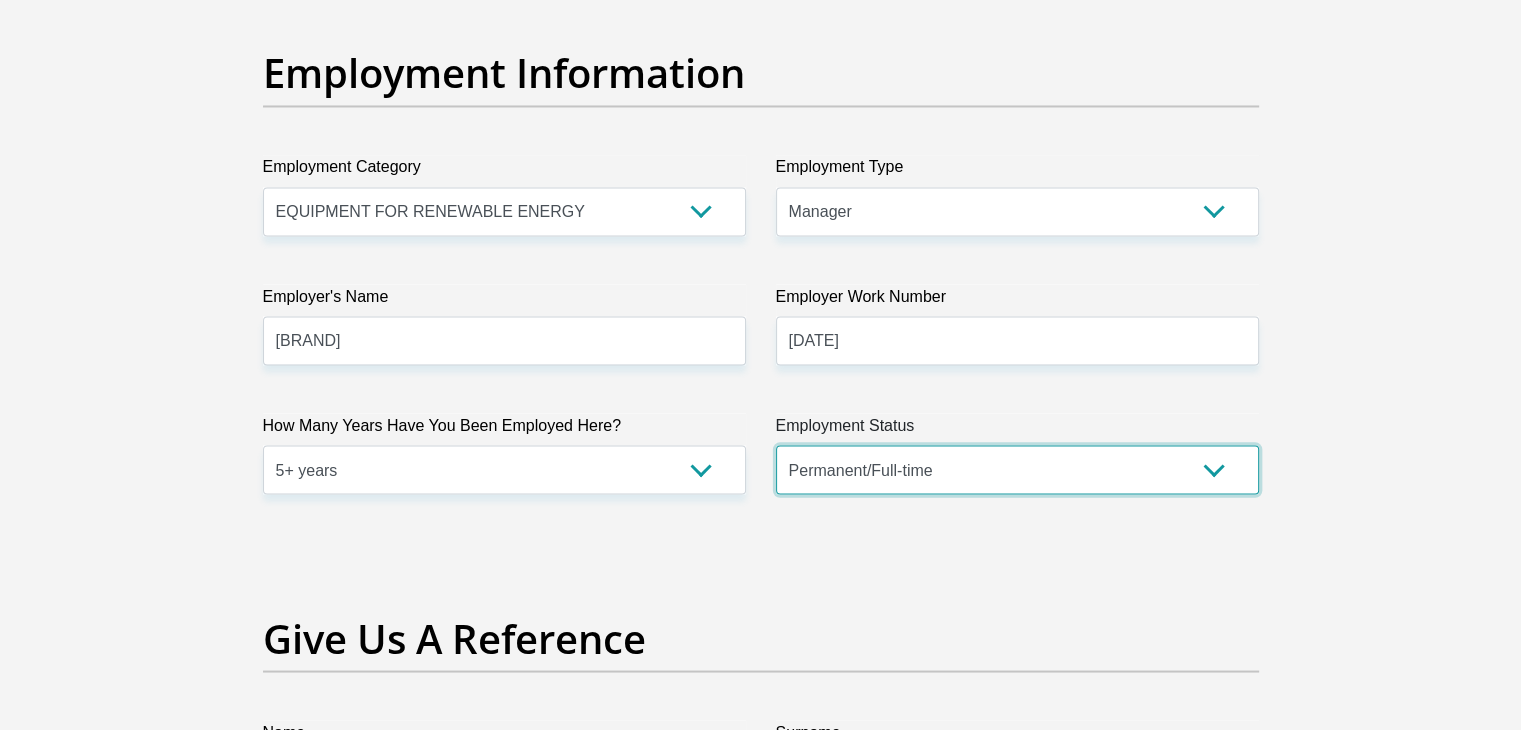 click on "Permanent/Full-time
Part-time/Casual
Contract Worker
Self-Employed
Housewife
Retired
Student
Medically Boarded
Disability
Unemployed" at bounding box center (1017, 469) 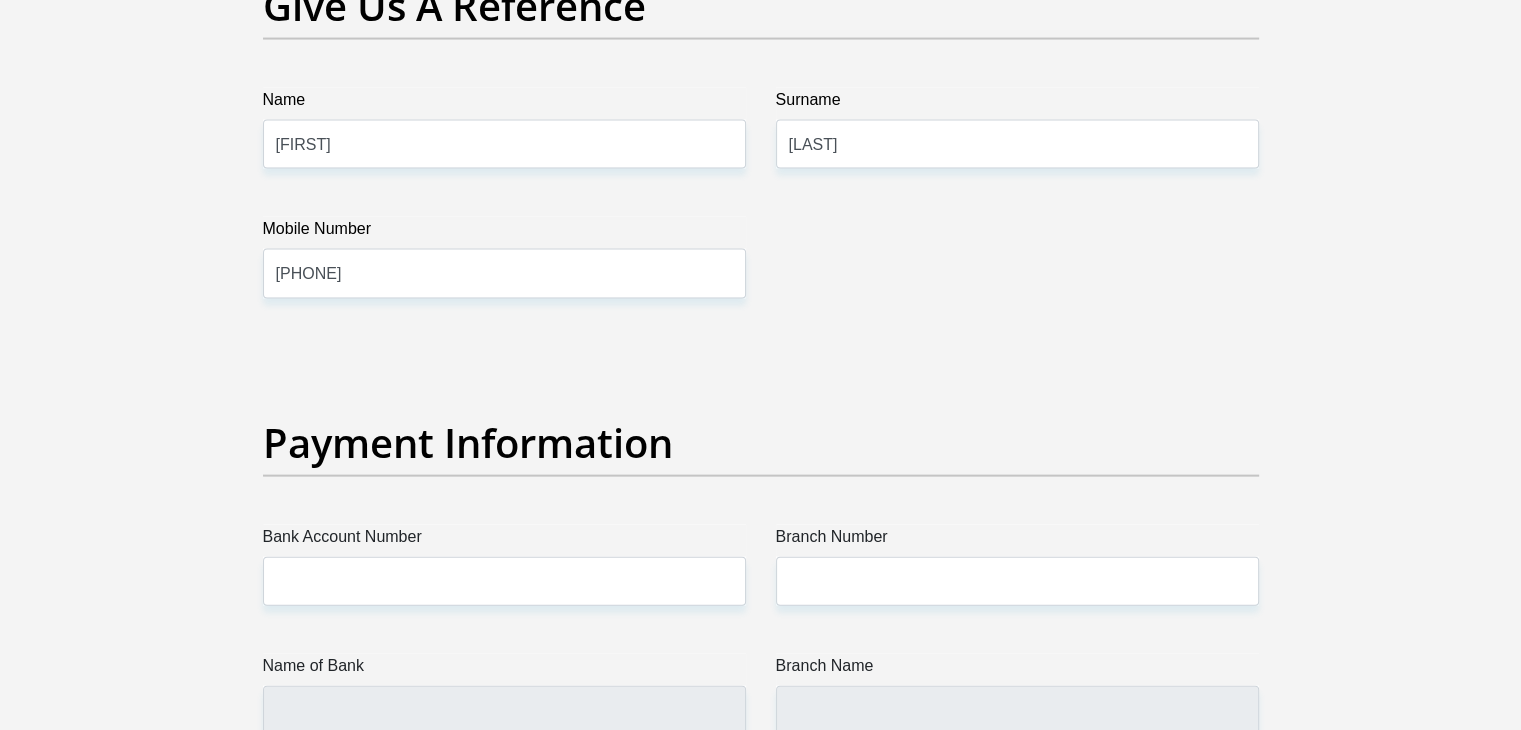 scroll, scrollTop: 4233, scrollLeft: 0, axis: vertical 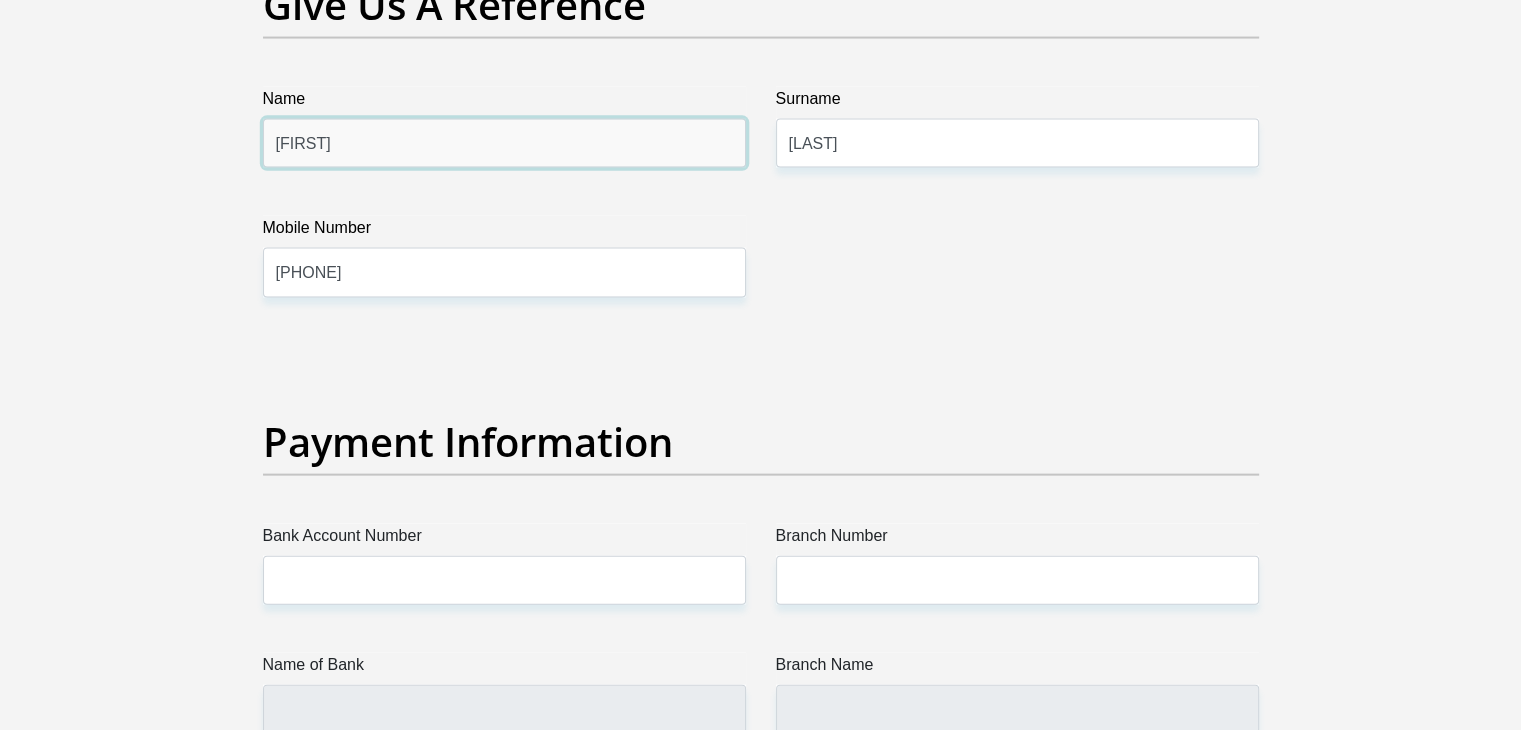click on "Michael" at bounding box center [504, 143] 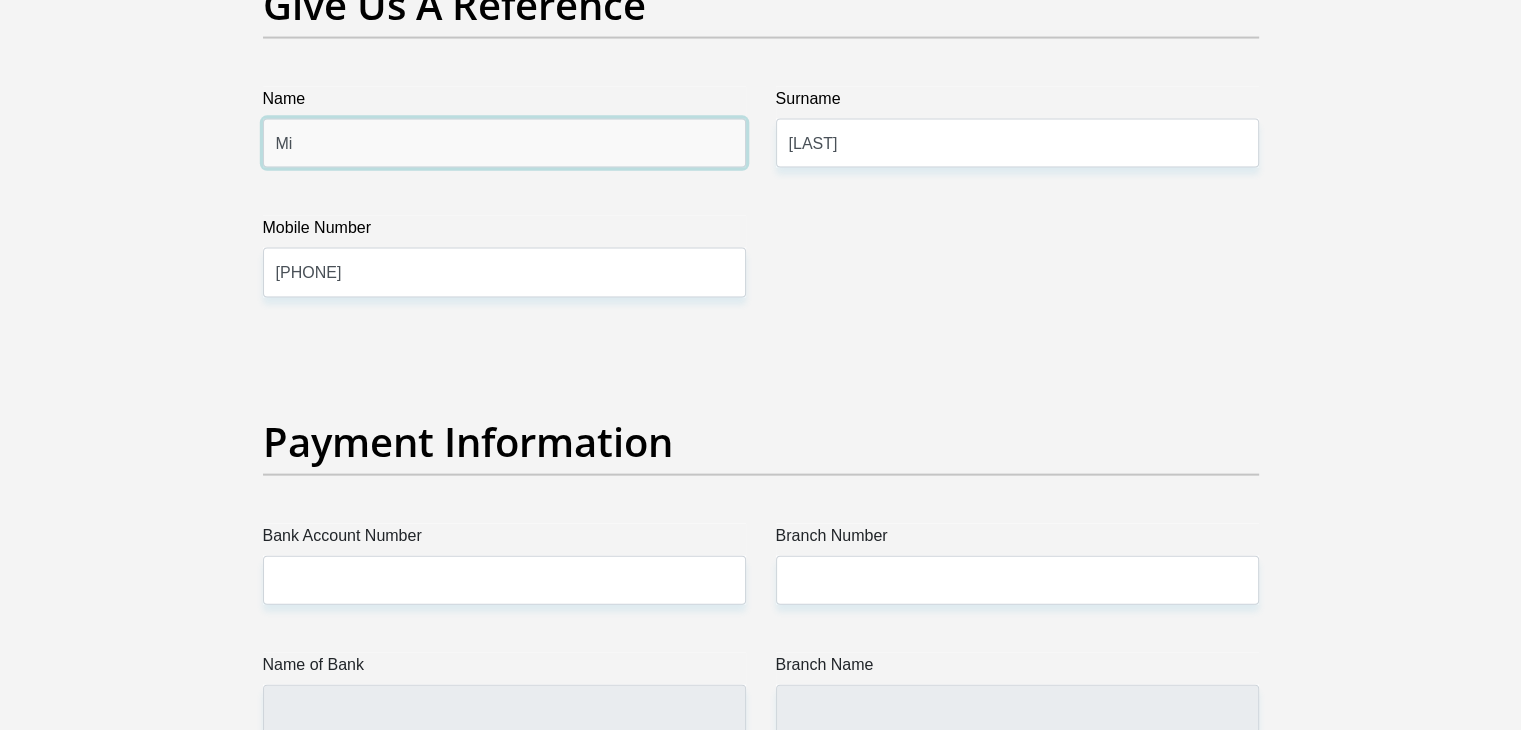 type on "M" 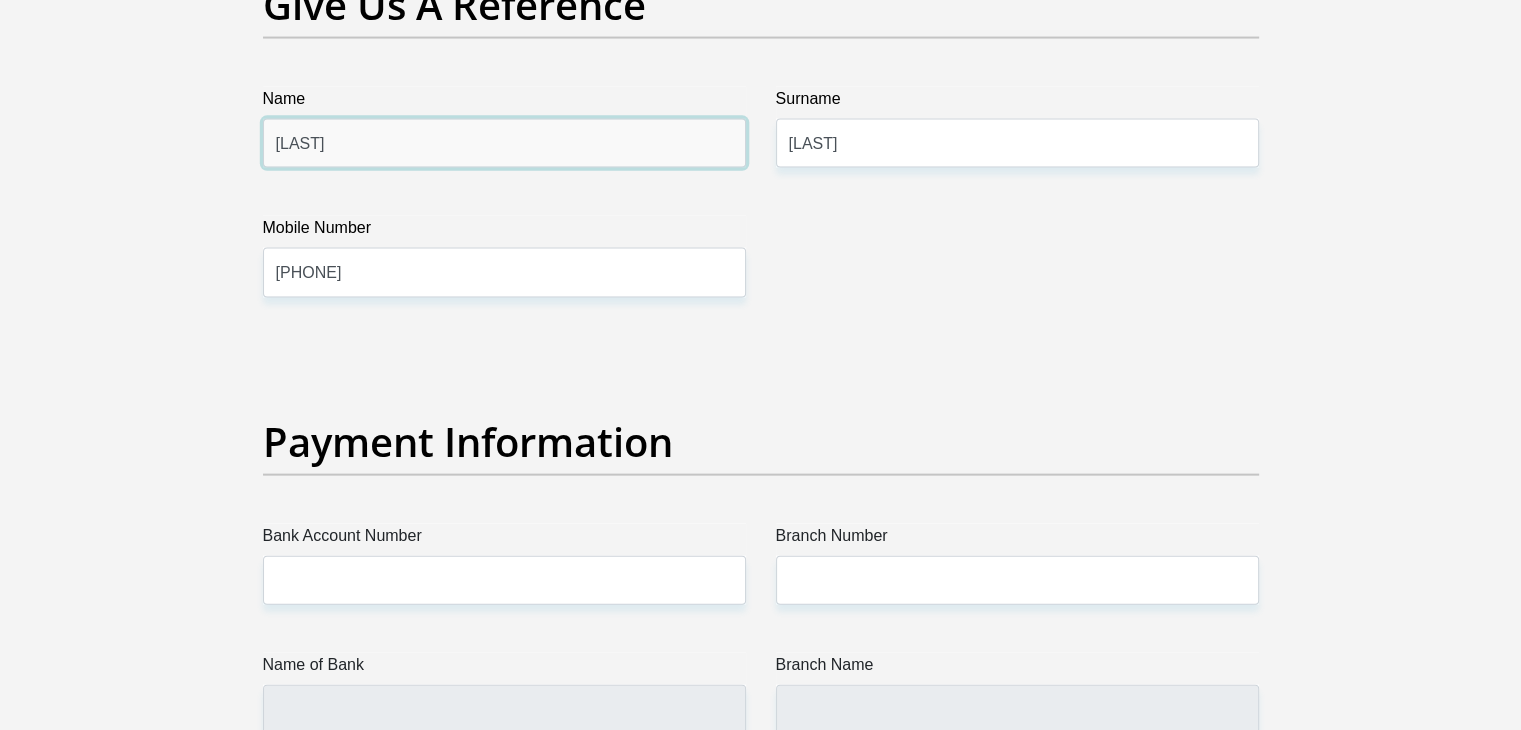 type on "Ronel" 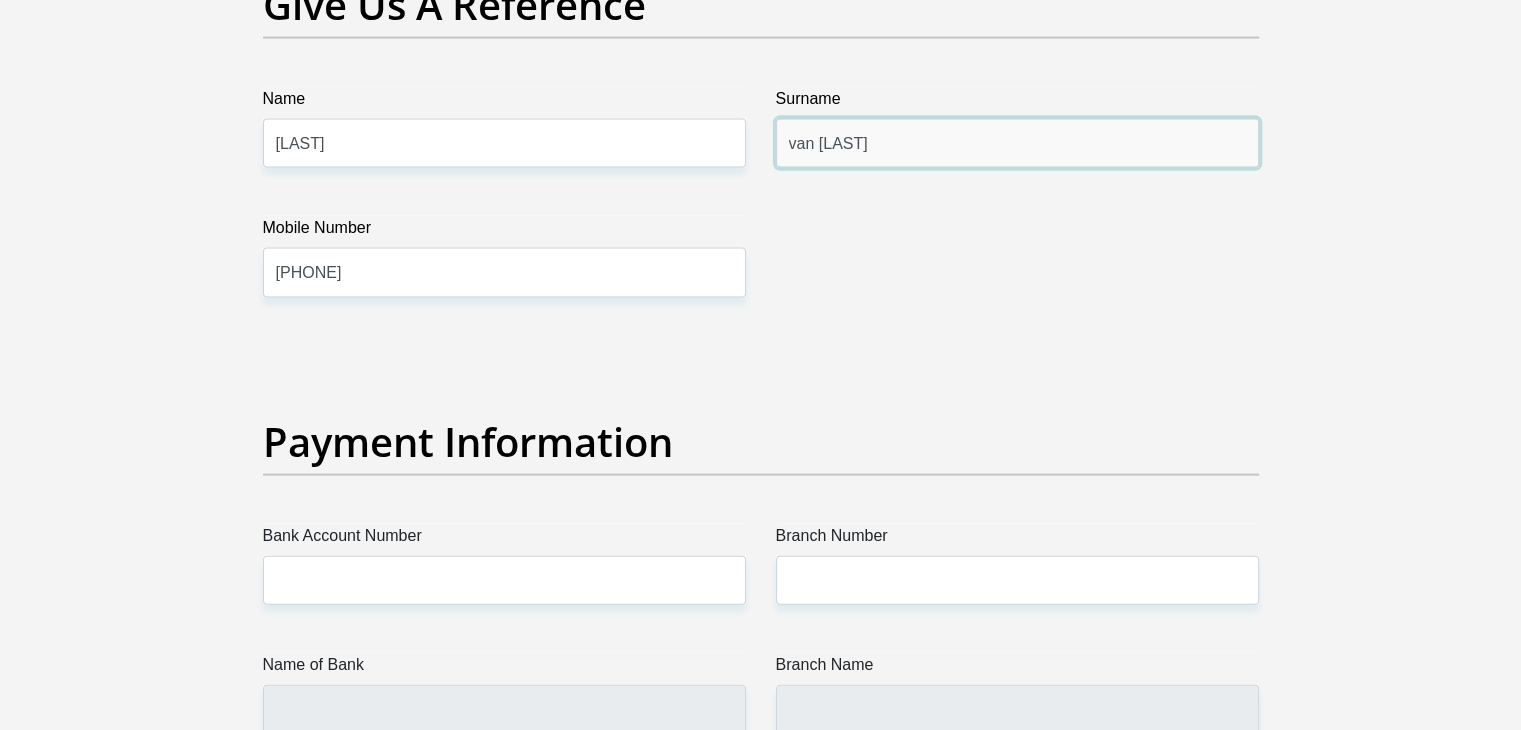 type on "van Coller" 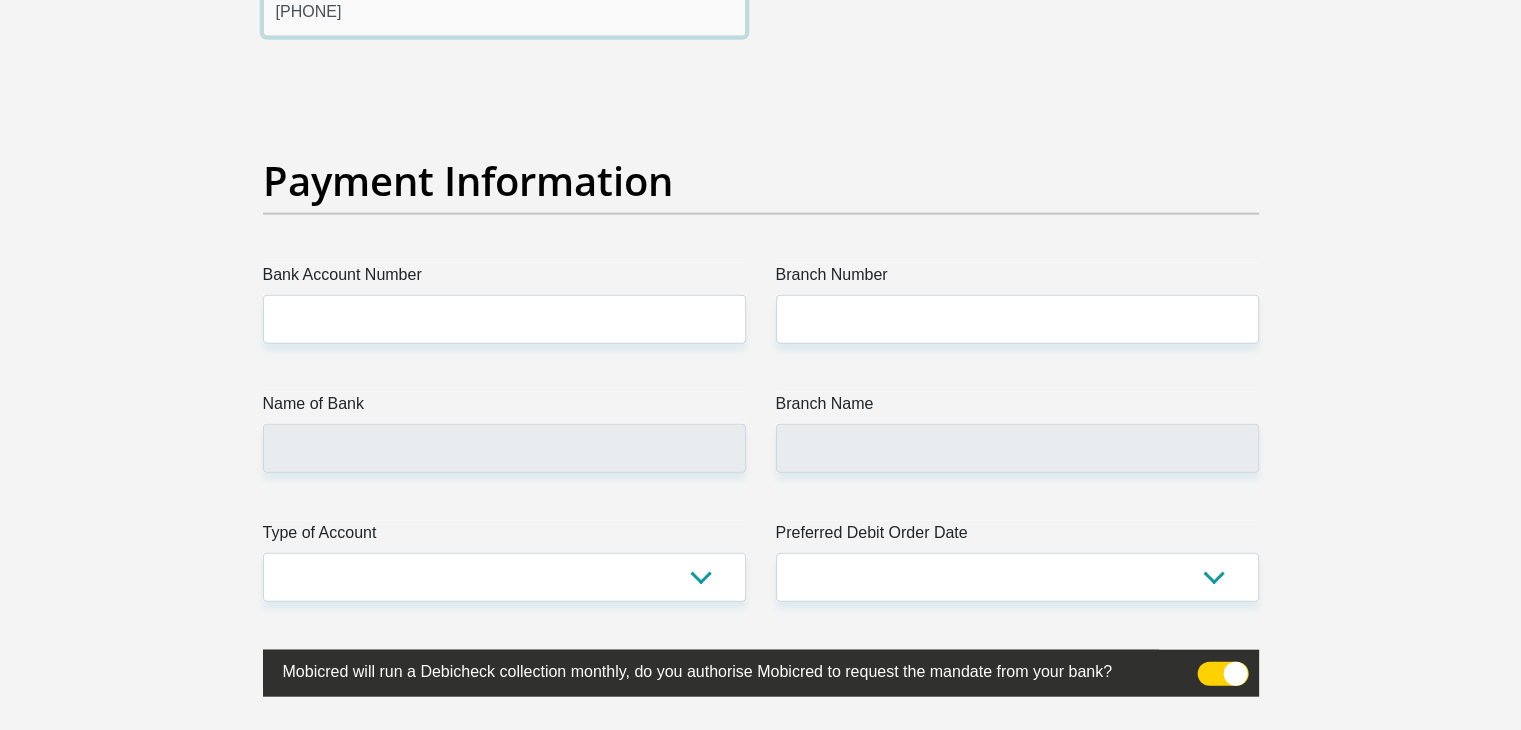 scroll, scrollTop: 4566, scrollLeft: 0, axis: vertical 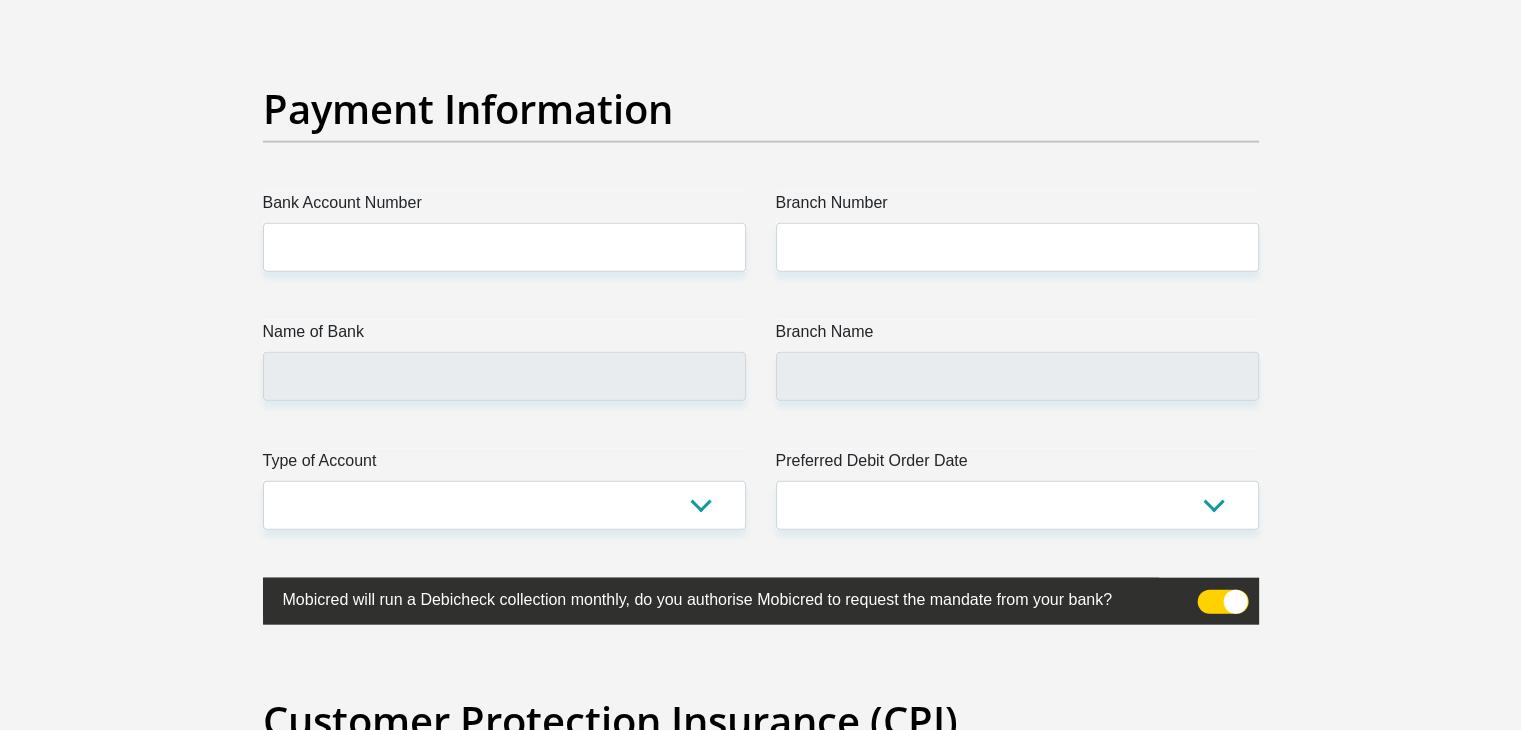 type on "0824139260" 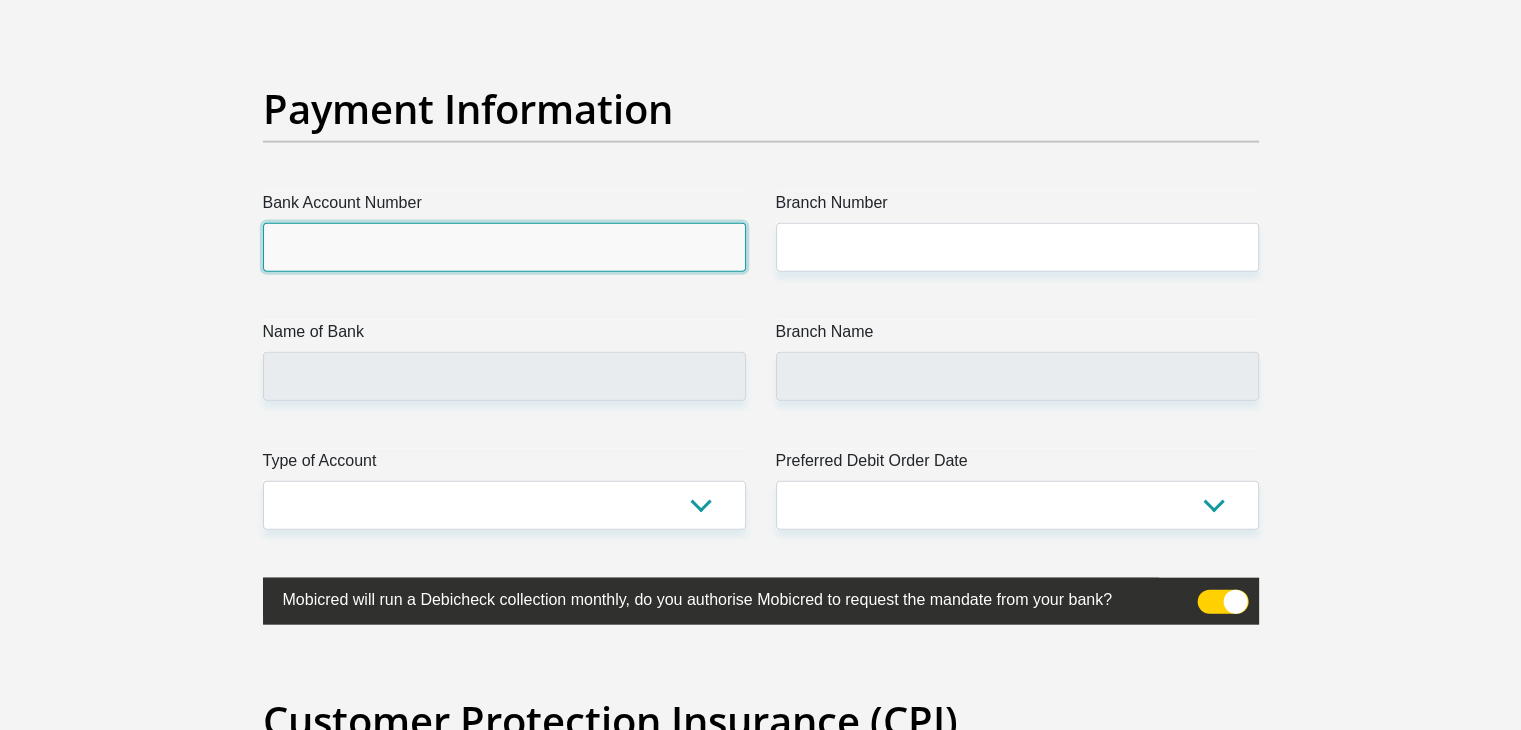 click on "Bank Account Number" at bounding box center (504, 247) 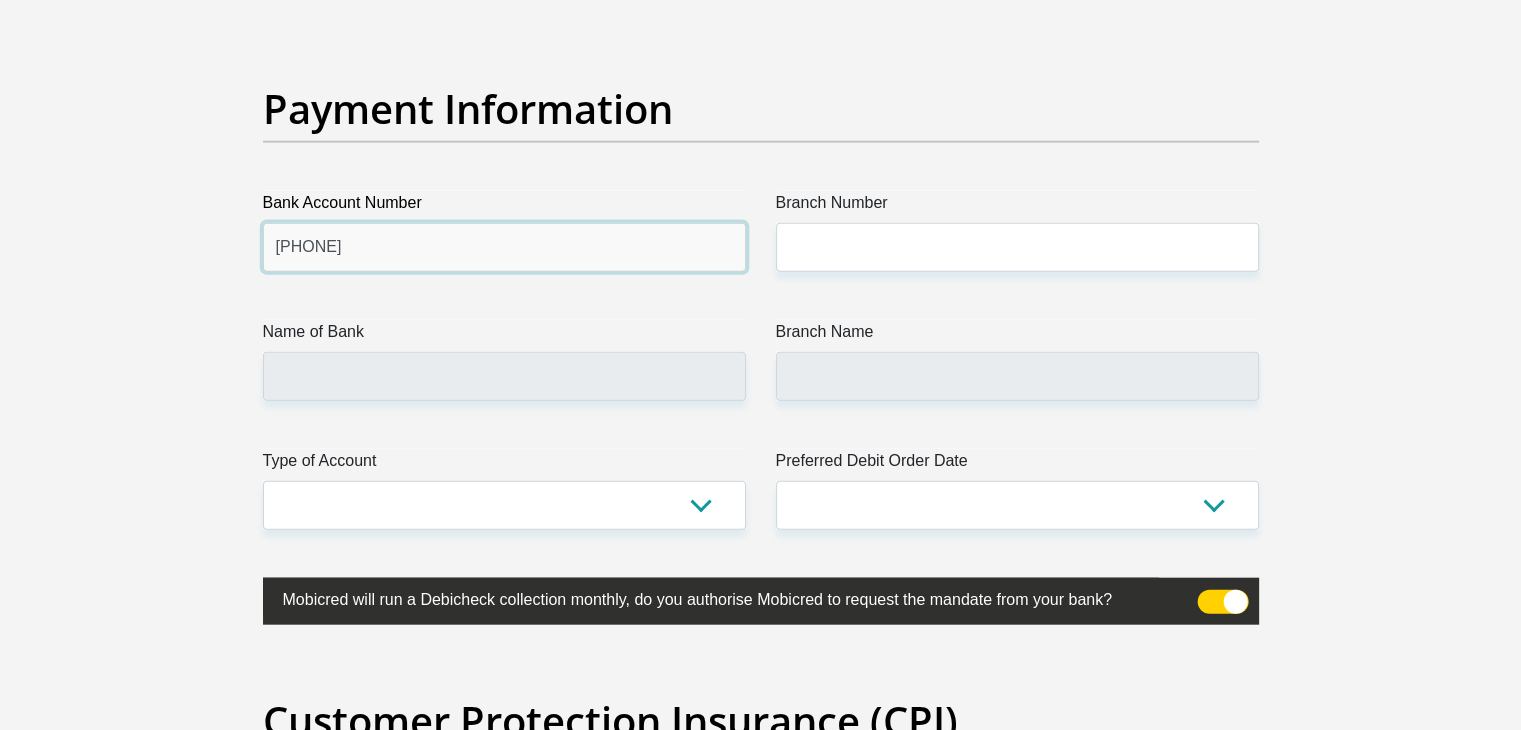 type on "1107513847" 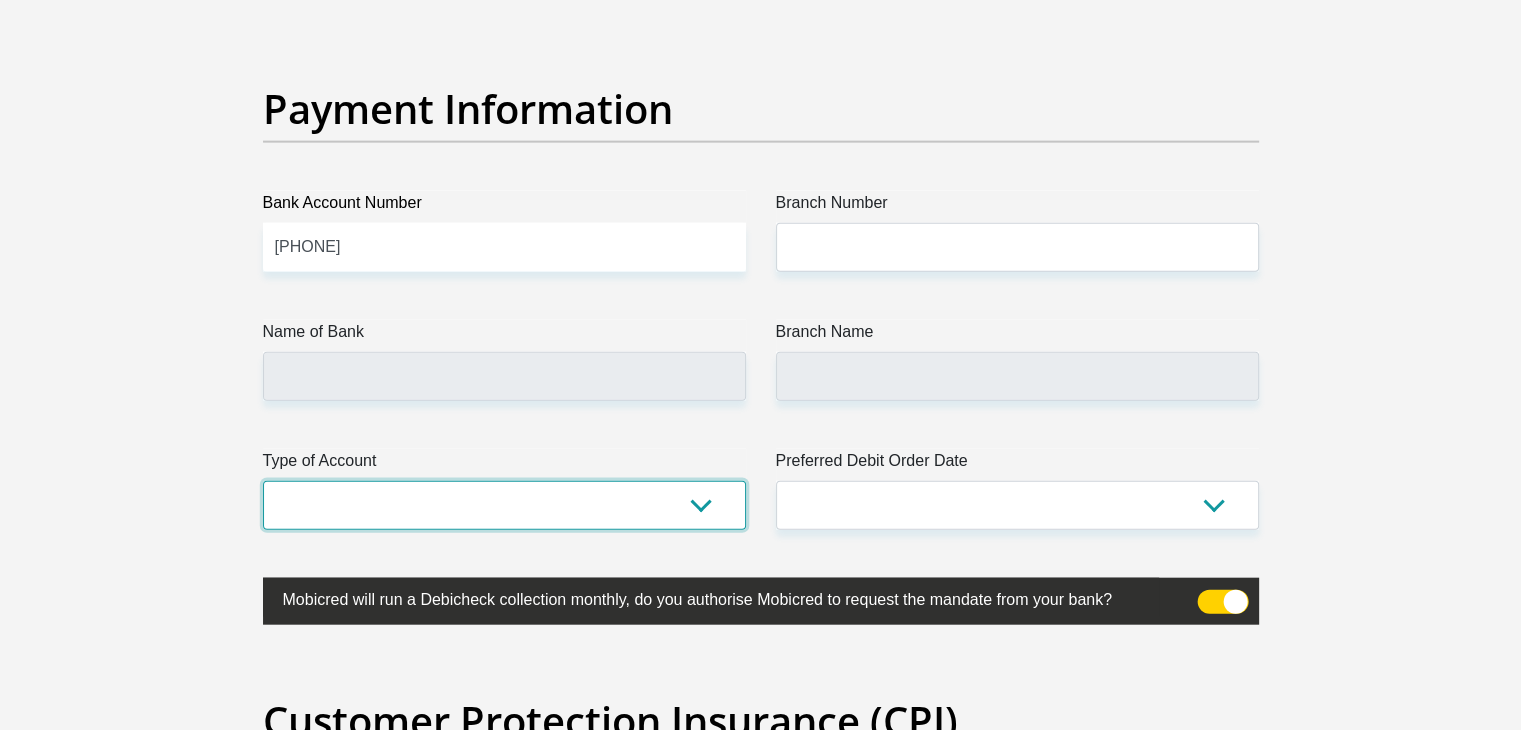 click on "Cheque
Savings" at bounding box center [504, 505] 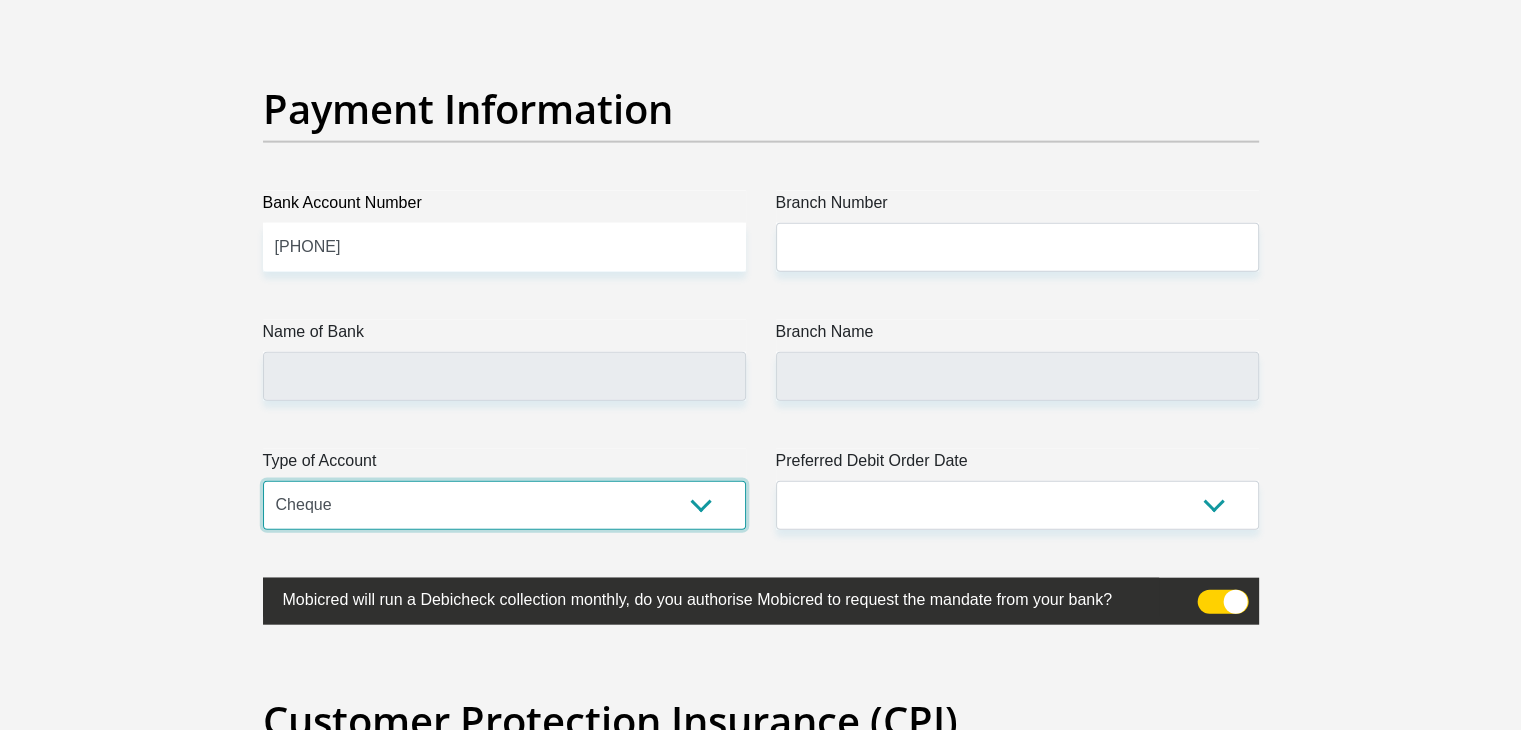 click on "Cheque
Savings" at bounding box center [504, 505] 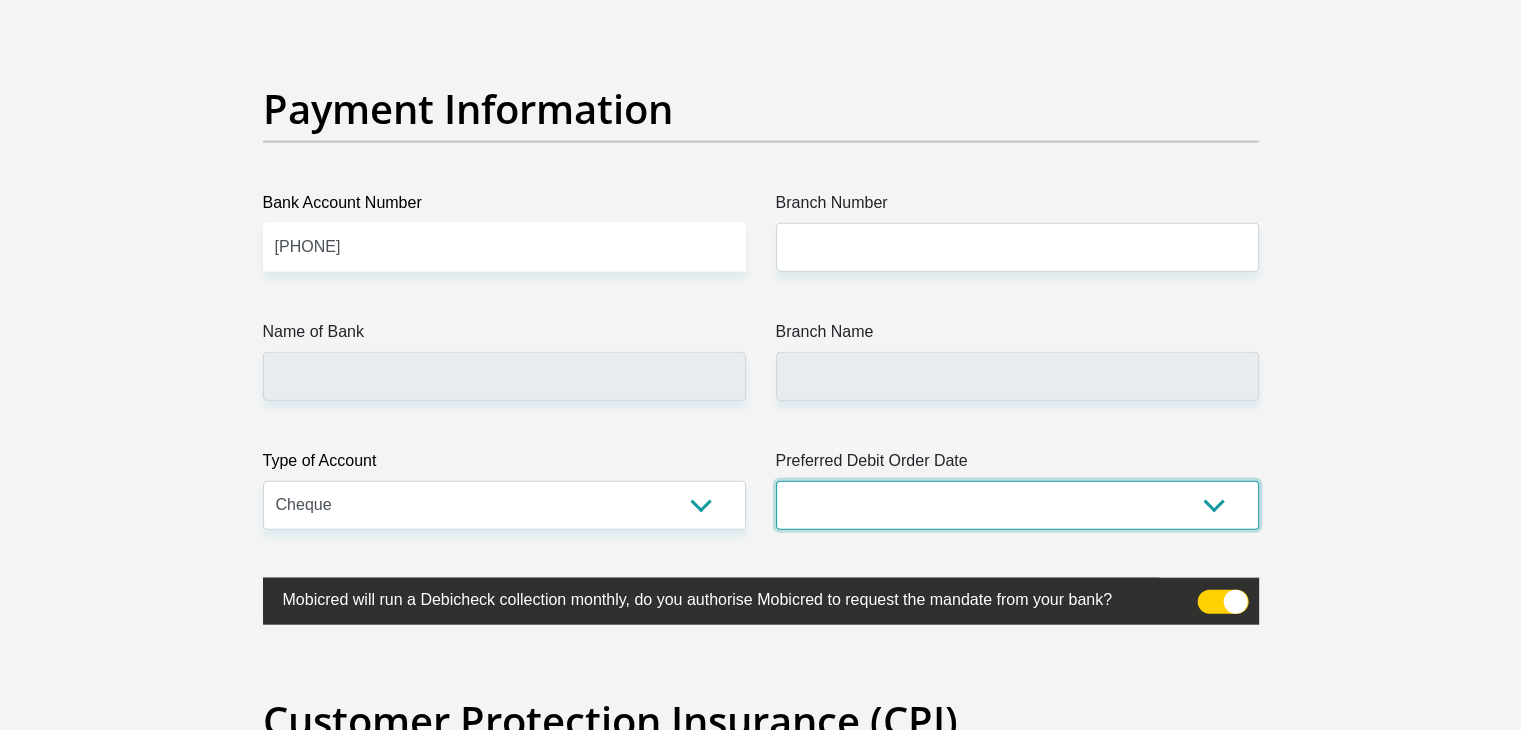 click on "1st
2nd
3rd
4th
5th
7th
18th
19th
20th
21st
22nd
23rd
24th
25th
26th
27th
28th
29th
30th" at bounding box center [1017, 505] 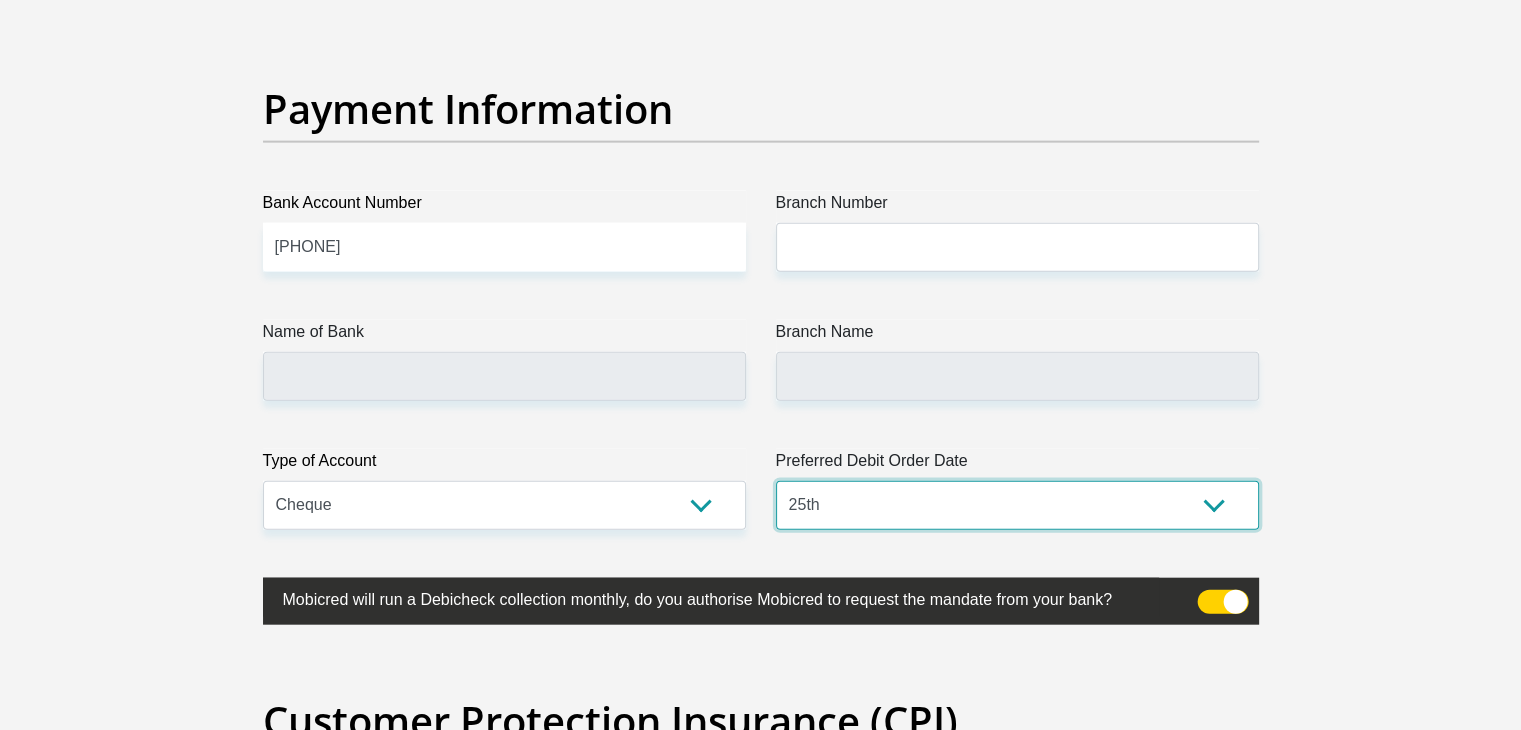 click on "1st
2nd
3rd
4th
5th
7th
18th
19th
20th
21st
22nd
23rd
24th
25th
26th
27th
28th
29th
30th" at bounding box center [1017, 505] 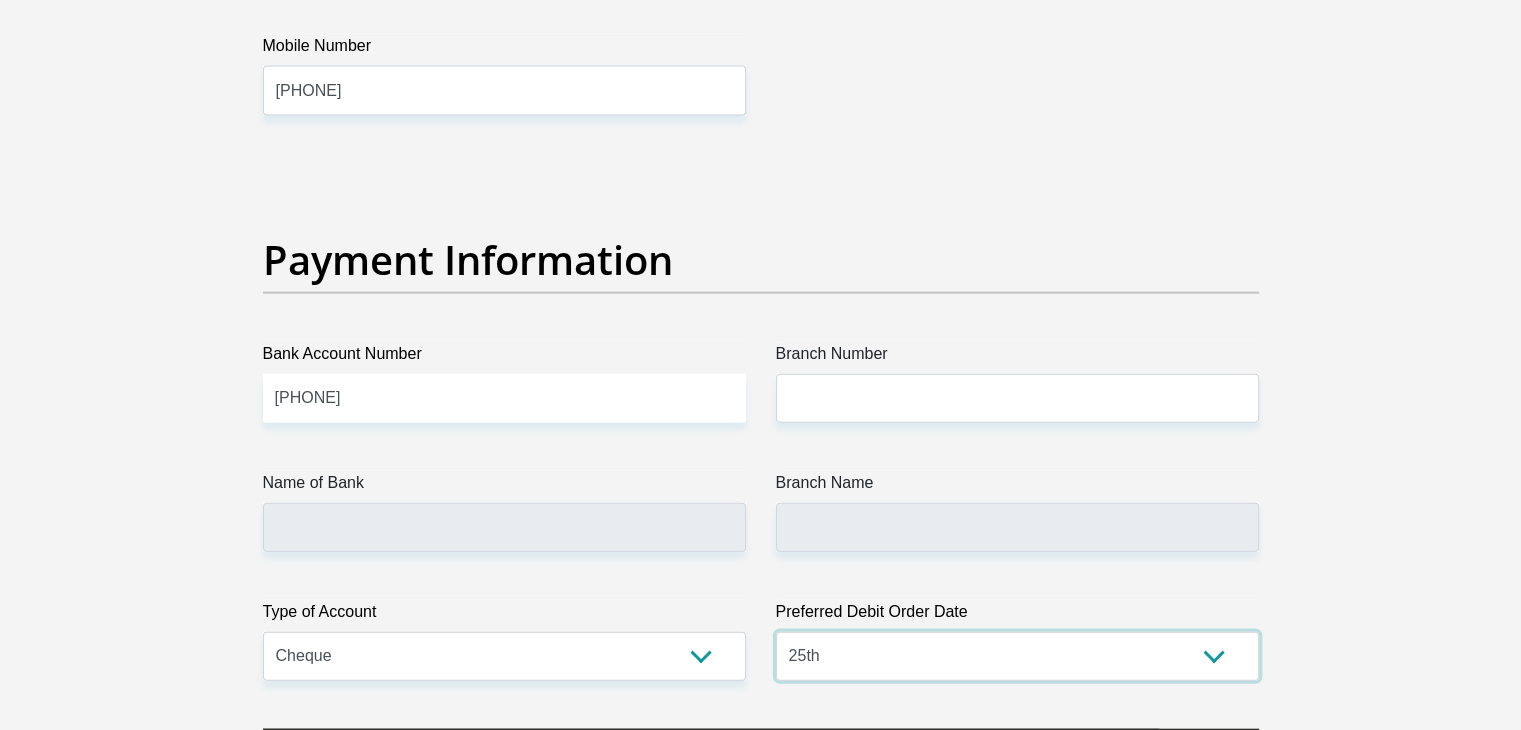 scroll, scrollTop: 4672, scrollLeft: 0, axis: vertical 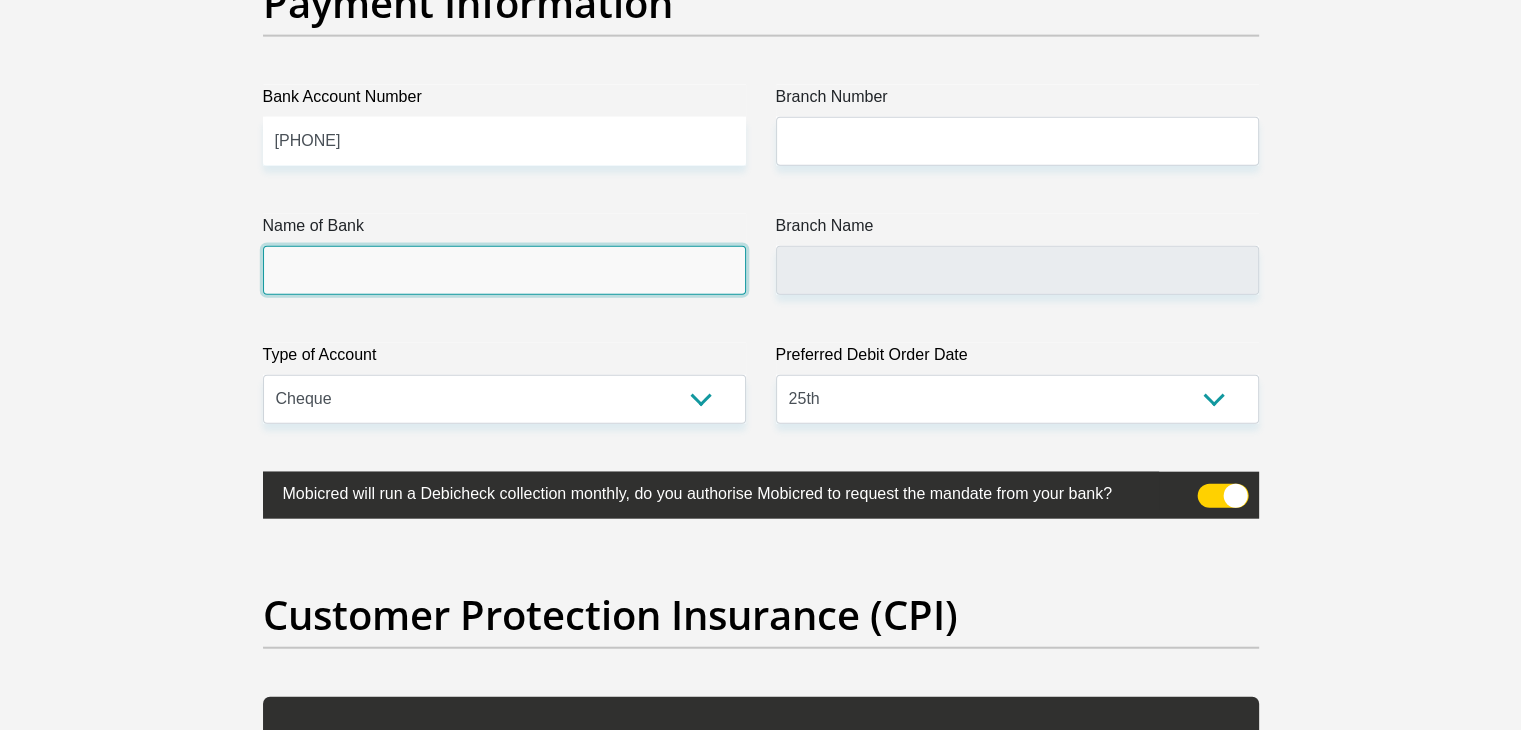click on "Name of Bank" at bounding box center (504, 270) 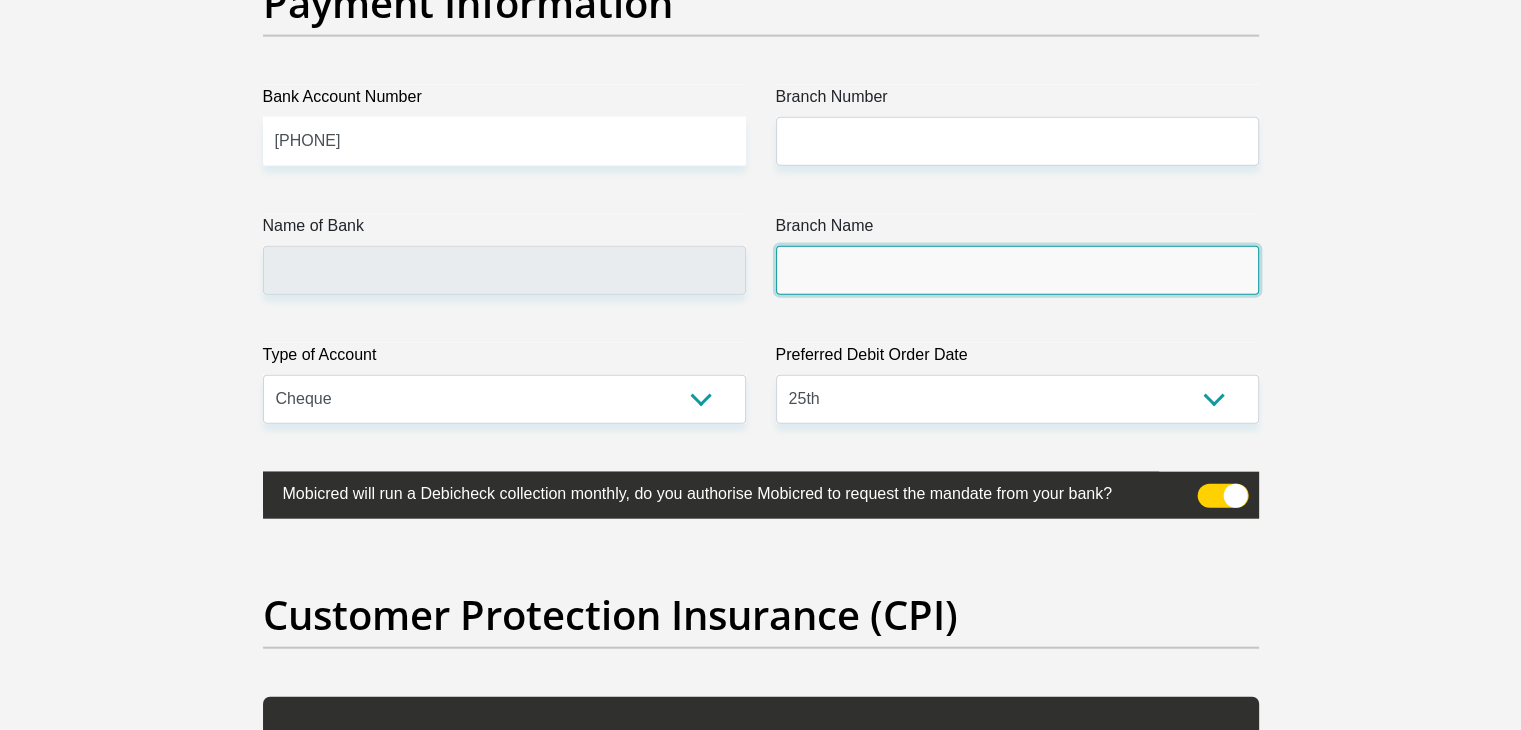click on "Branch Name" at bounding box center [1017, 270] 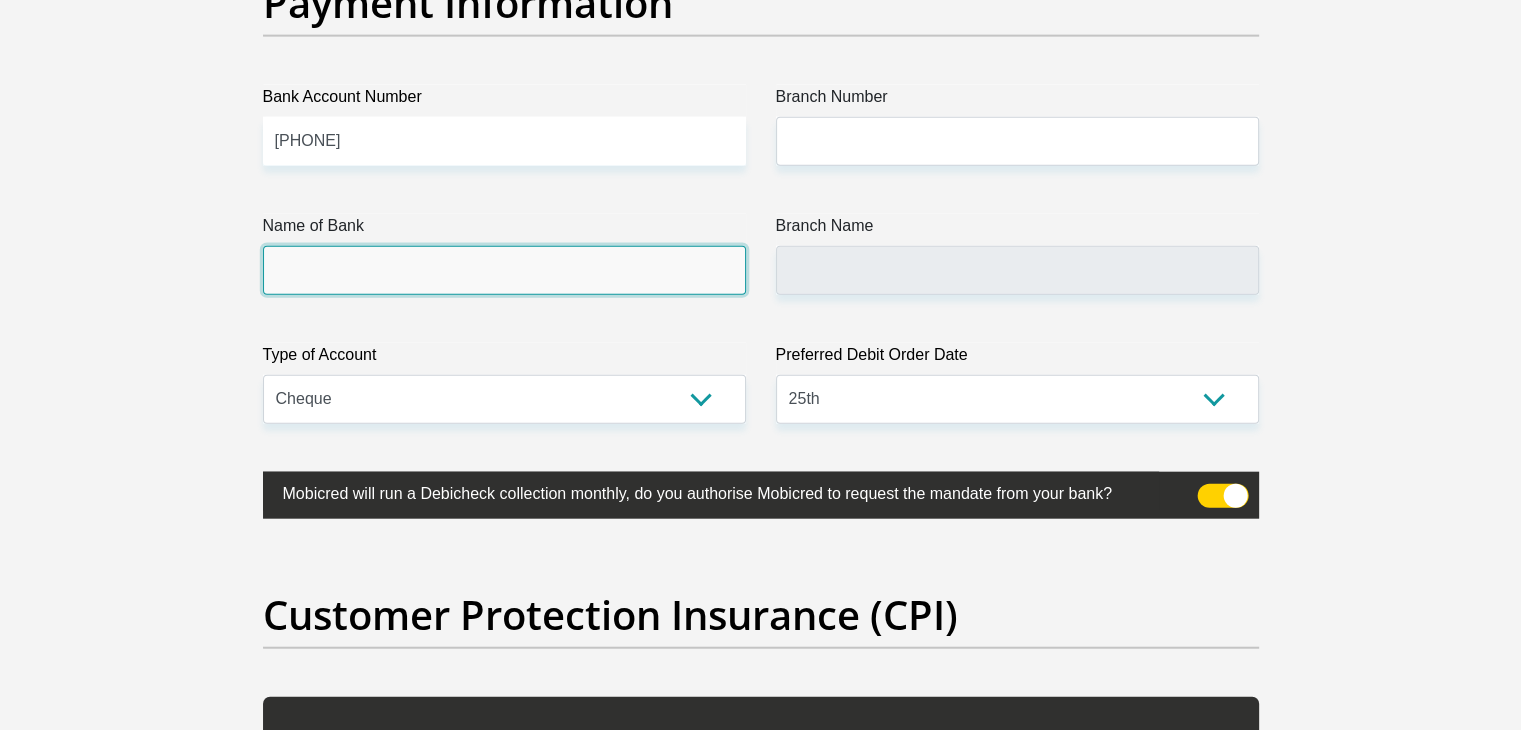 click on "Name of Bank" at bounding box center (504, 270) 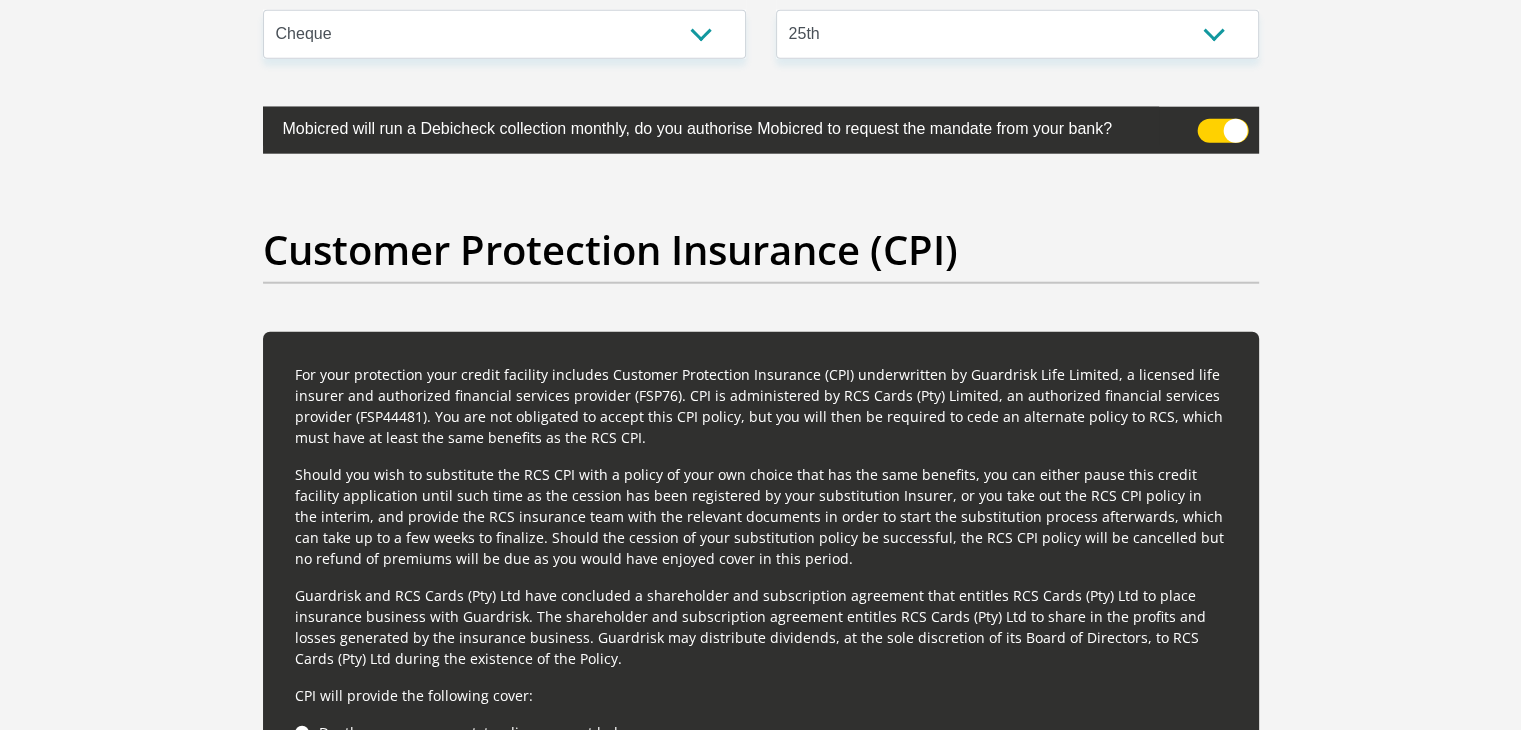scroll, scrollTop: 5072, scrollLeft: 0, axis: vertical 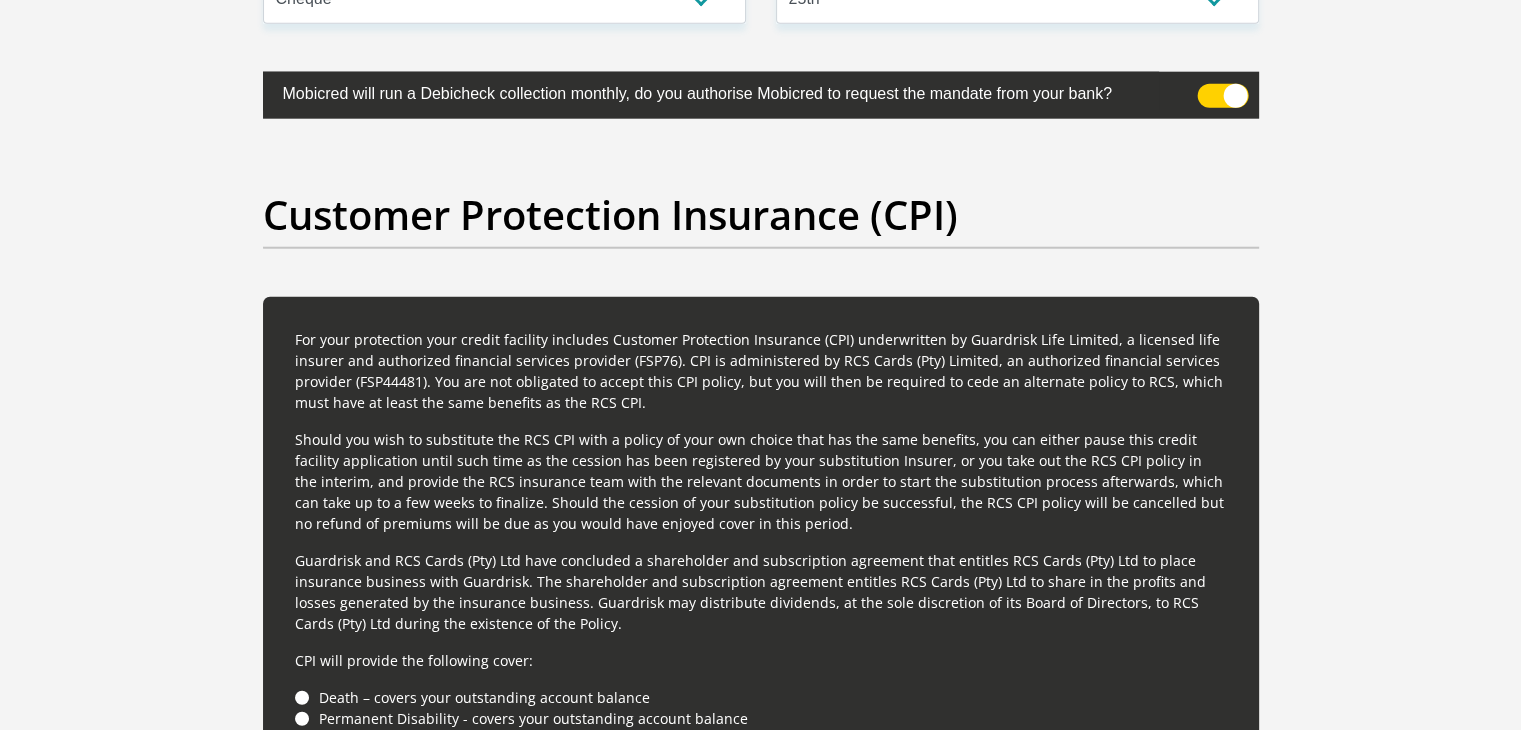 click at bounding box center (1222, 96) 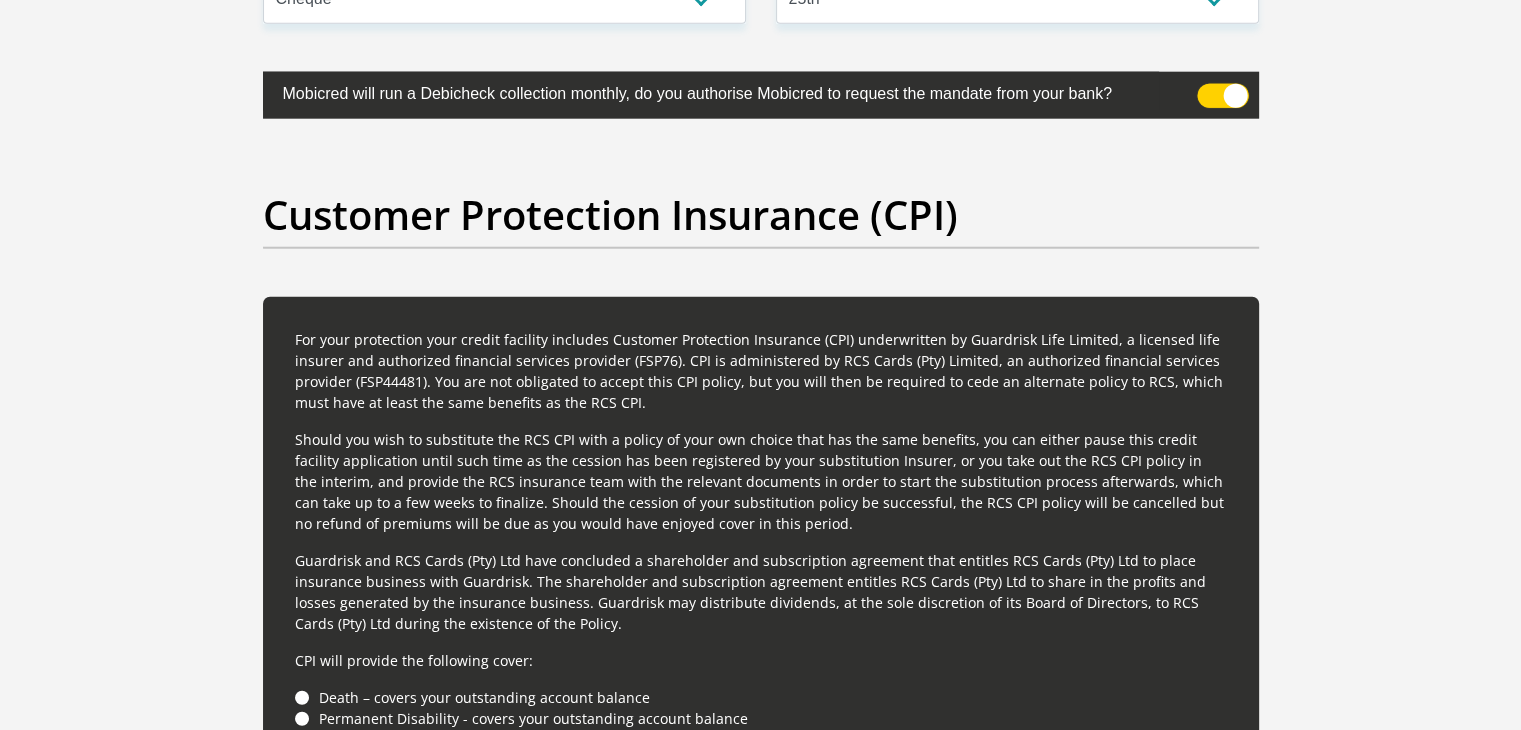 click at bounding box center [1209, 89] 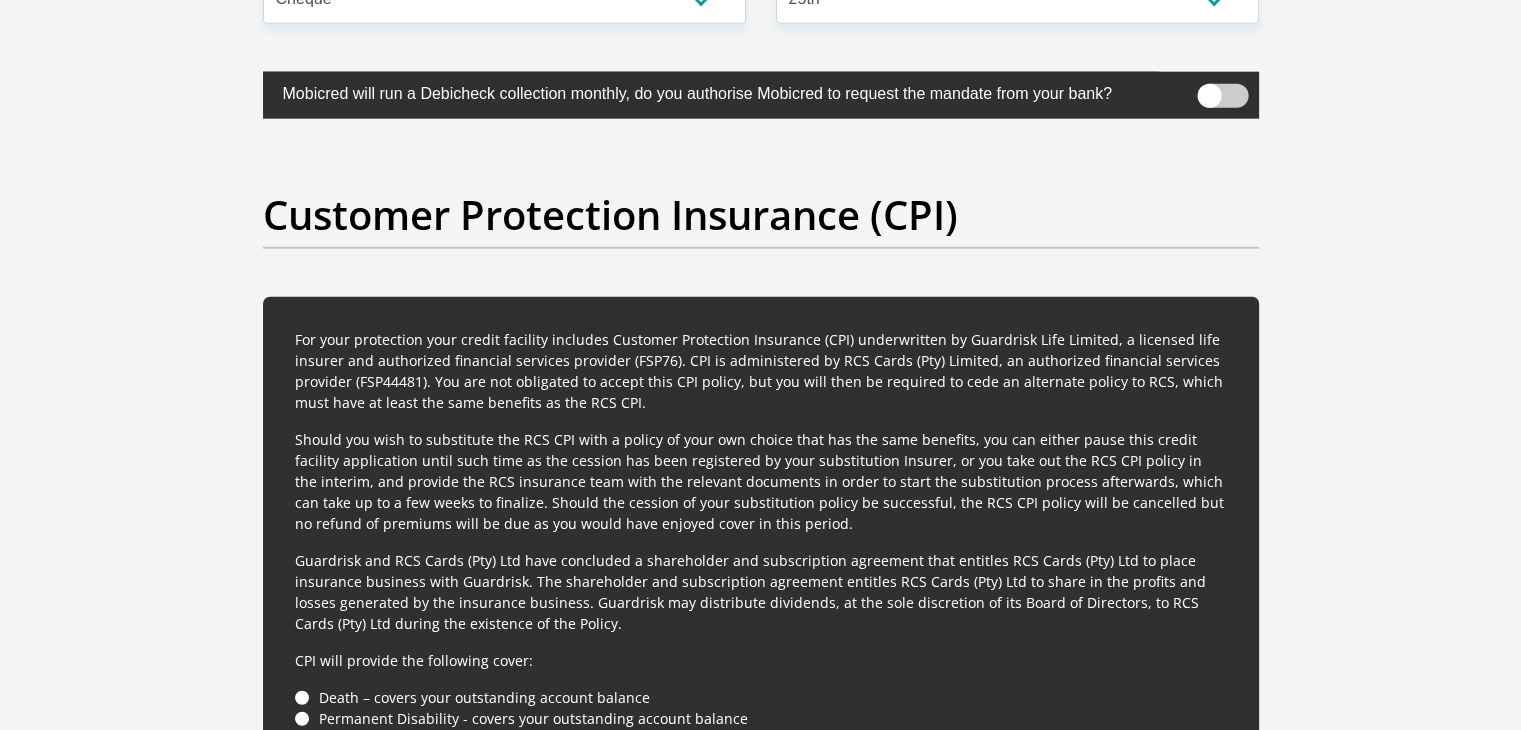 click at bounding box center (1222, 96) 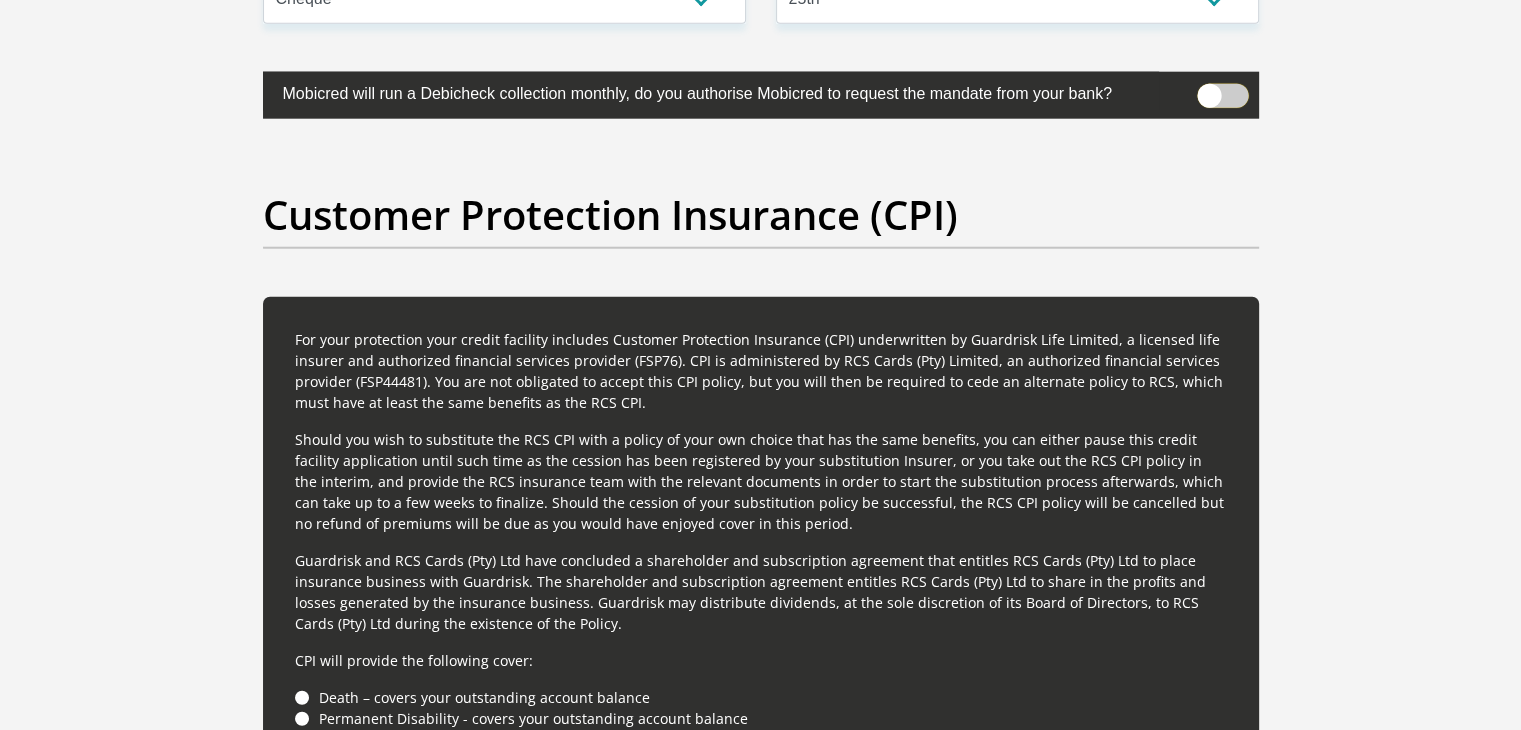 click at bounding box center (1209, 89) 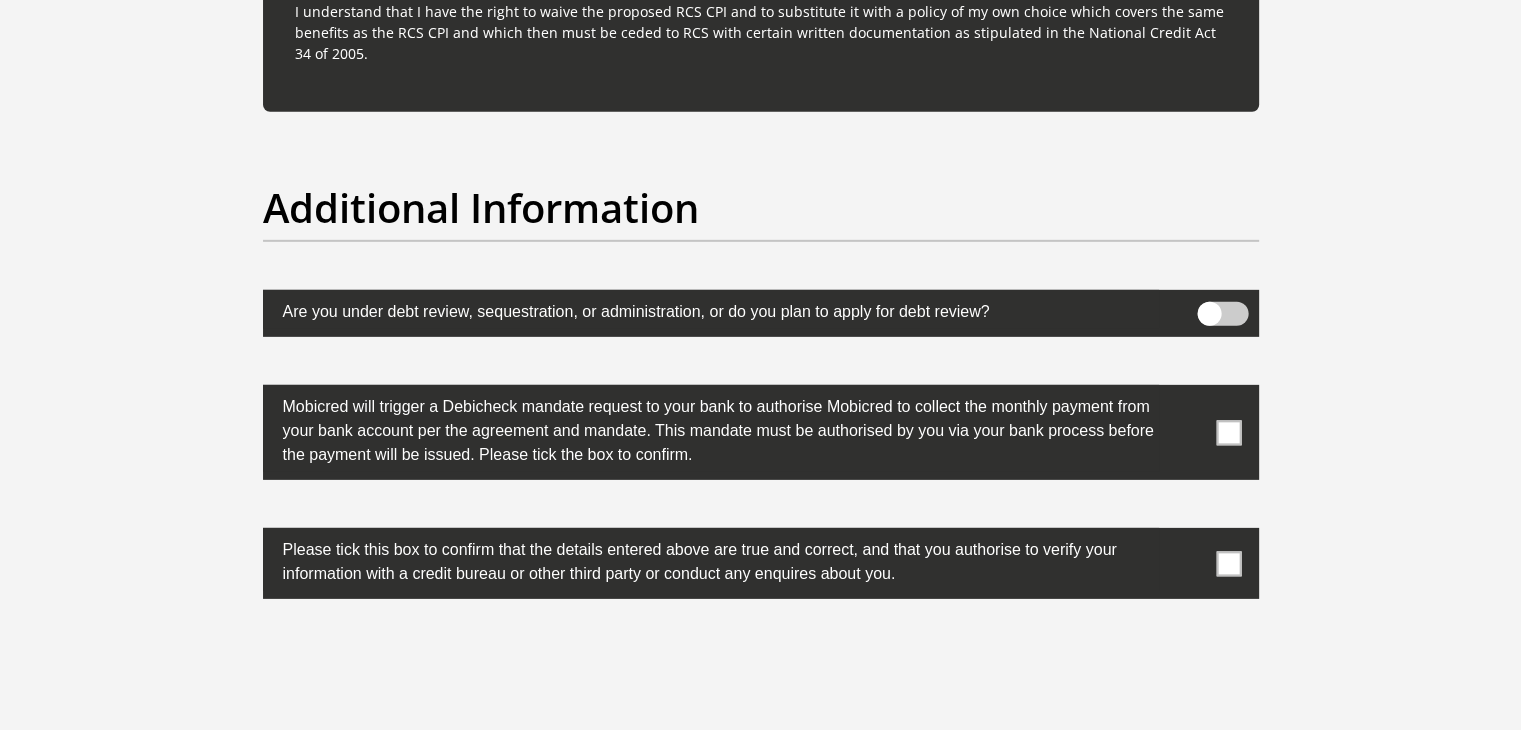 scroll, scrollTop: 6105, scrollLeft: 0, axis: vertical 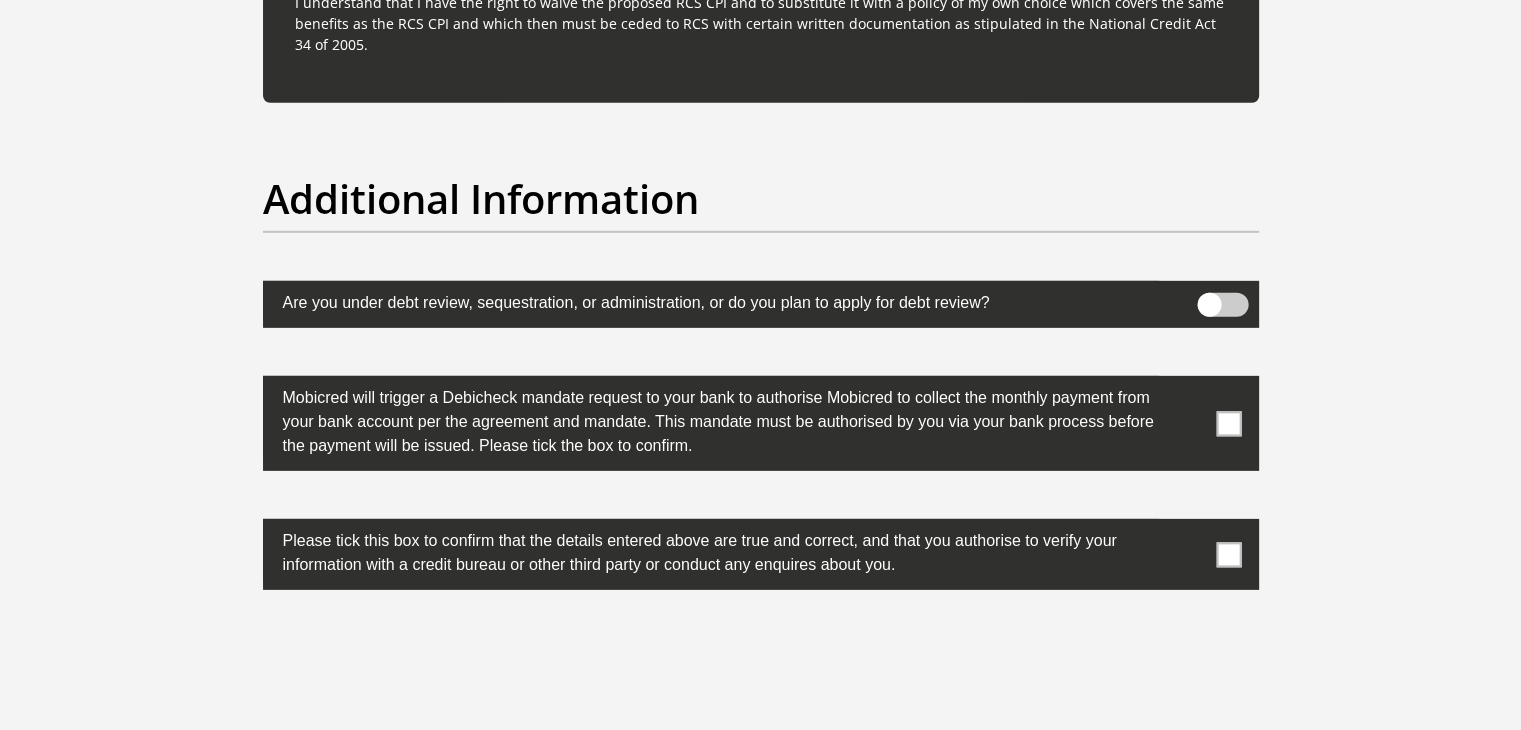 click at bounding box center [1222, 305] 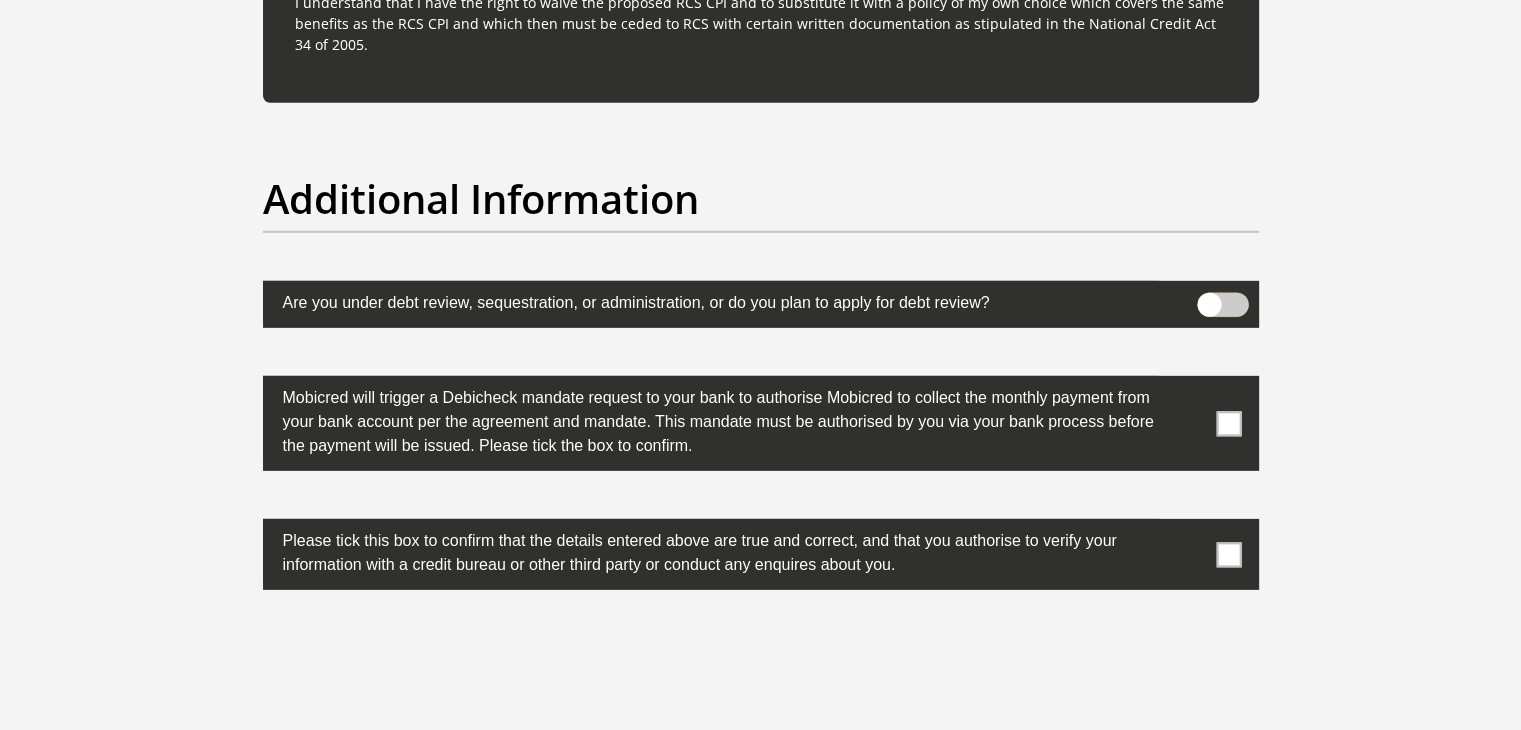 click at bounding box center (1209, 298) 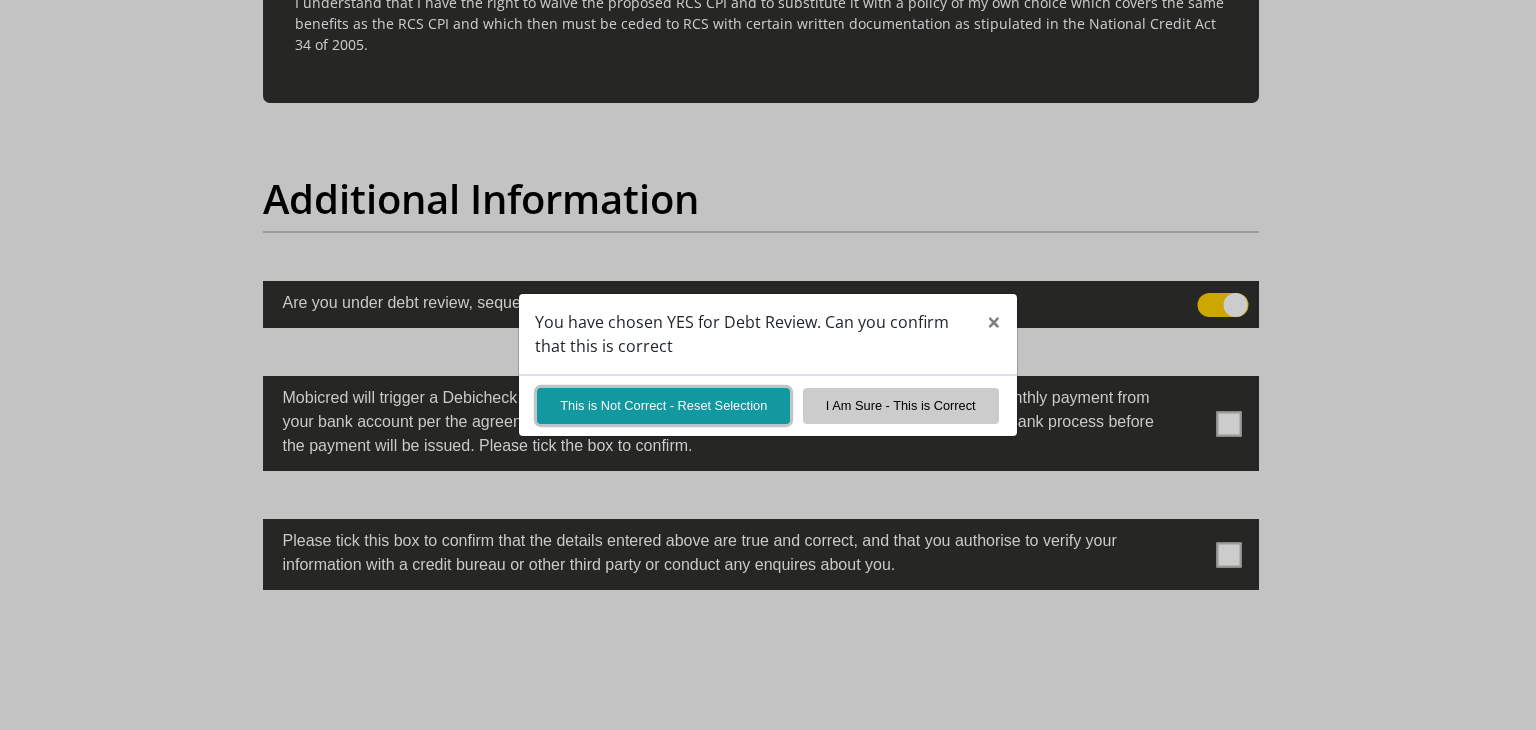 click on "This is Not Correct - Reset Selection" at bounding box center [663, 405] 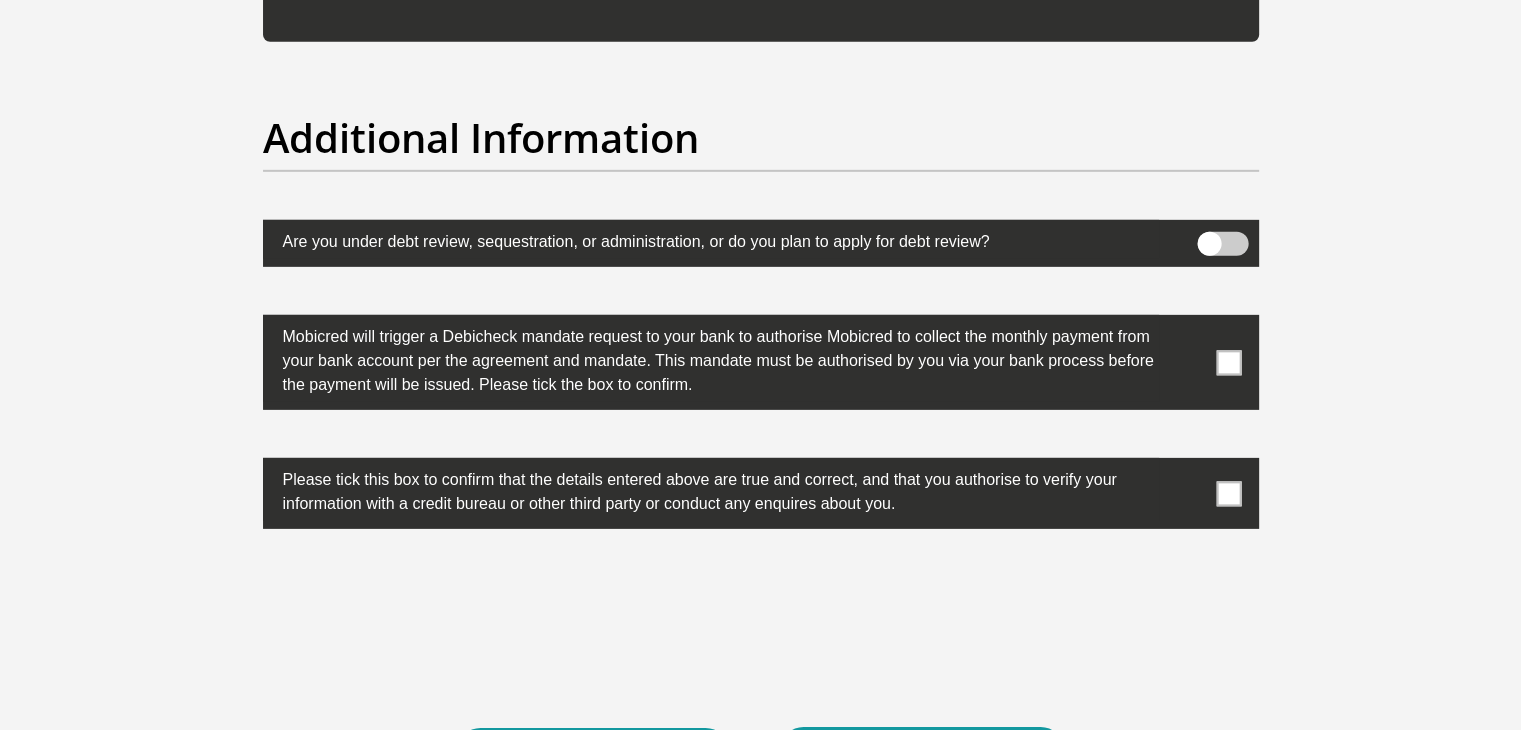 scroll, scrollTop: 6239, scrollLeft: 0, axis: vertical 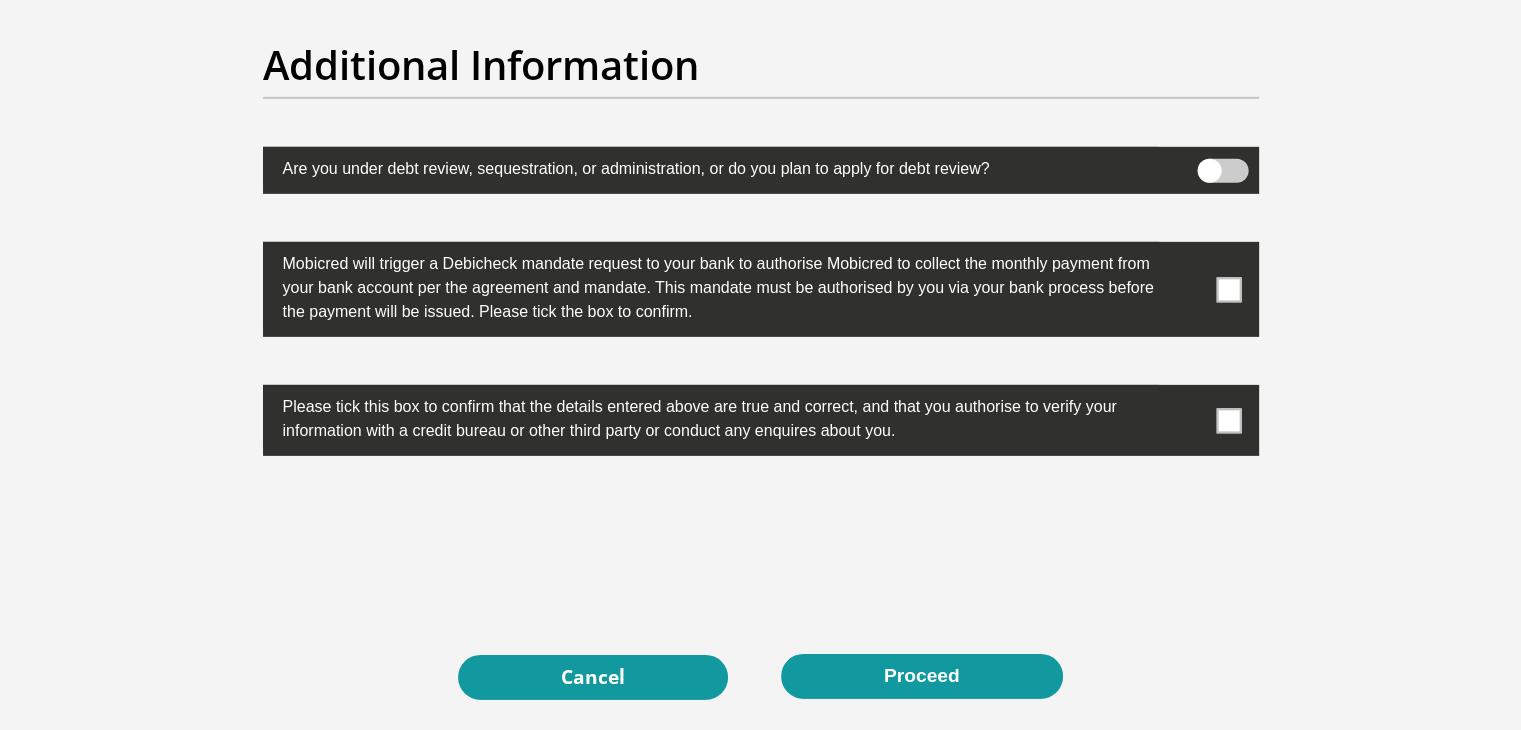 click at bounding box center (1228, 289) 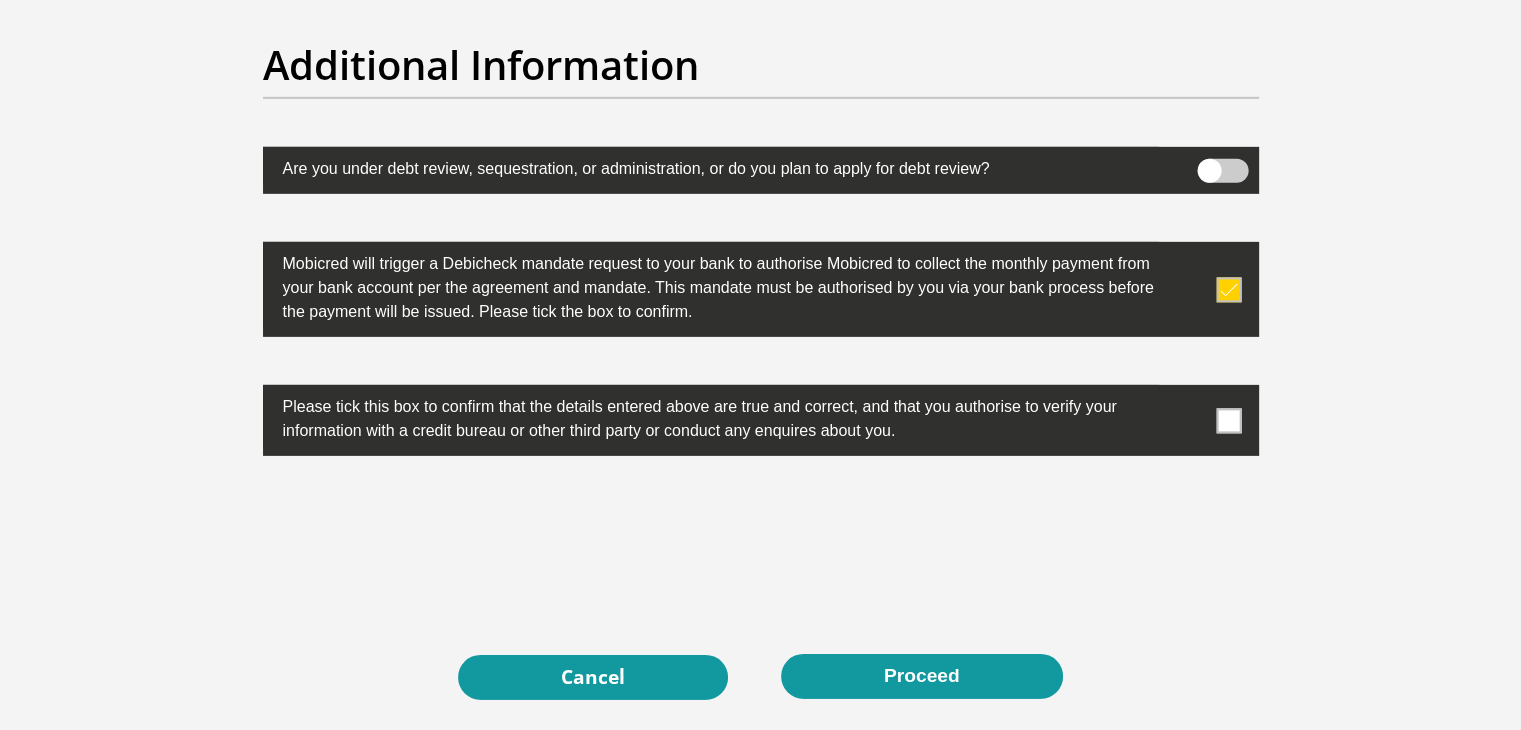 click at bounding box center [1228, 420] 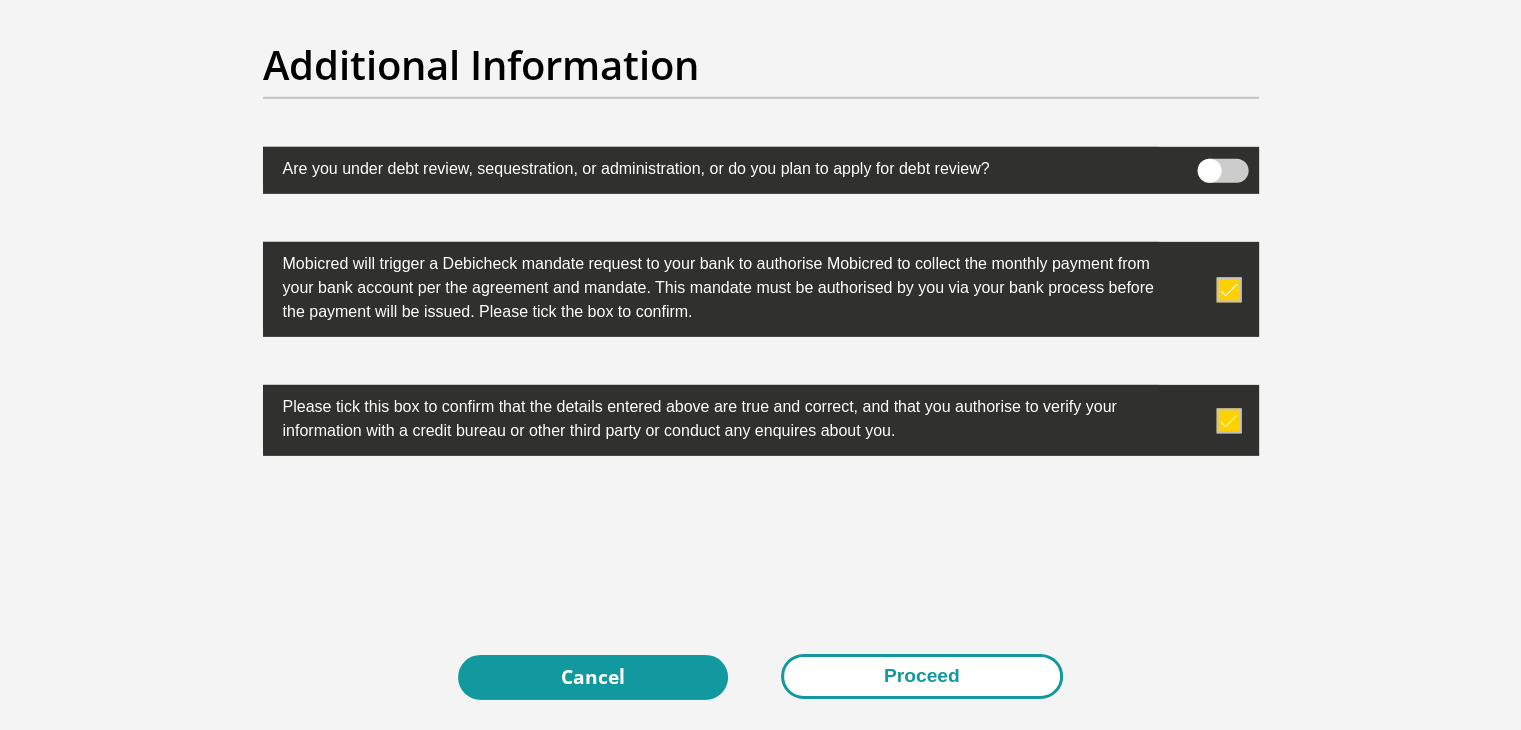 click on "Proceed" at bounding box center [922, 676] 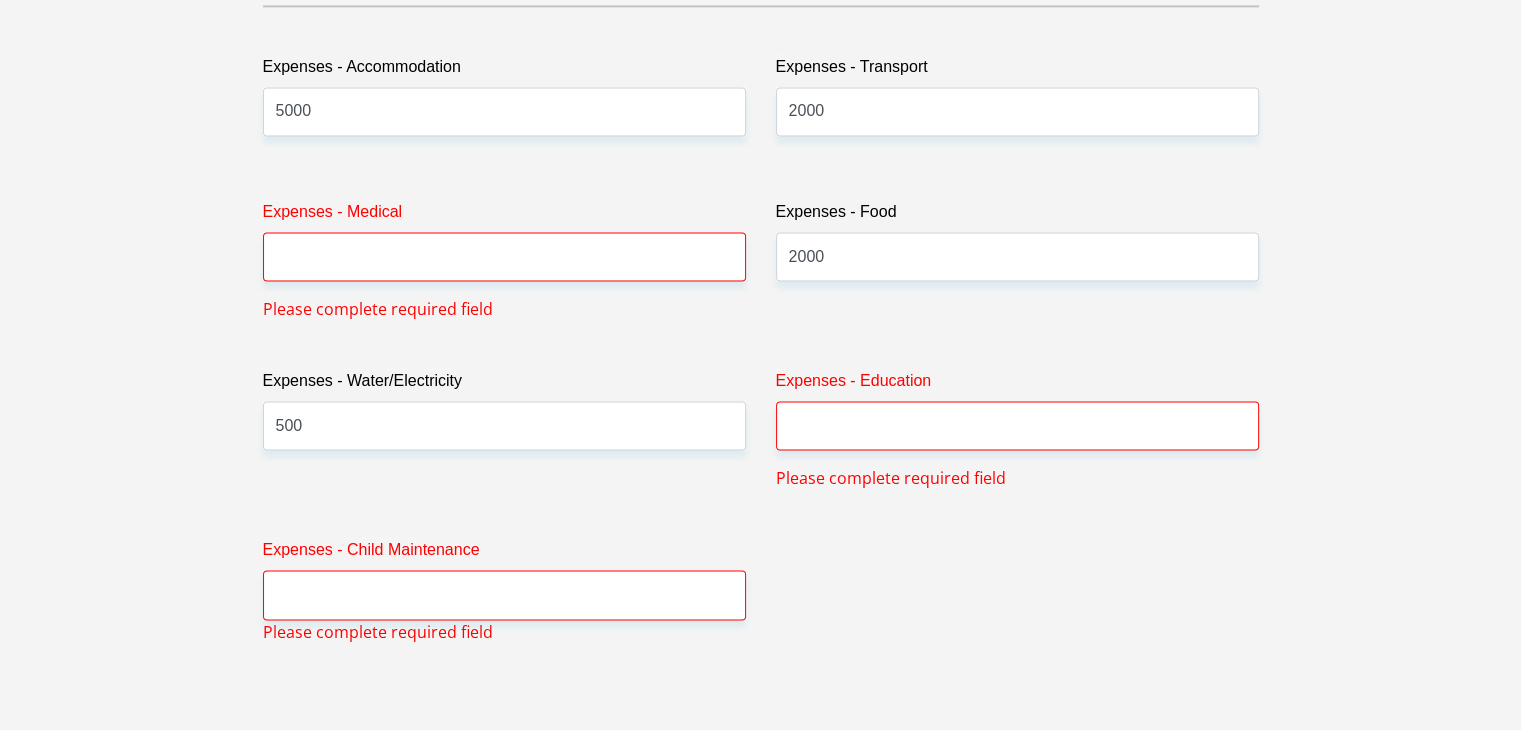 scroll, scrollTop: 2952, scrollLeft: 0, axis: vertical 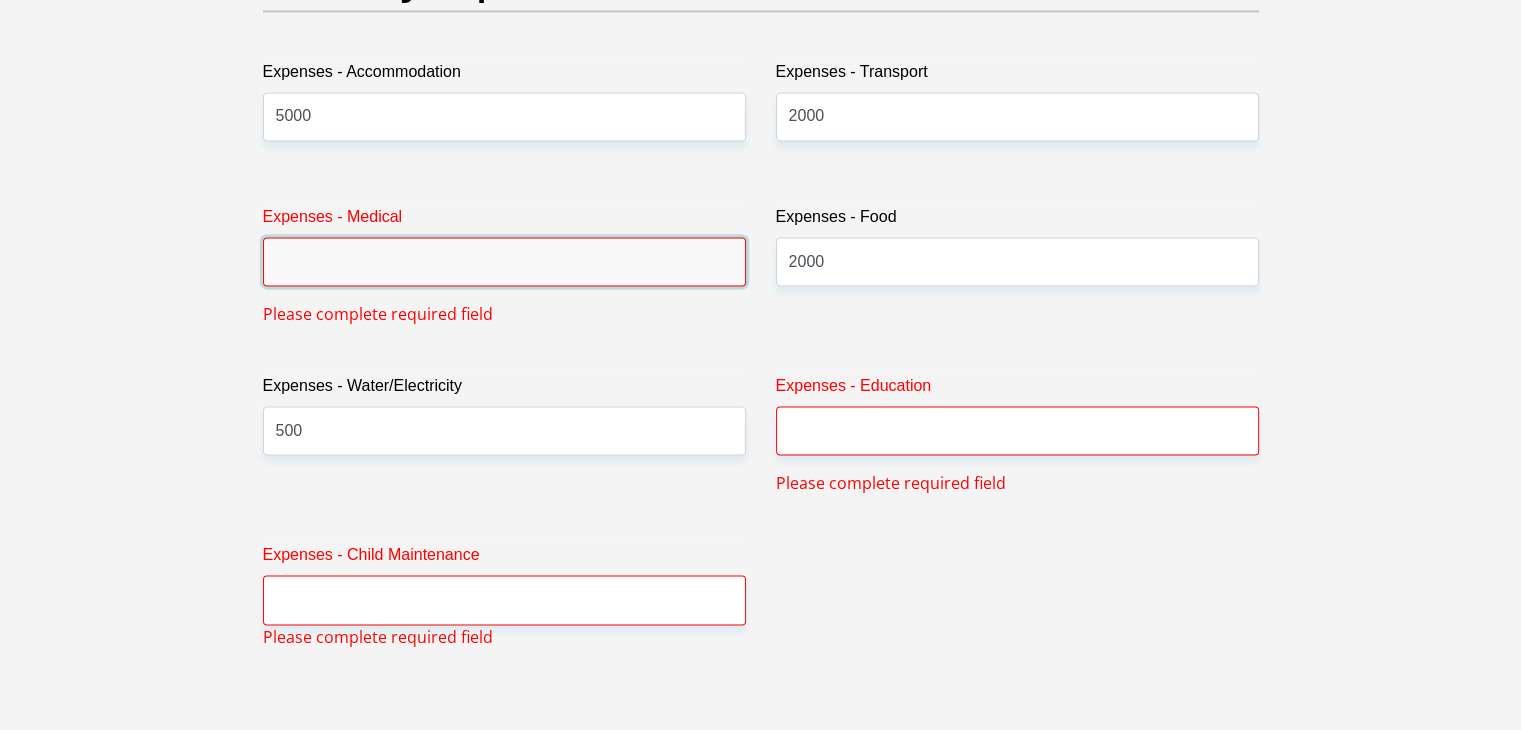 click on "Expenses - Medical" at bounding box center [504, 261] 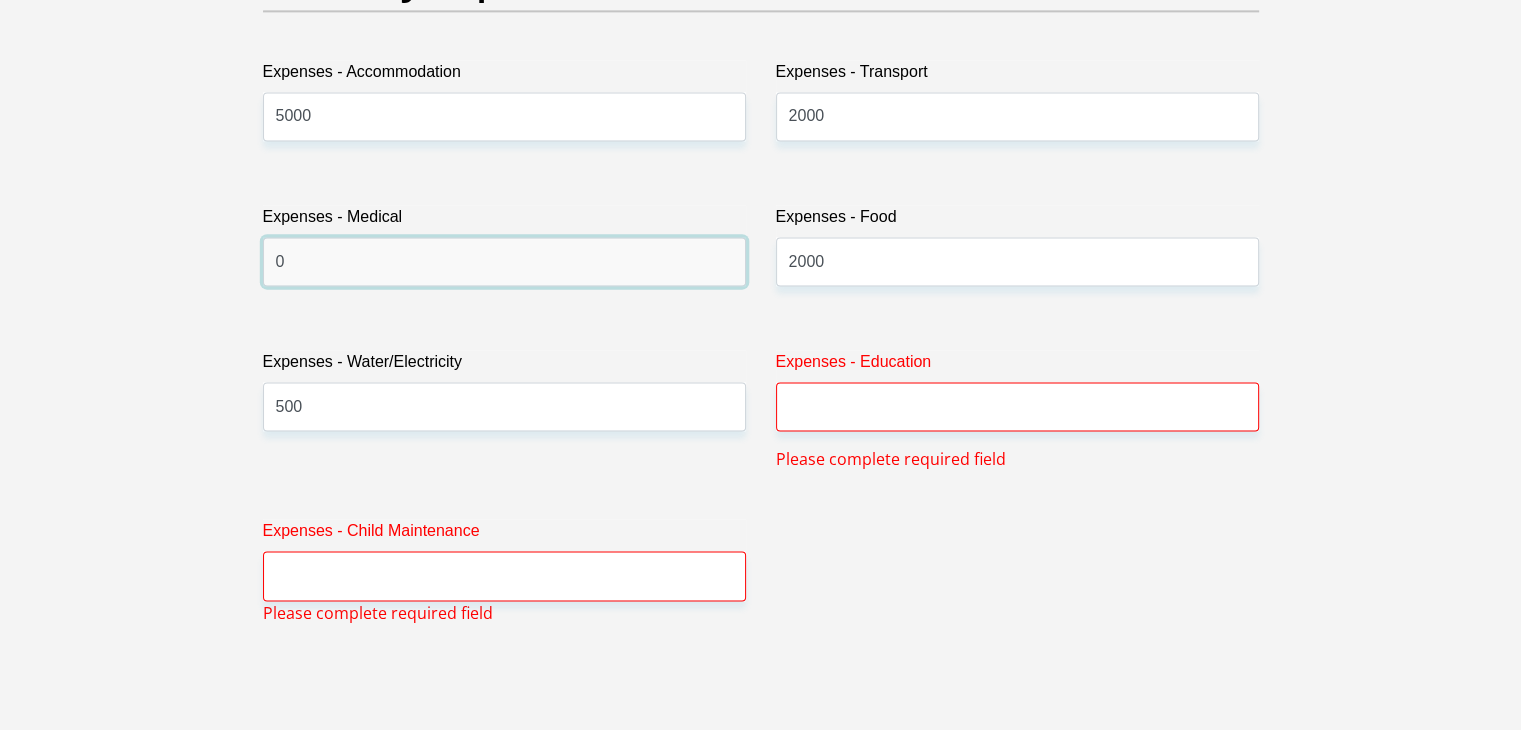 type on "0" 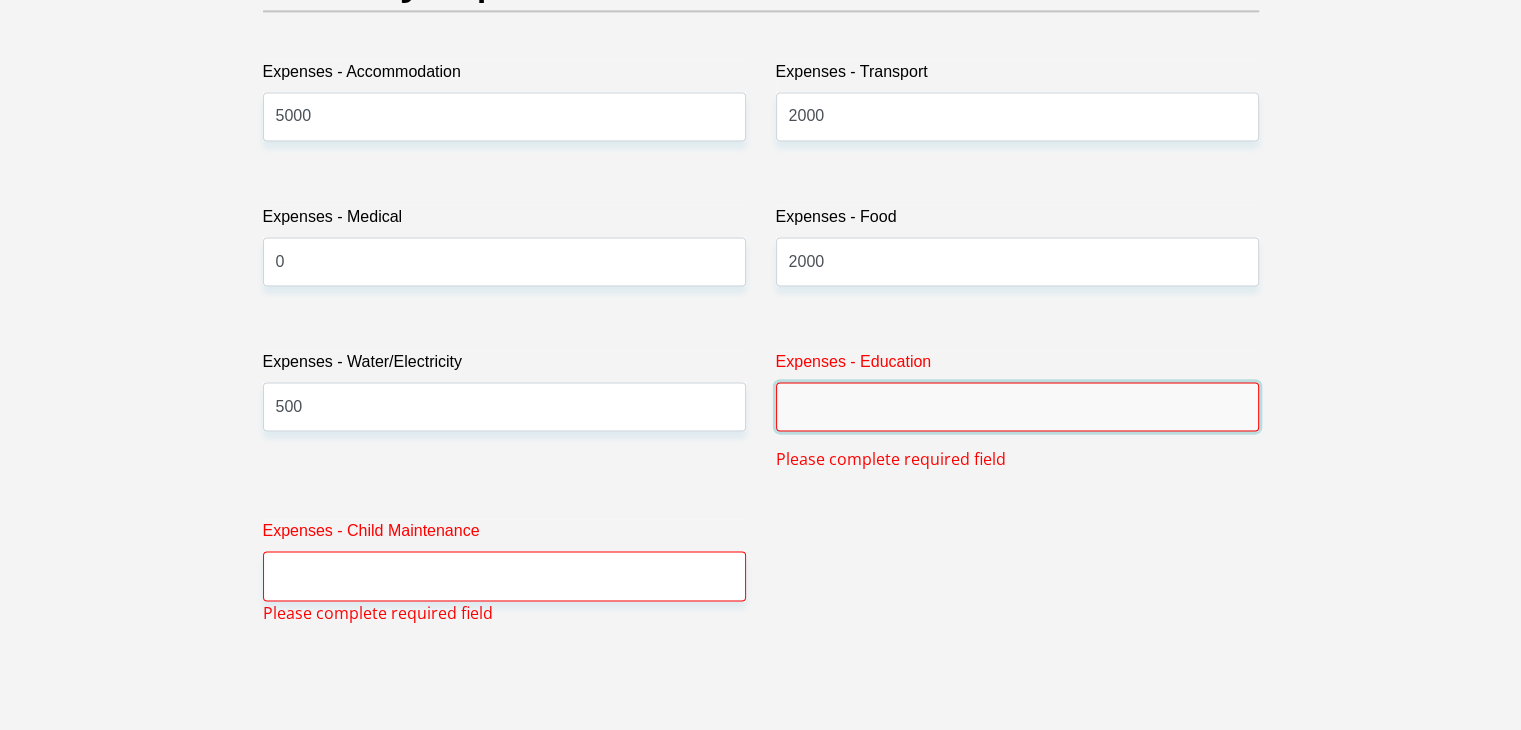 click on "Expenses - Education" at bounding box center [1017, 406] 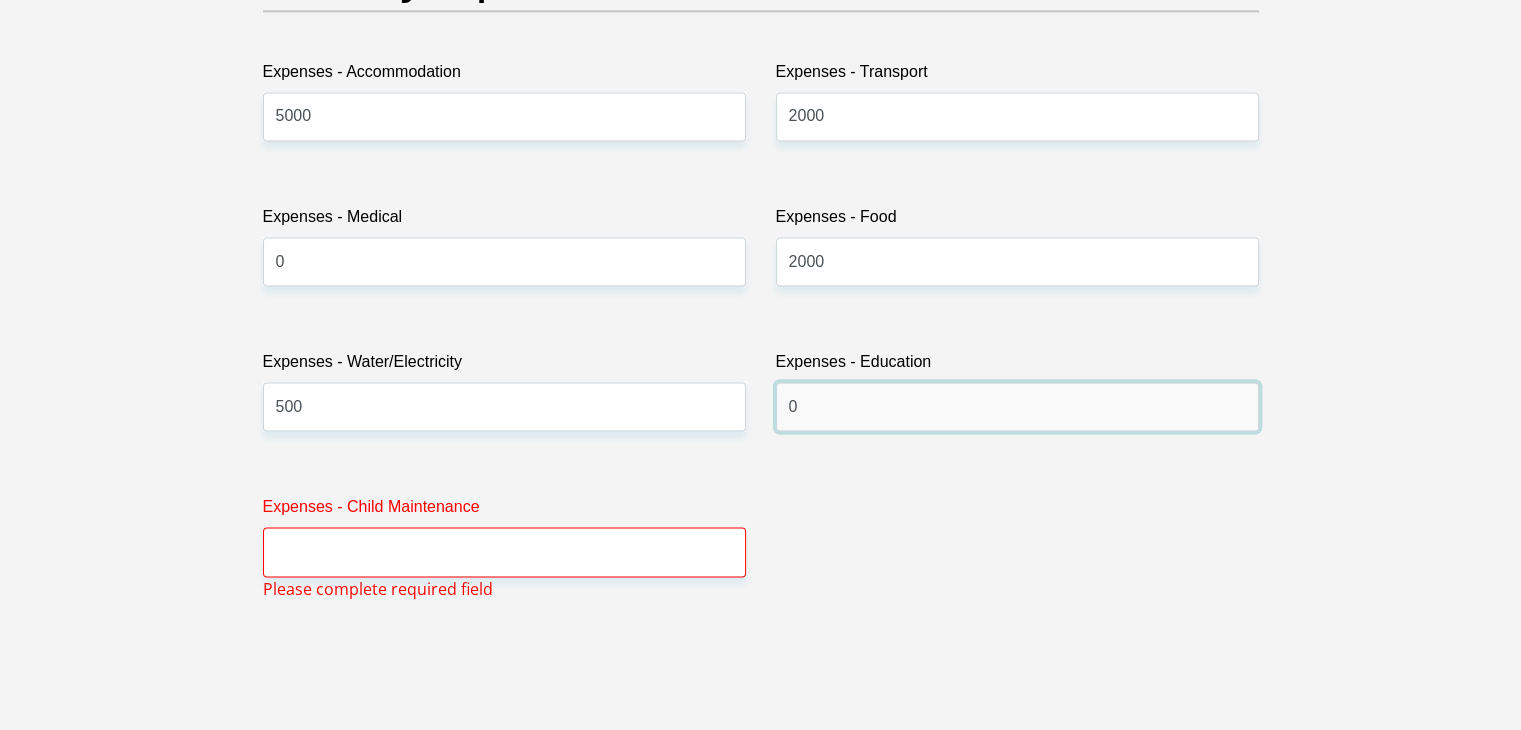 type on "0" 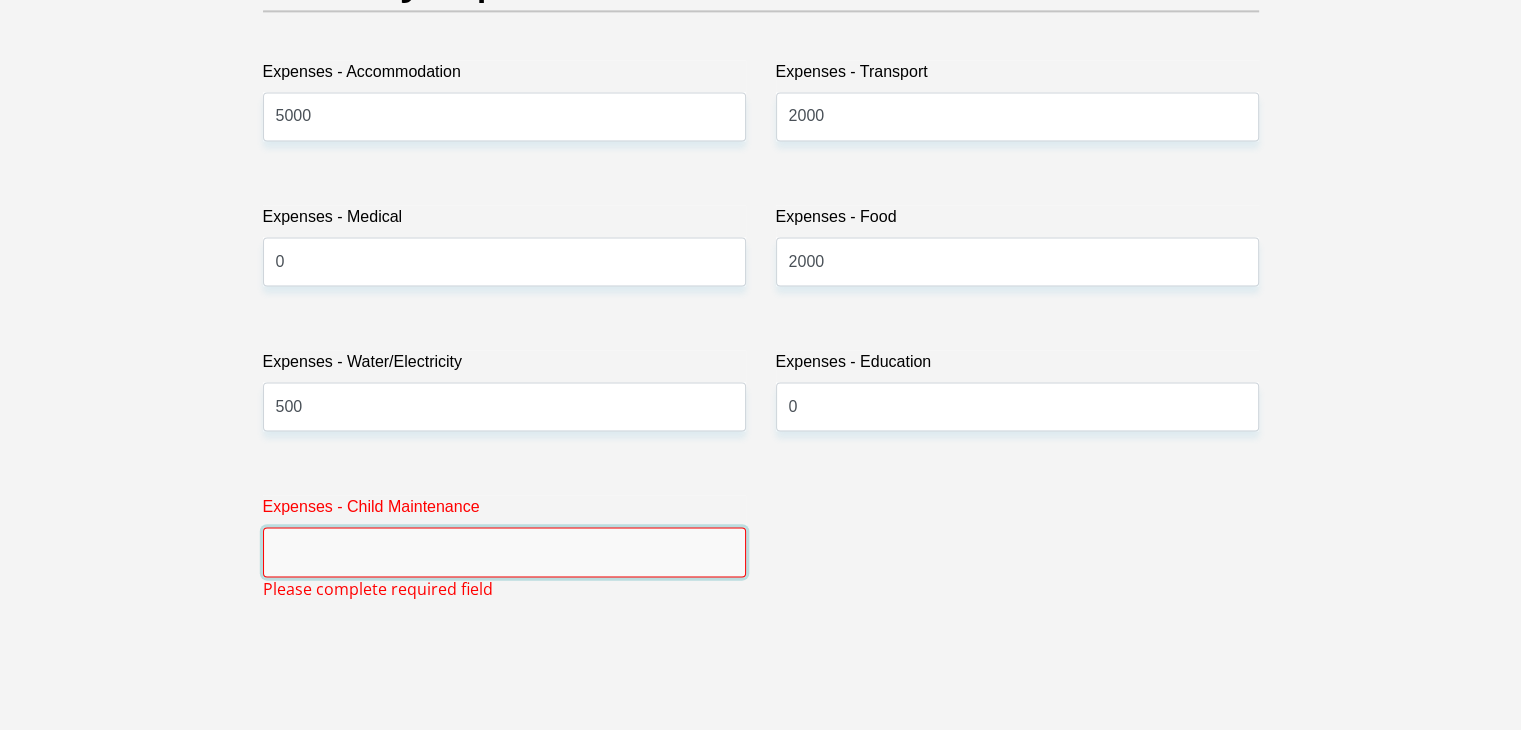 click on "Expenses - Child Maintenance" at bounding box center (504, 551) 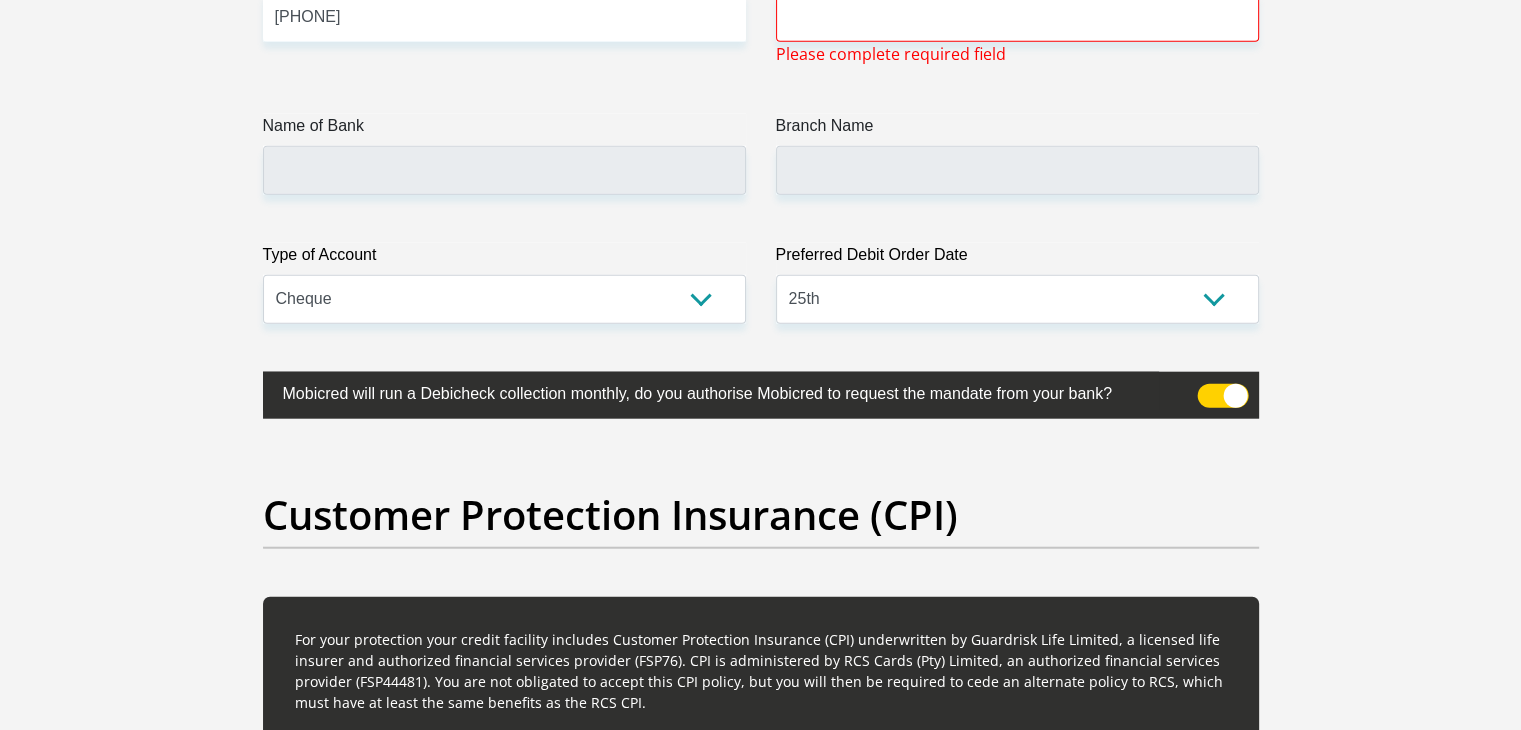 scroll, scrollTop: 4564, scrollLeft: 0, axis: vertical 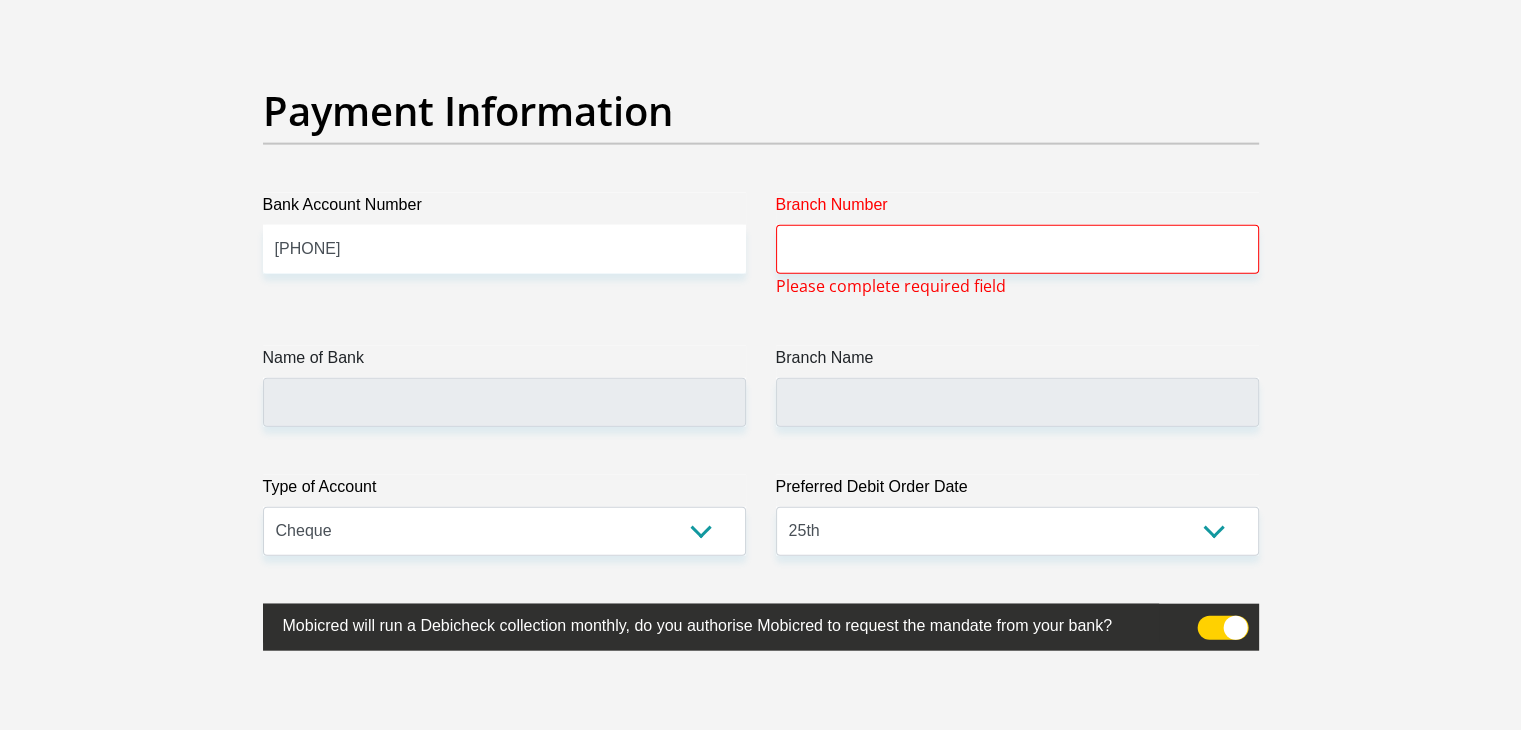 type on "0" 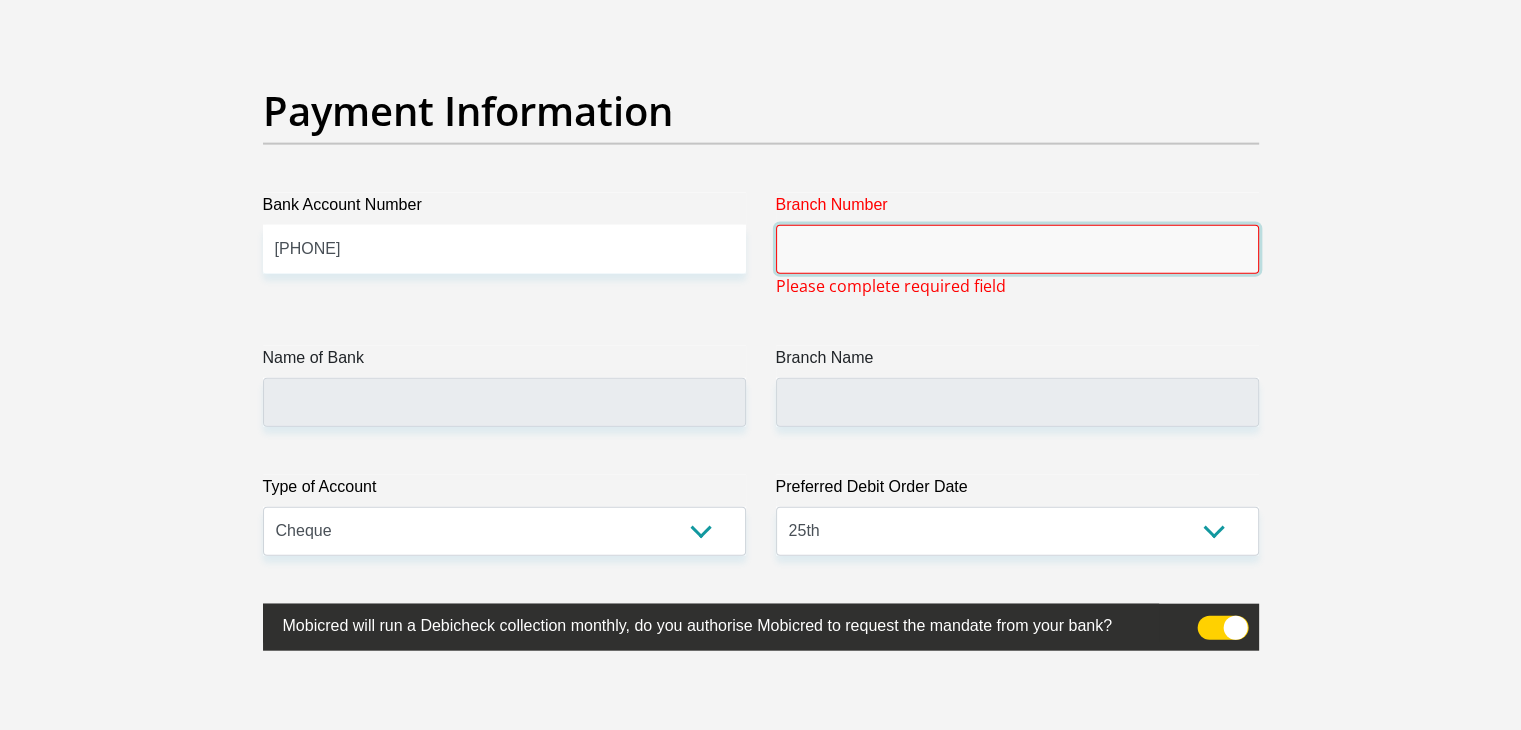 click on "Branch Number" at bounding box center [1017, 249] 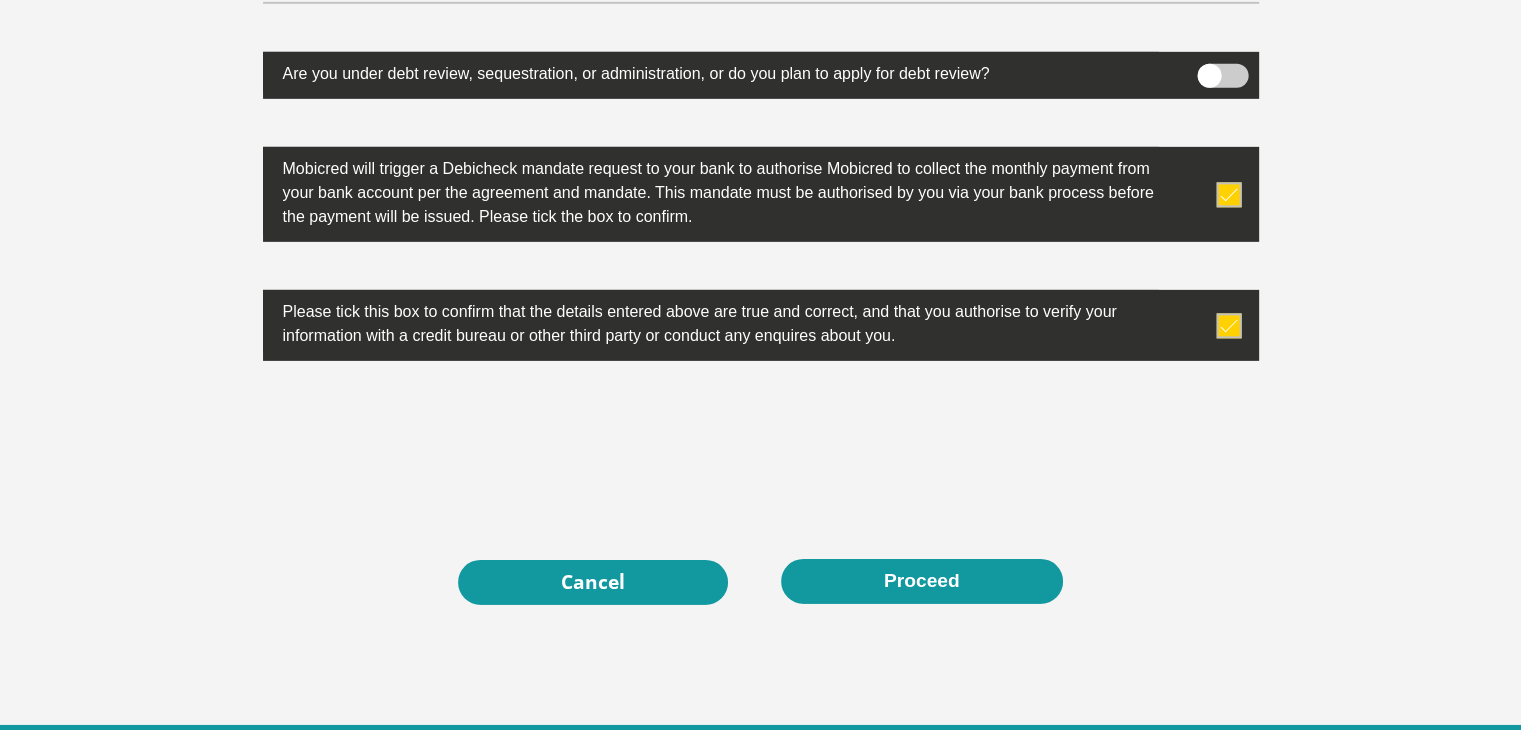 scroll, scrollTop: 6441, scrollLeft: 0, axis: vertical 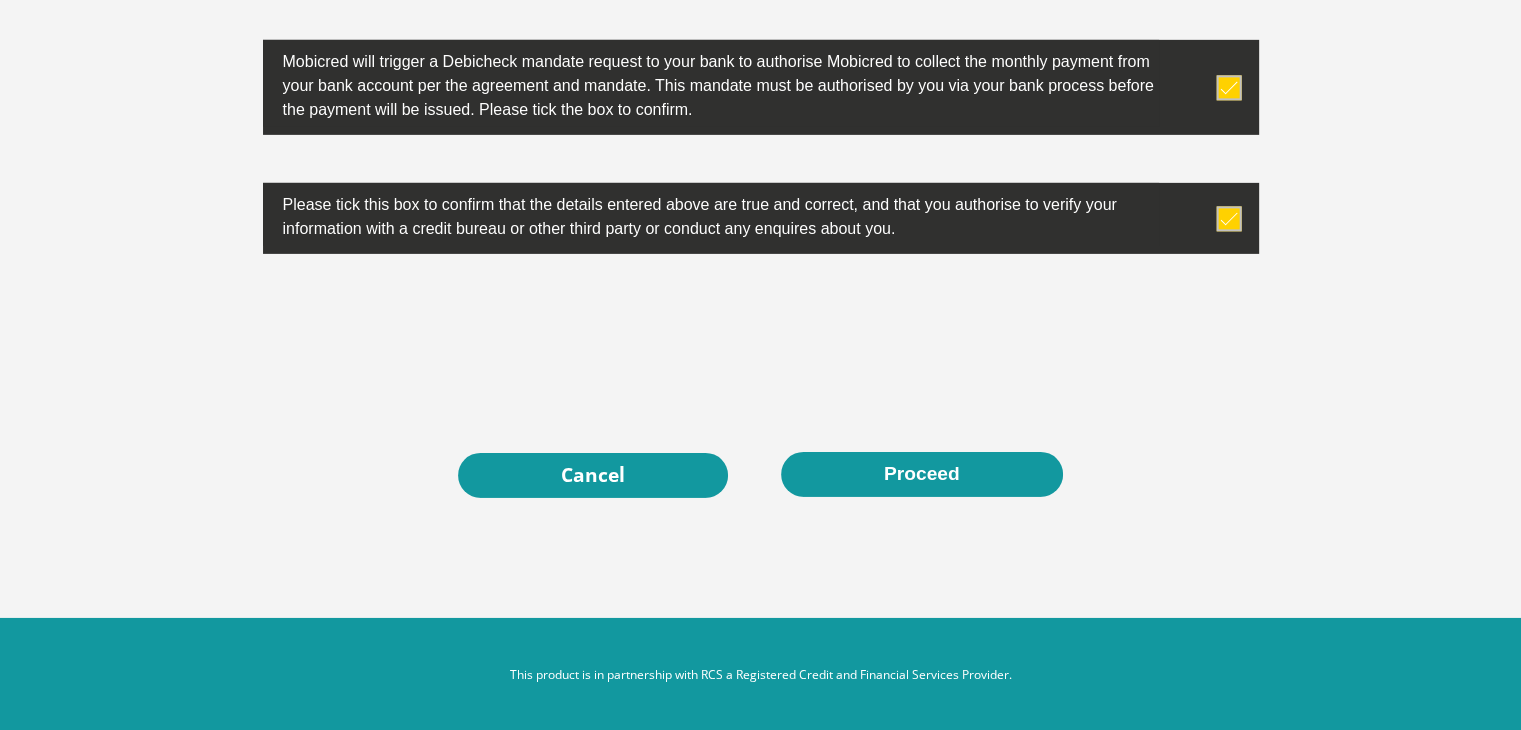 type on "198765" 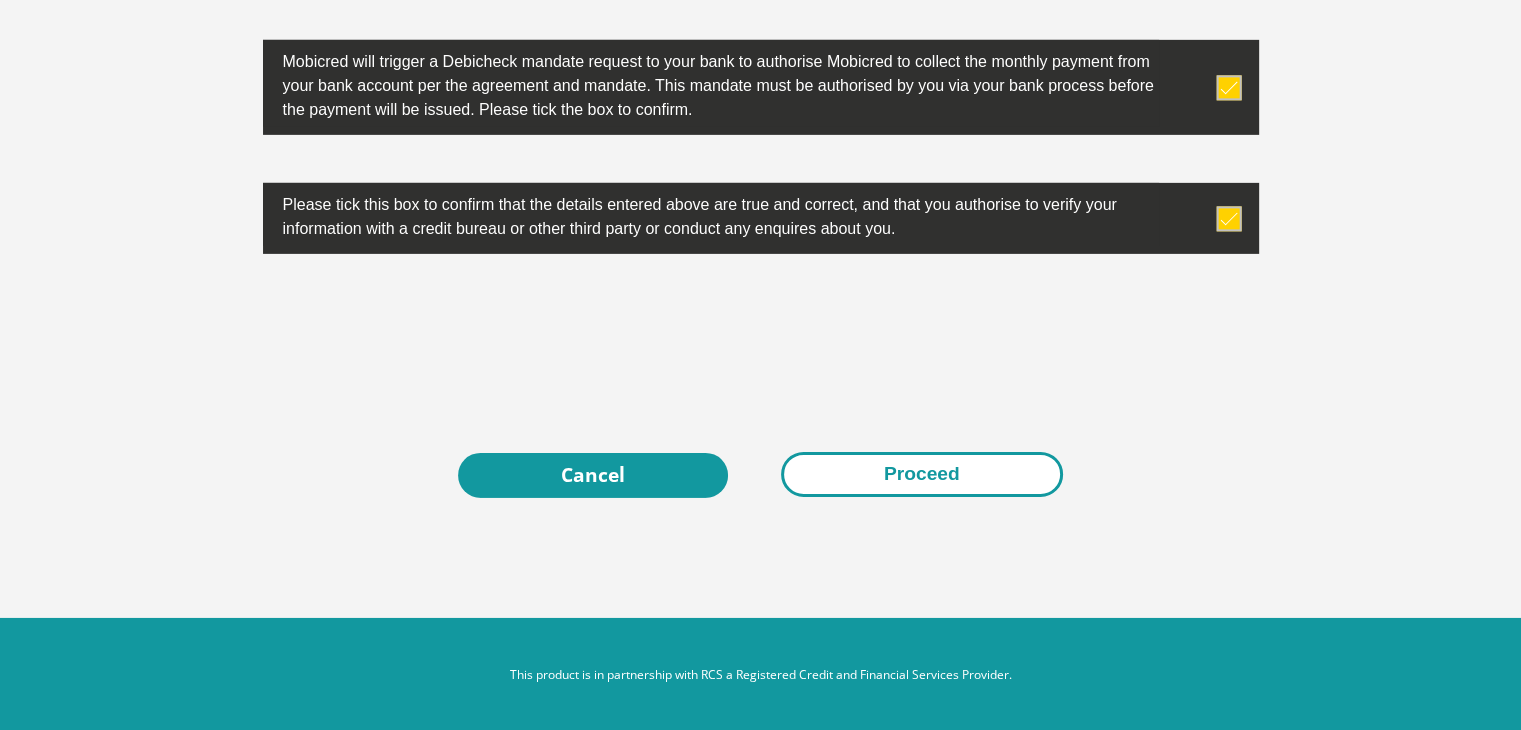 click on "Proceed" at bounding box center [922, 474] 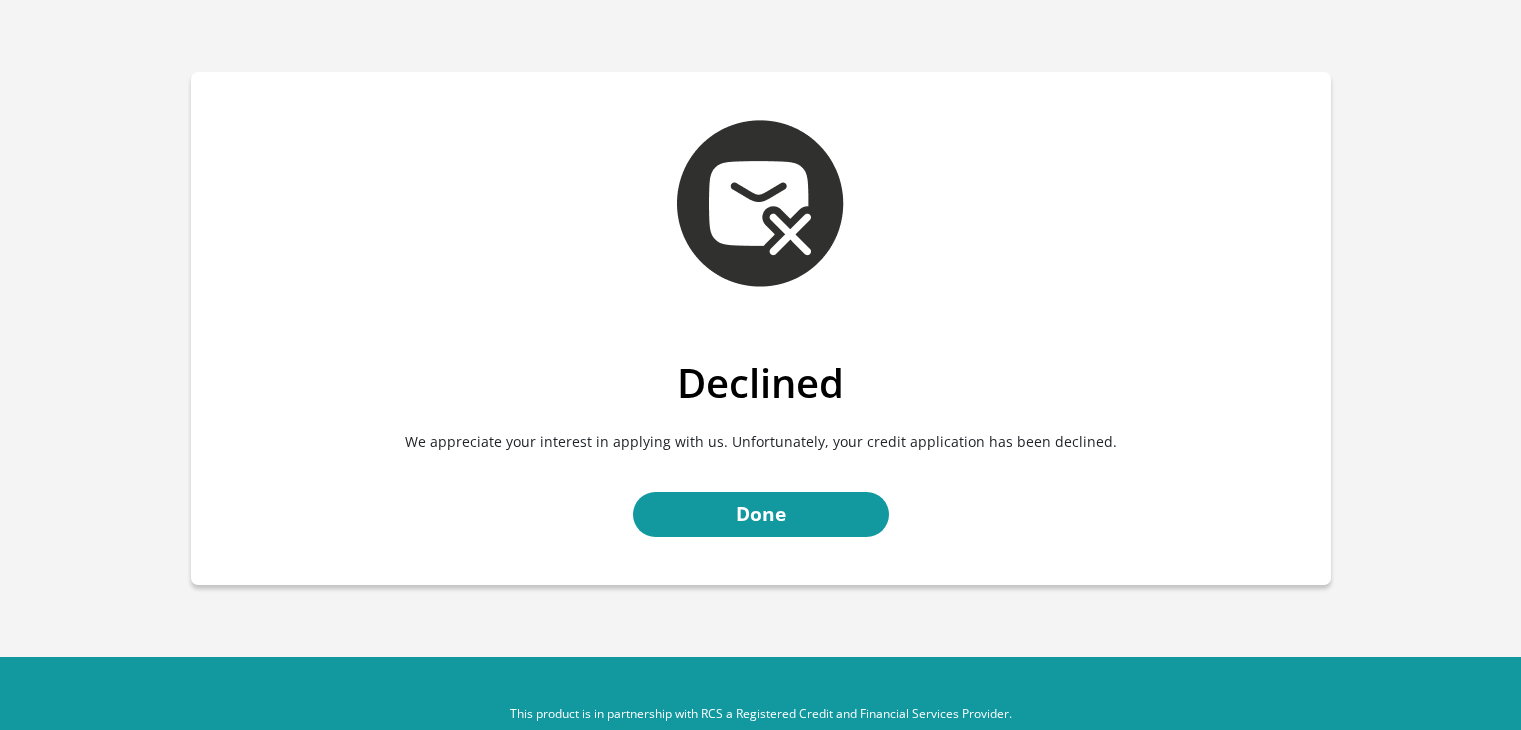 scroll, scrollTop: 0, scrollLeft: 0, axis: both 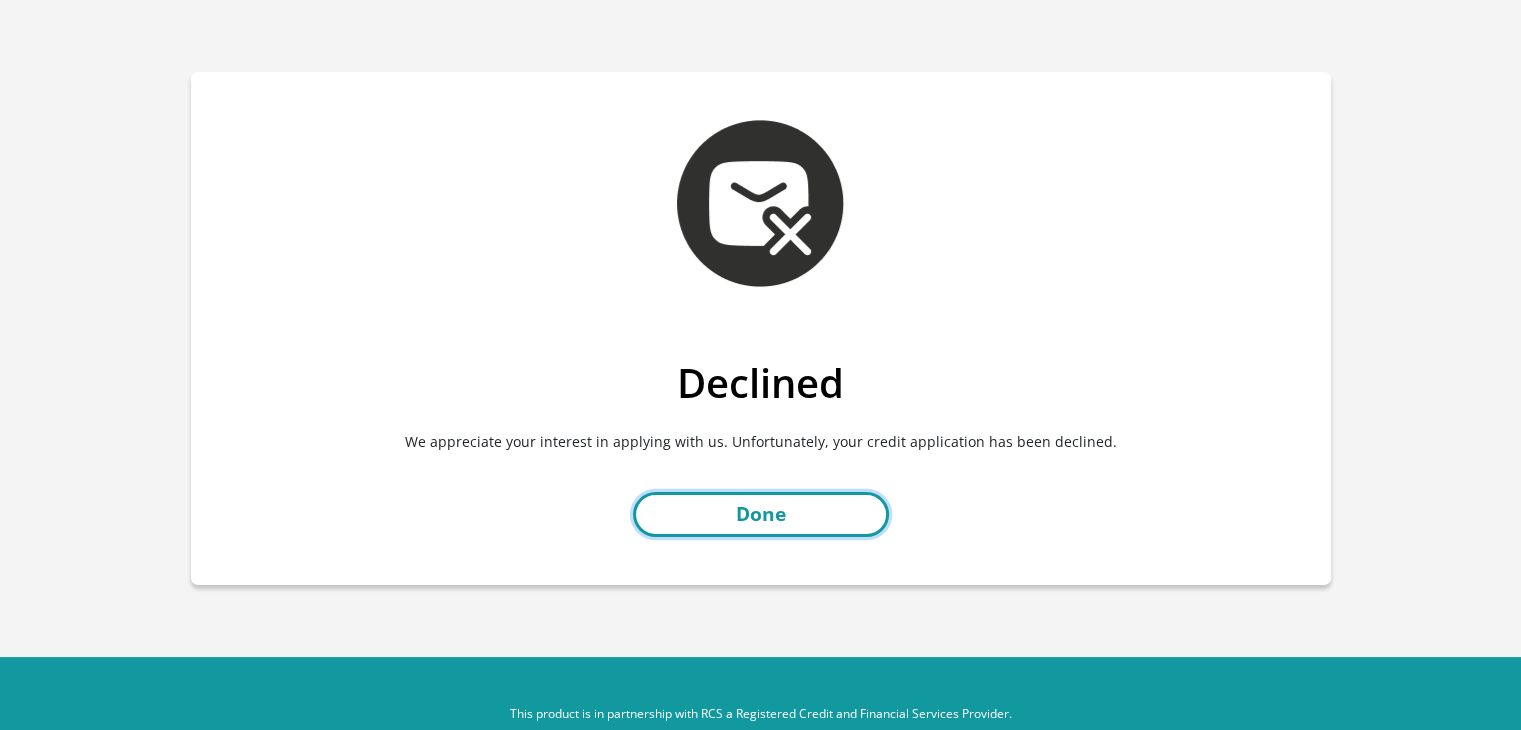 click on "Done" at bounding box center (761, 514) 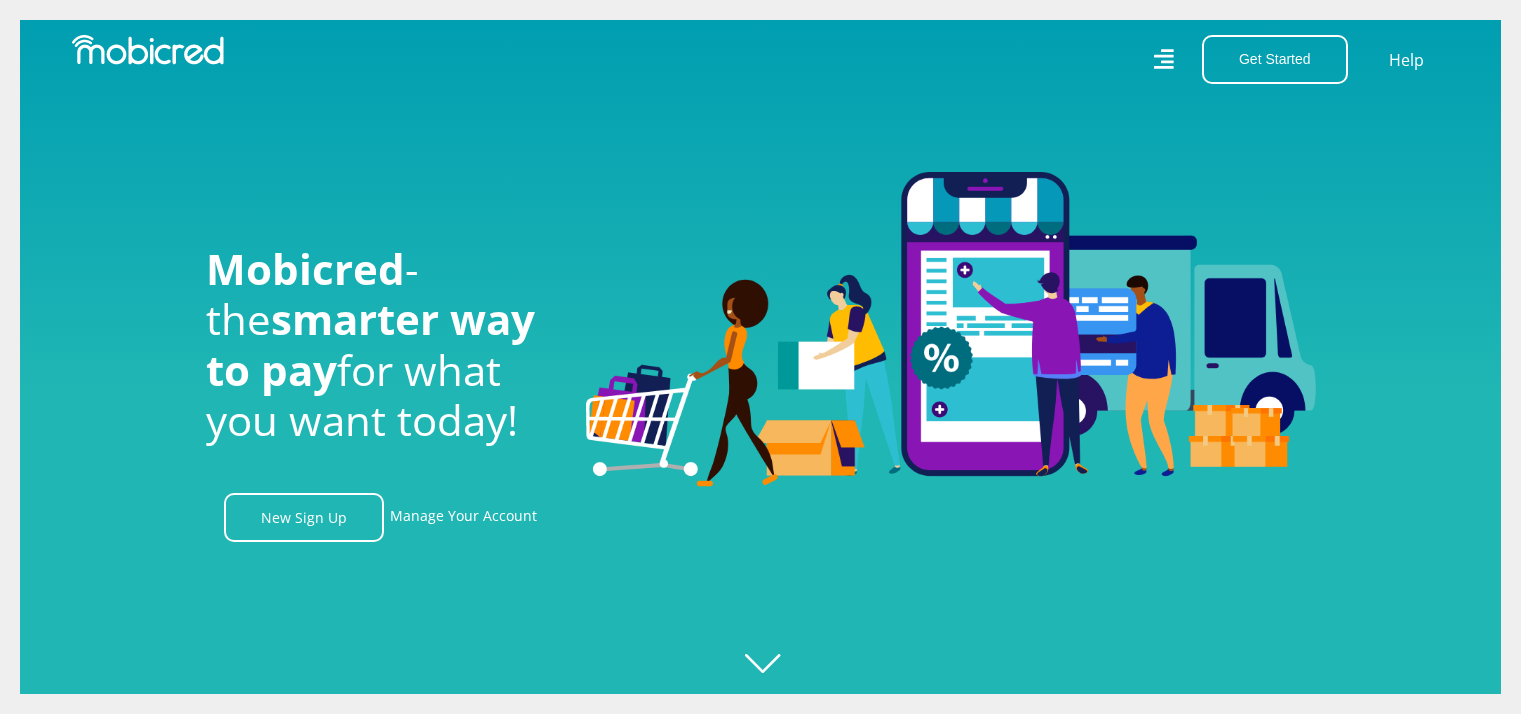 scroll, scrollTop: 0, scrollLeft: 0, axis: both 